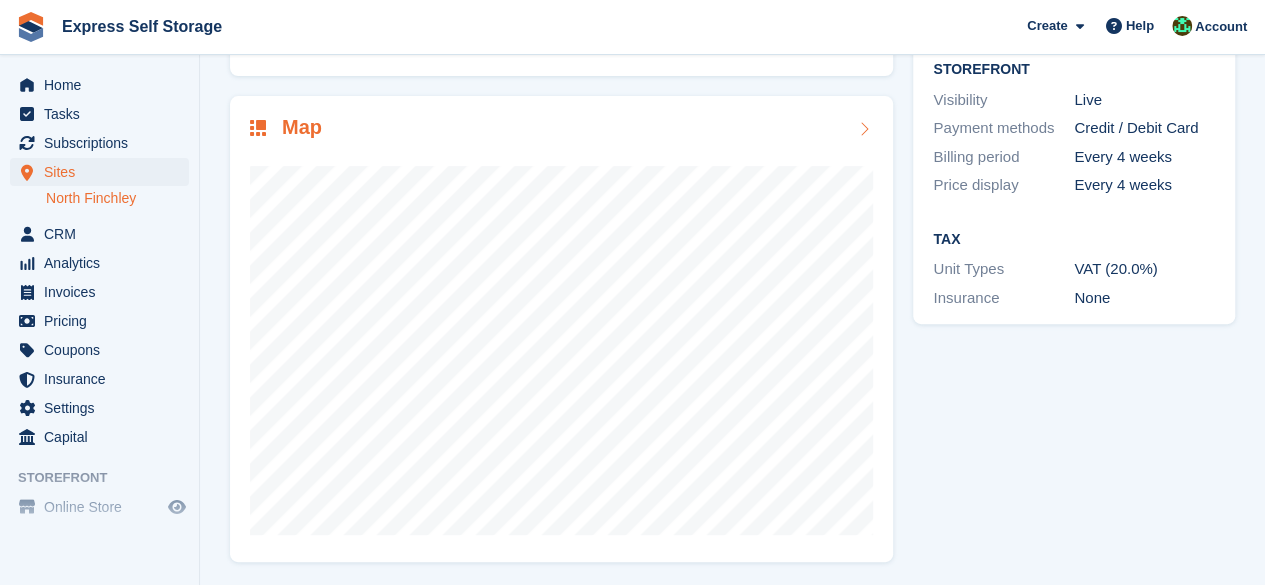 scroll, scrollTop: 267, scrollLeft: 0, axis: vertical 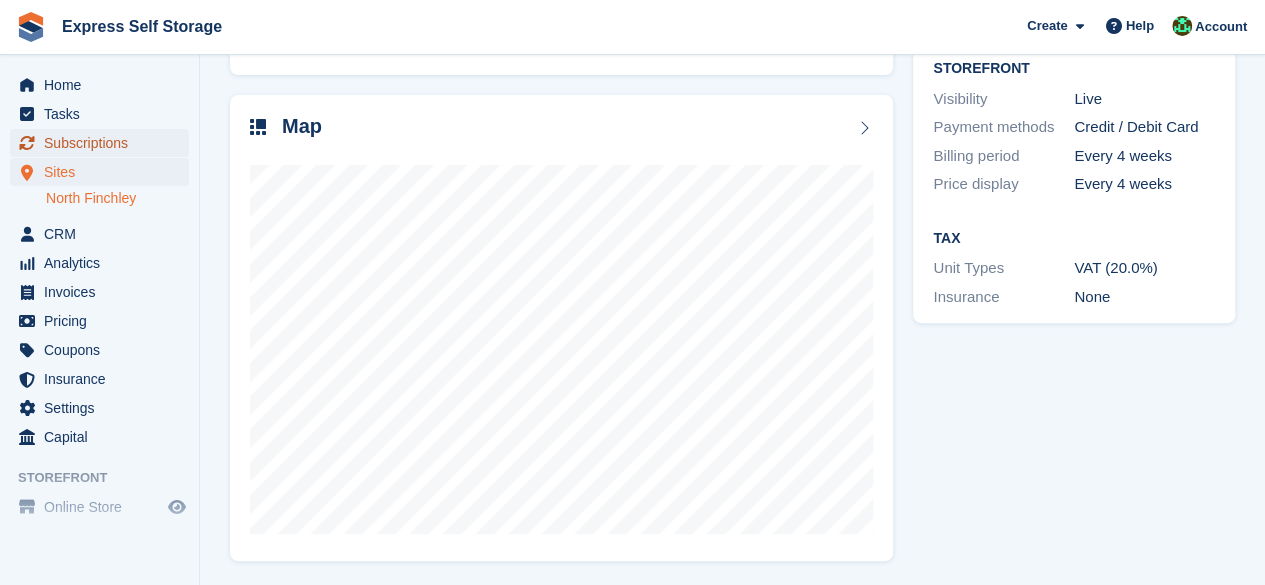 click on "Subscriptions" at bounding box center (104, 143) 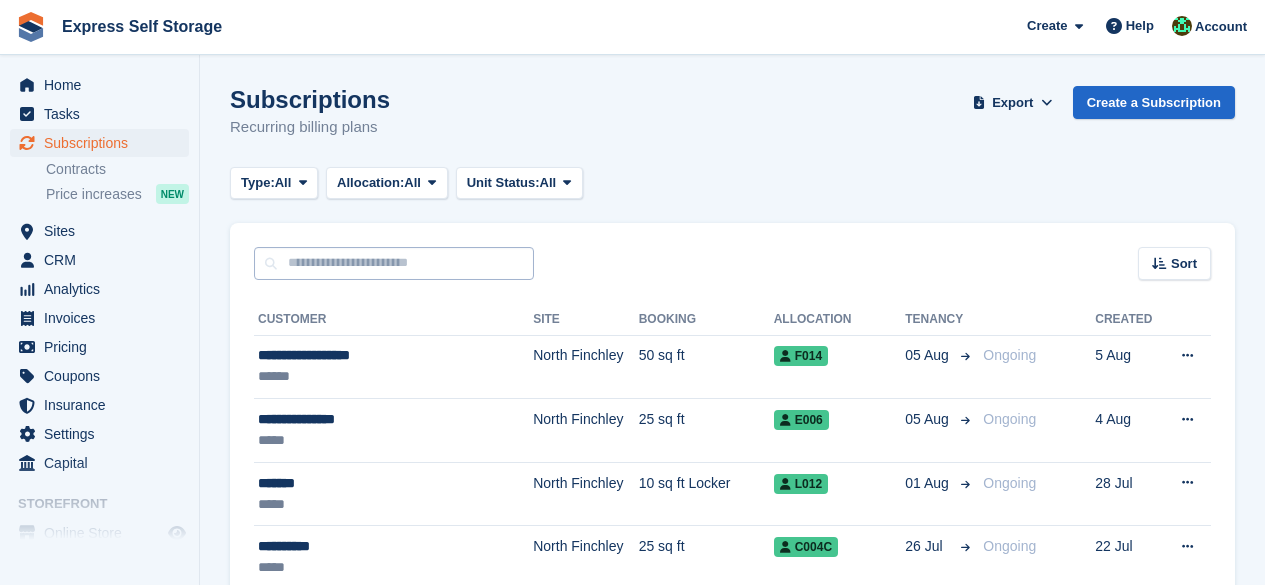 scroll, scrollTop: 0, scrollLeft: 0, axis: both 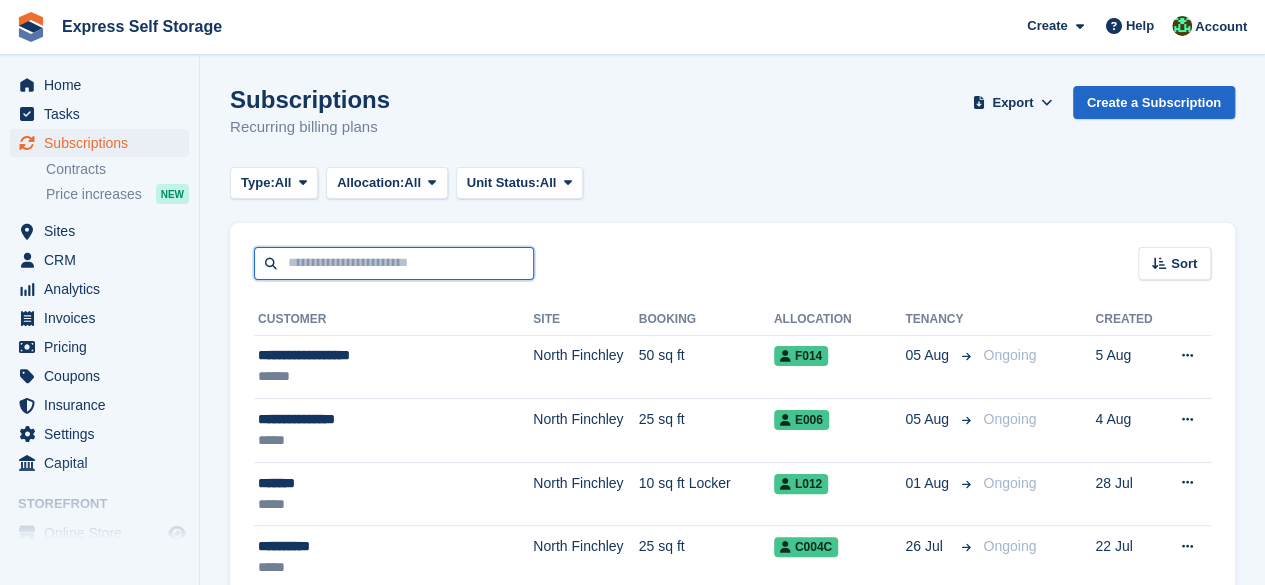 click at bounding box center [394, 263] 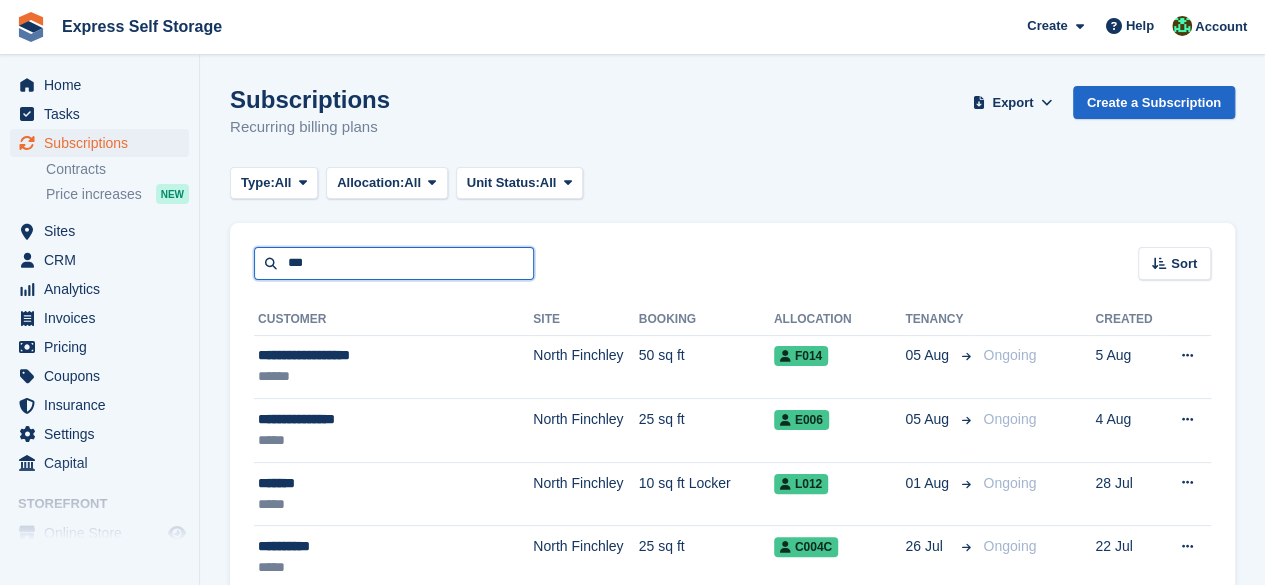 type on "**********" 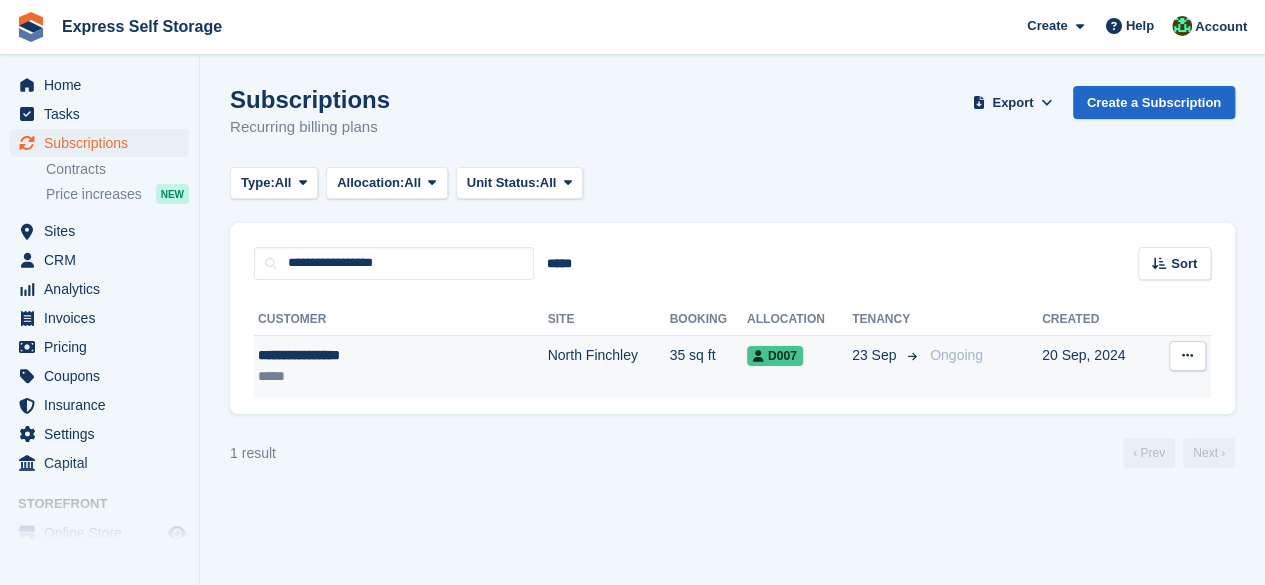 click on "*****" at bounding box center [364, 376] 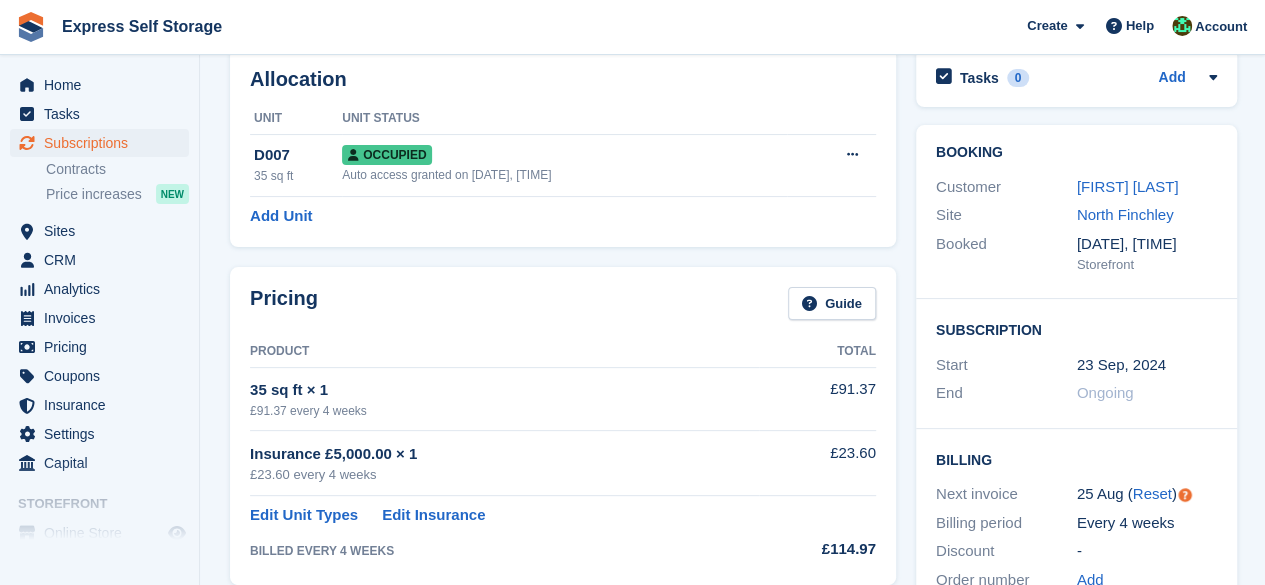 scroll, scrollTop: 0, scrollLeft: 0, axis: both 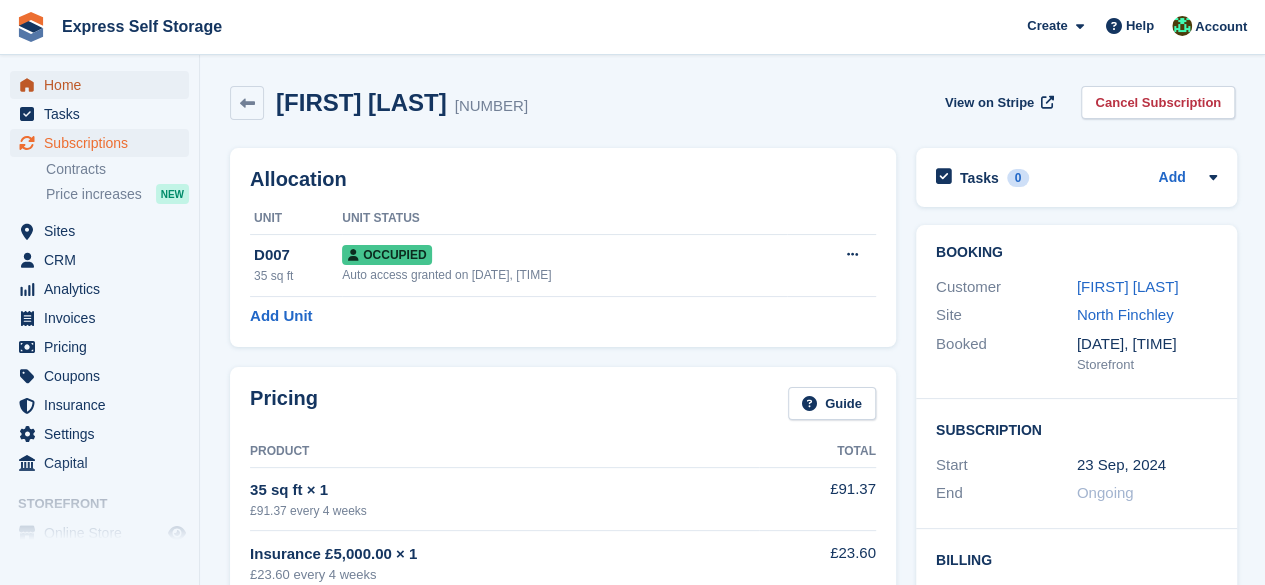 click on "Home" at bounding box center [104, 85] 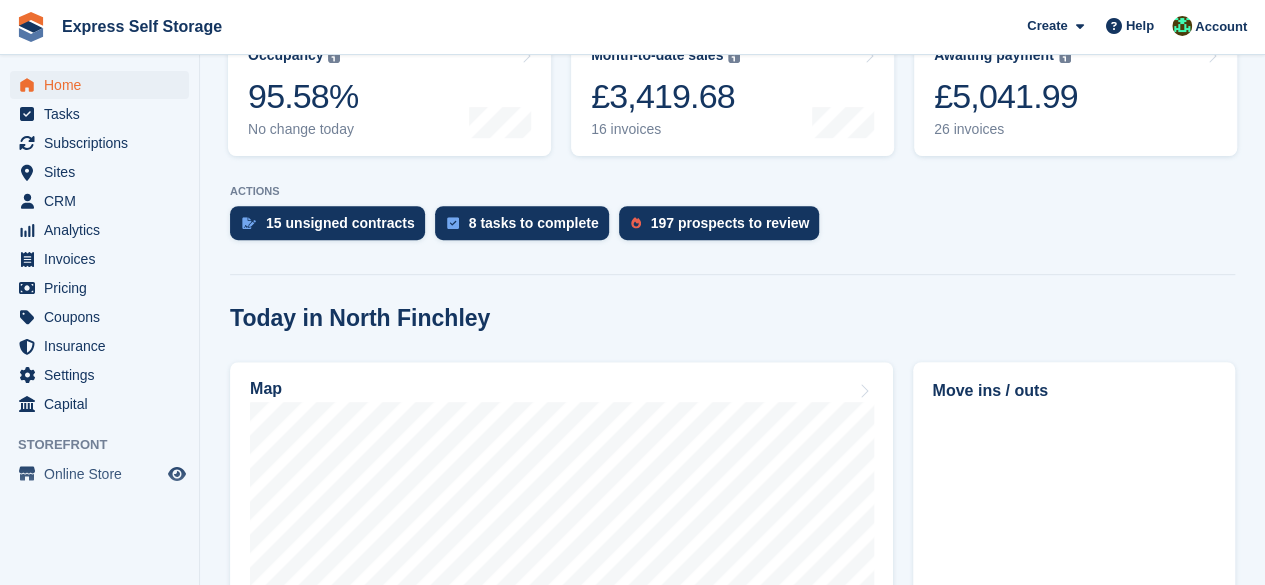 scroll, scrollTop: 300, scrollLeft: 0, axis: vertical 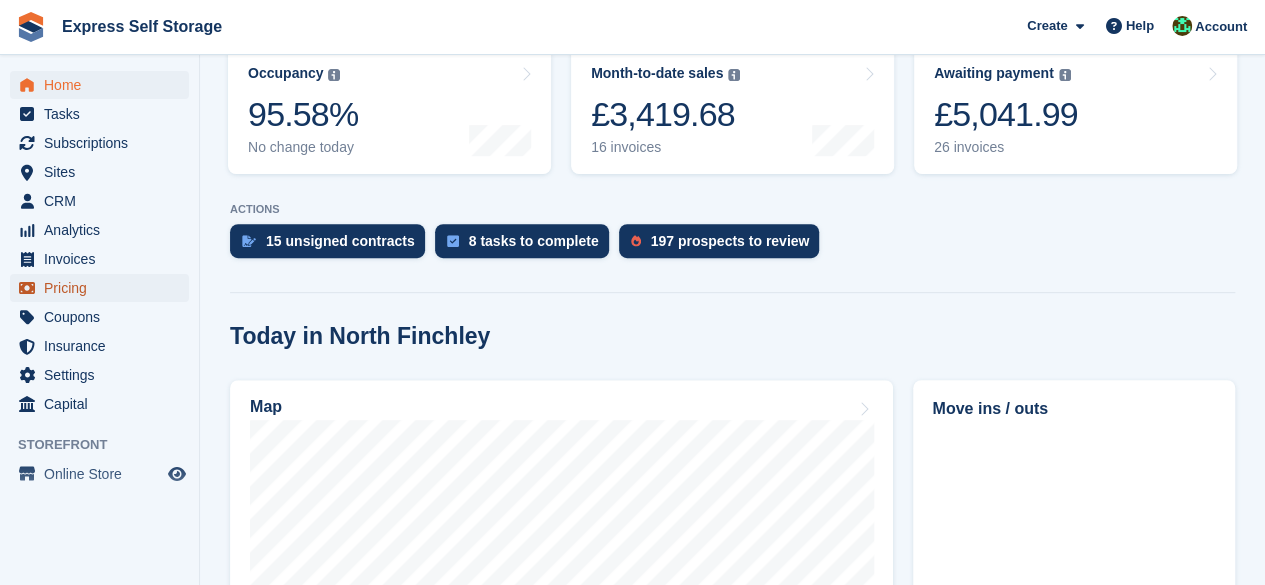 click on "Pricing" at bounding box center [104, 288] 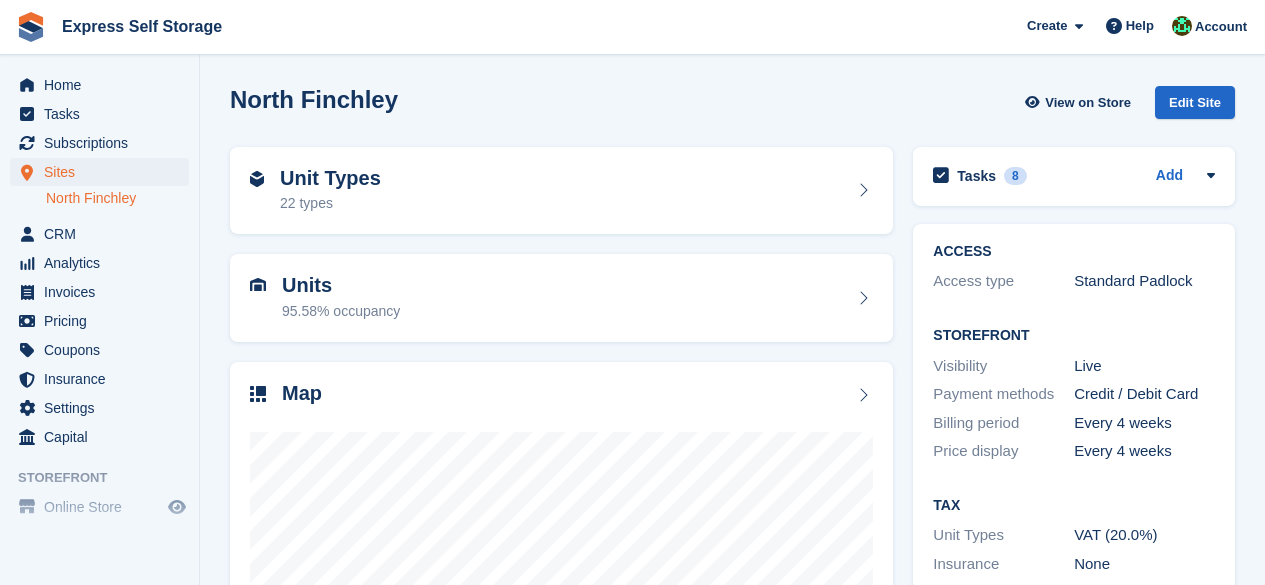 scroll, scrollTop: 0, scrollLeft: 0, axis: both 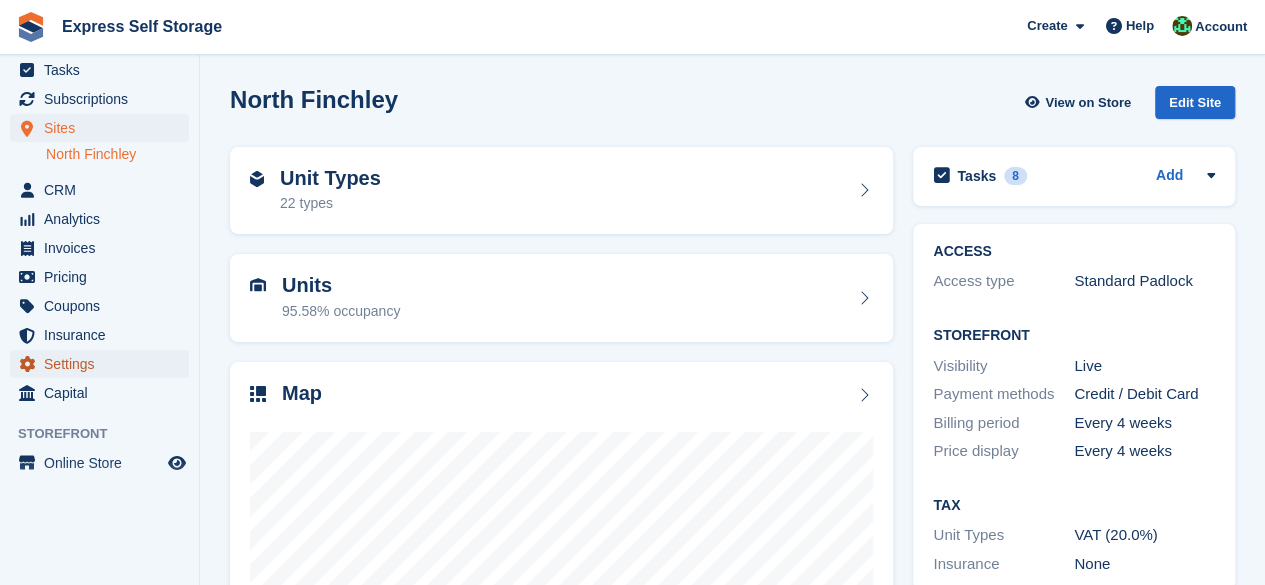 click on "Settings" at bounding box center [104, 364] 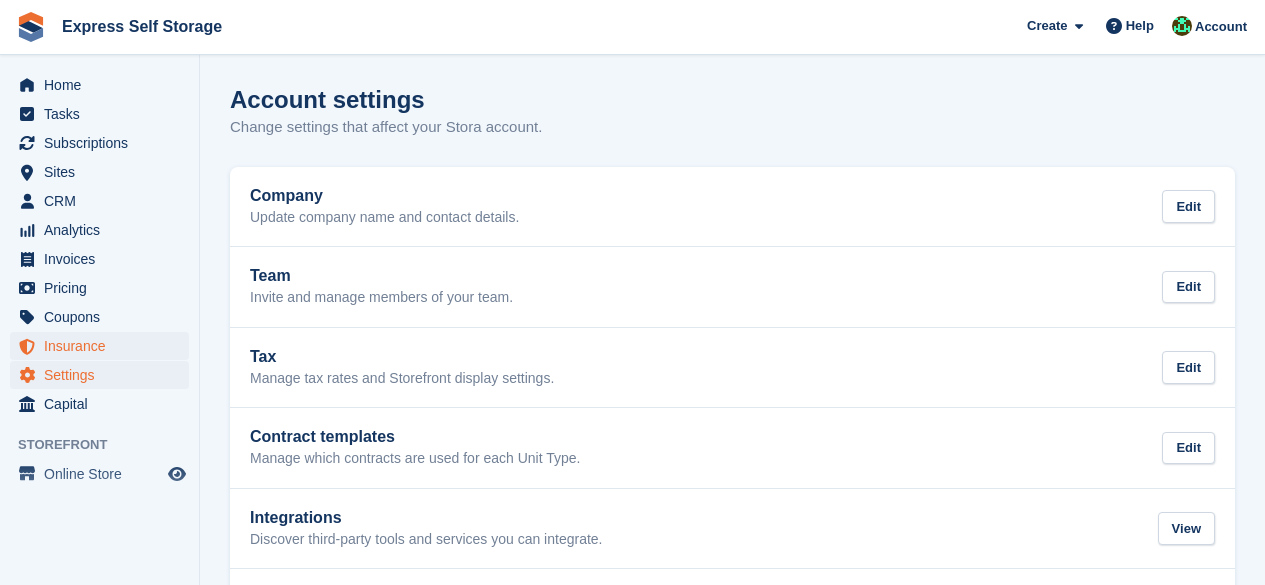 scroll, scrollTop: 0, scrollLeft: 0, axis: both 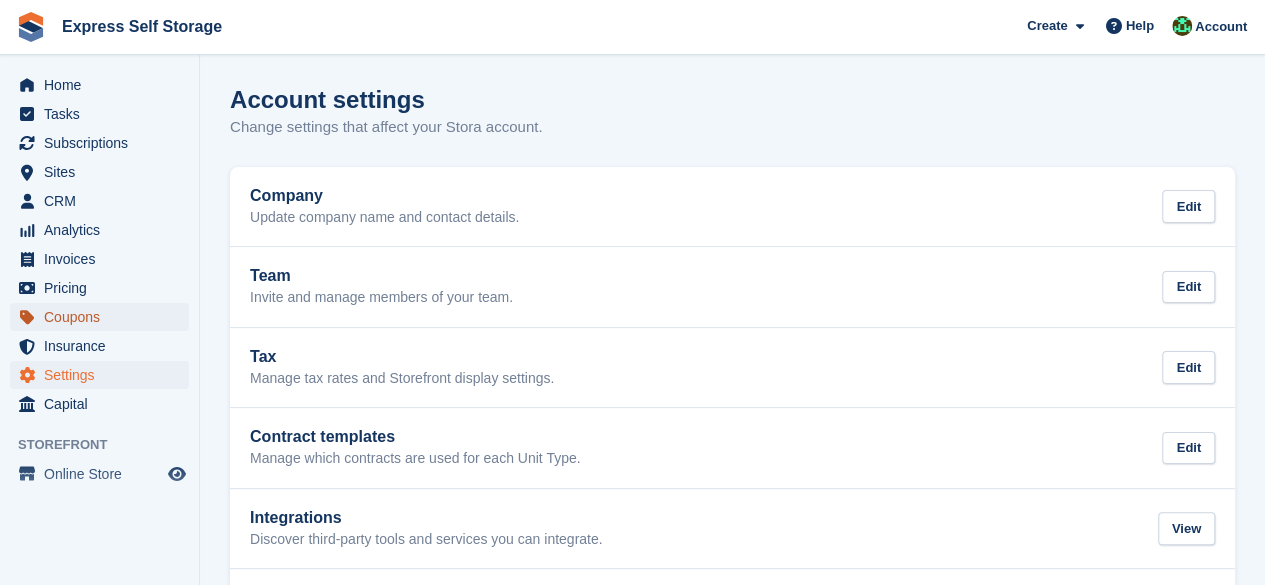 click on "Coupons" at bounding box center (104, 317) 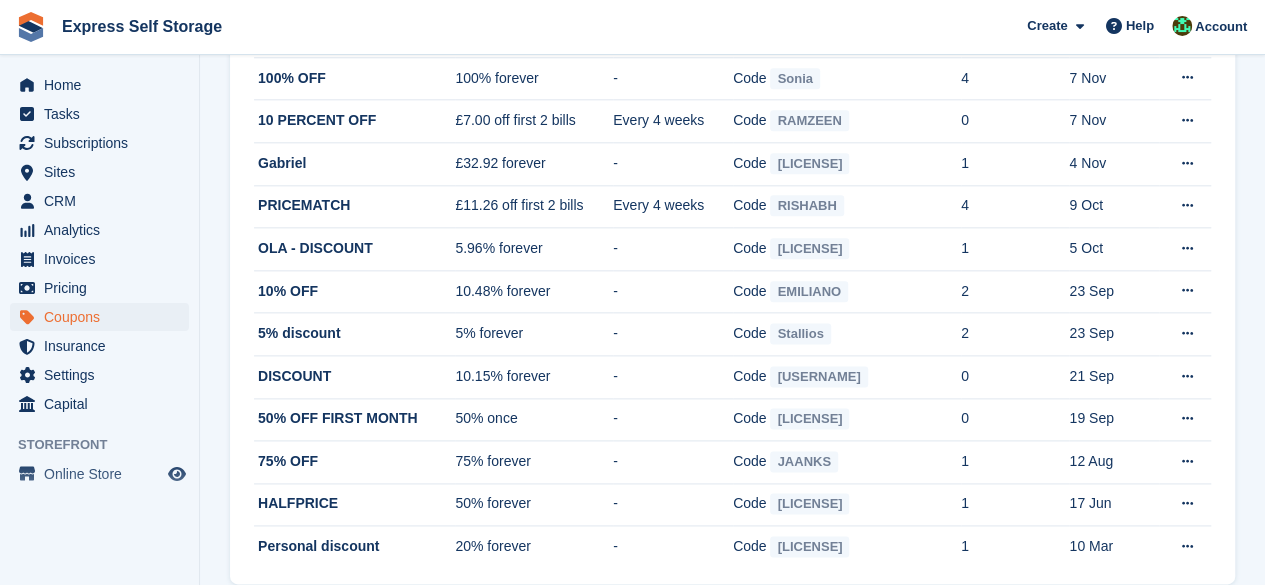 scroll, scrollTop: 1130, scrollLeft: 0, axis: vertical 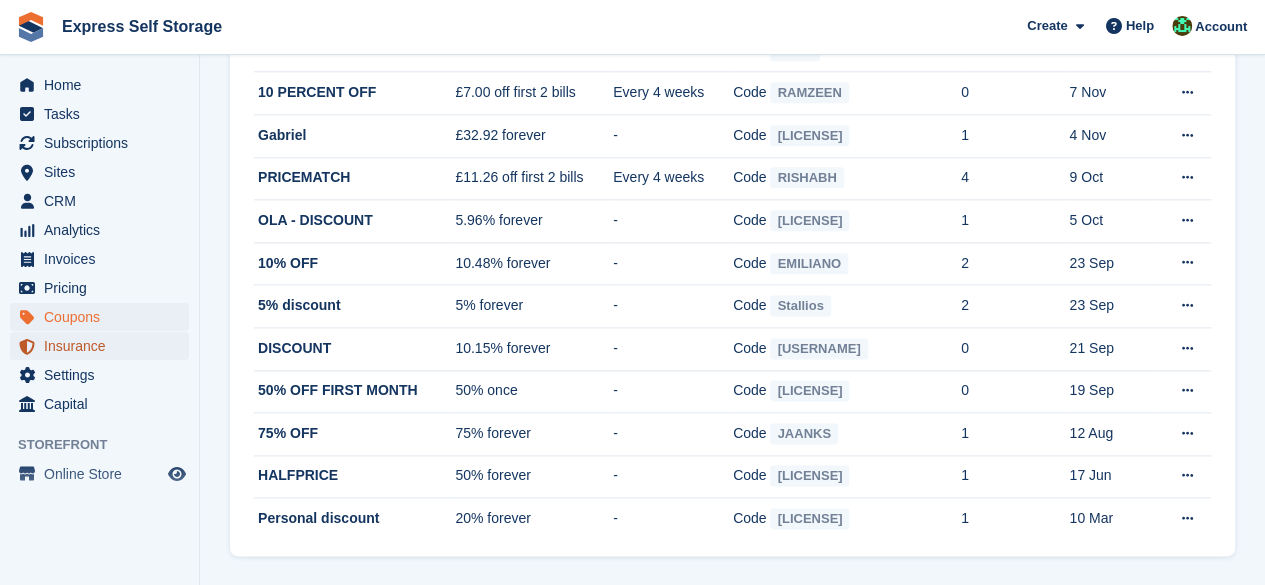 click on "Insurance" at bounding box center (104, 346) 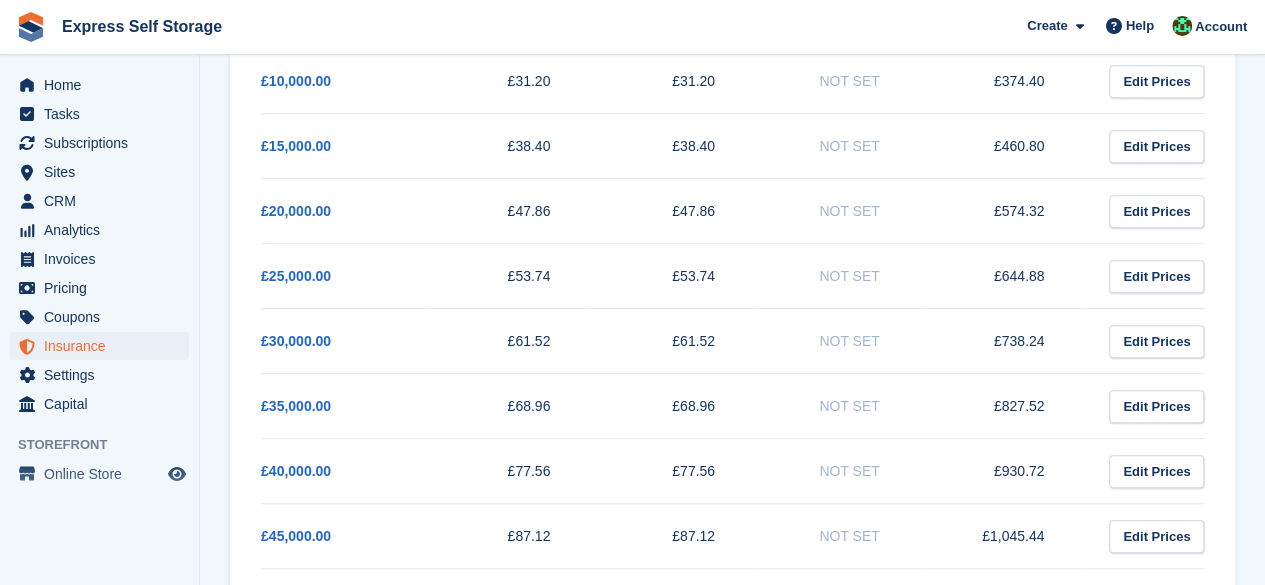 scroll, scrollTop: 698, scrollLeft: 0, axis: vertical 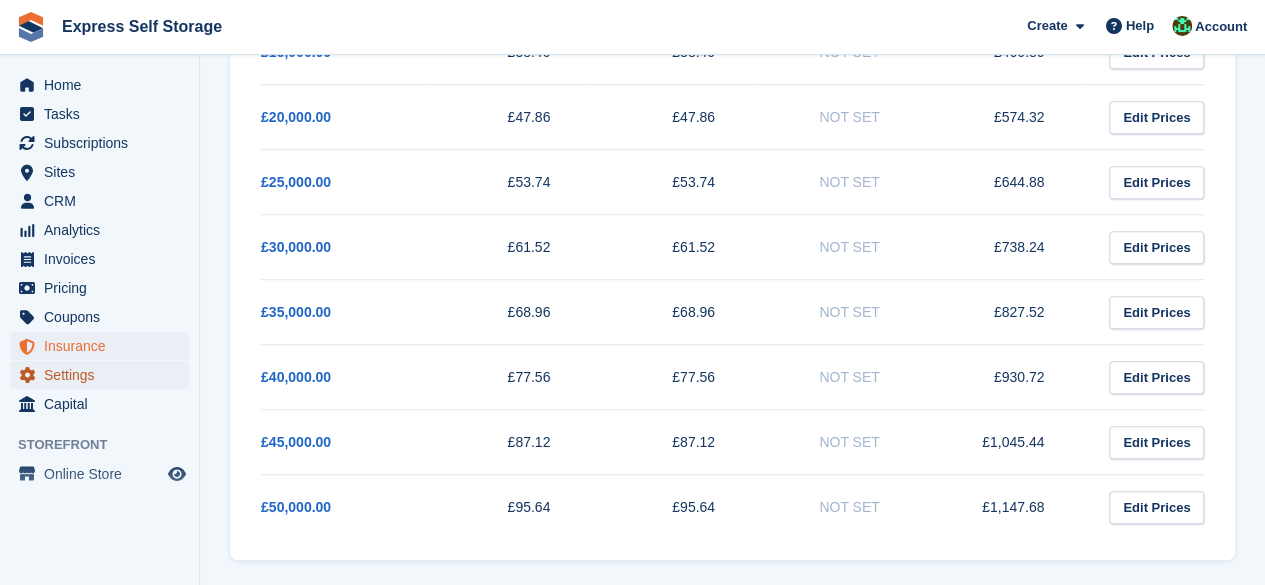 click on "Settings" at bounding box center (104, 375) 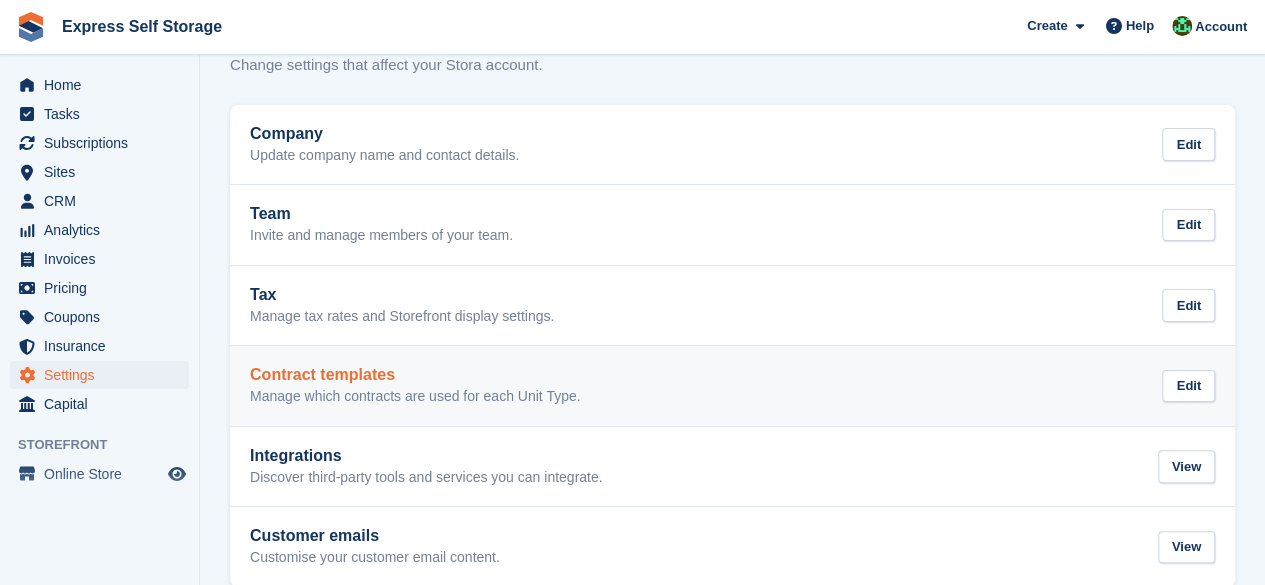 scroll, scrollTop: 93, scrollLeft: 0, axis: vertical 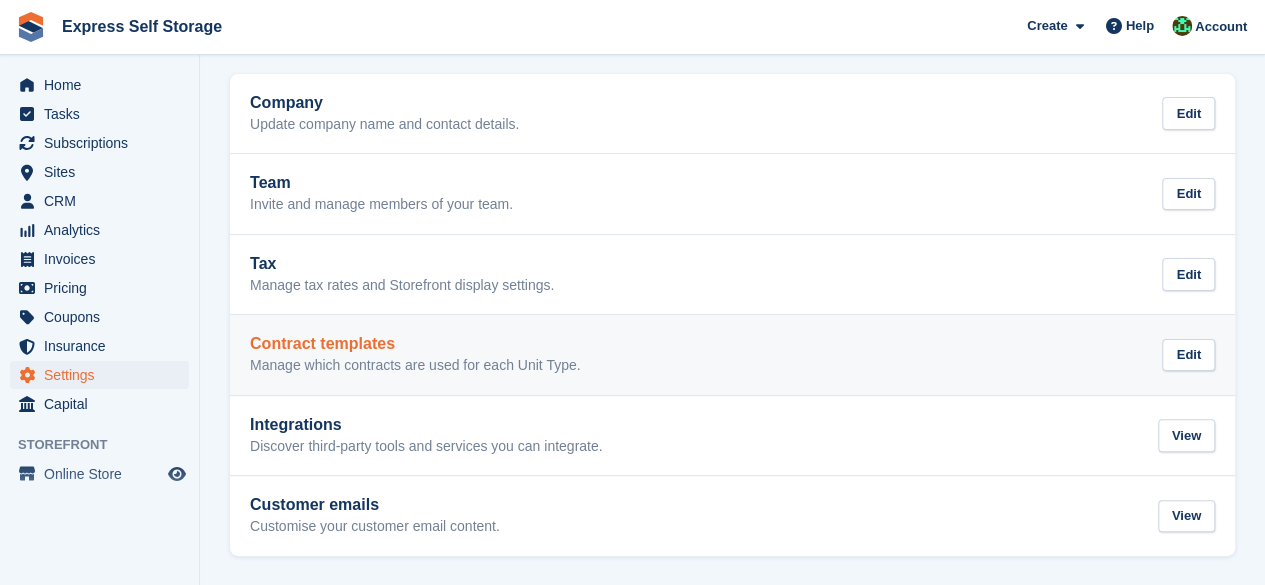 click on "Manage which contracts are used for each Unit Type." at bounding box center [415, 366] 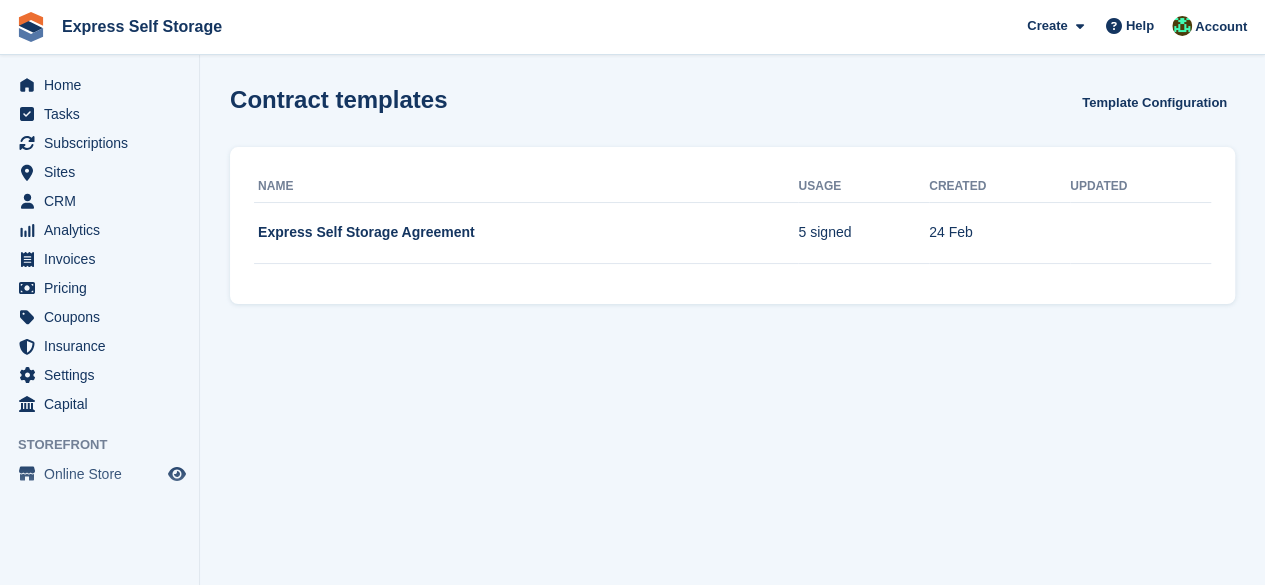 scroll, scrollTop: 0, scrollLeft: 0, axis: both 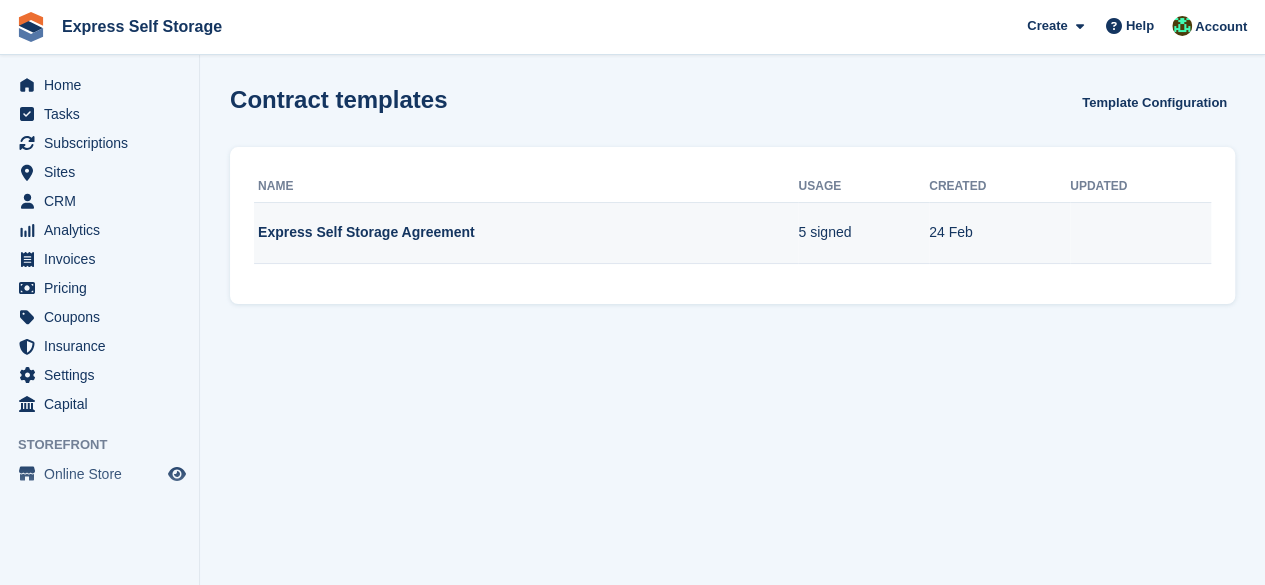 click on "Express Self Storage Agreement" at bounding box center [526, 233] 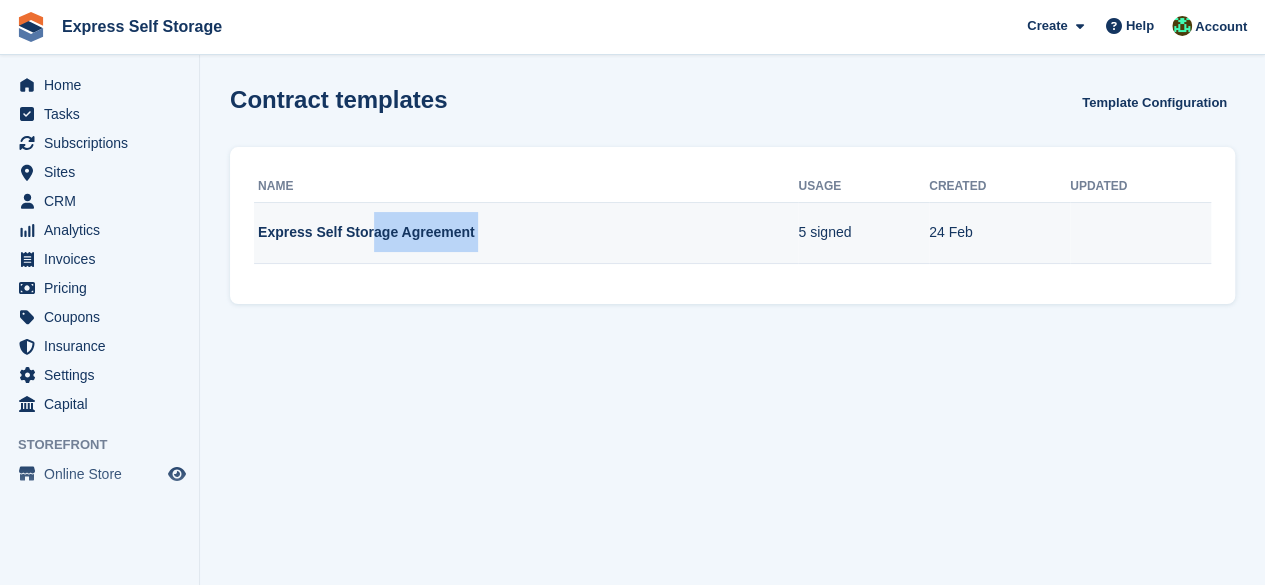 click on "Express Self Storage Agreement" at bounding box center (526, 233) 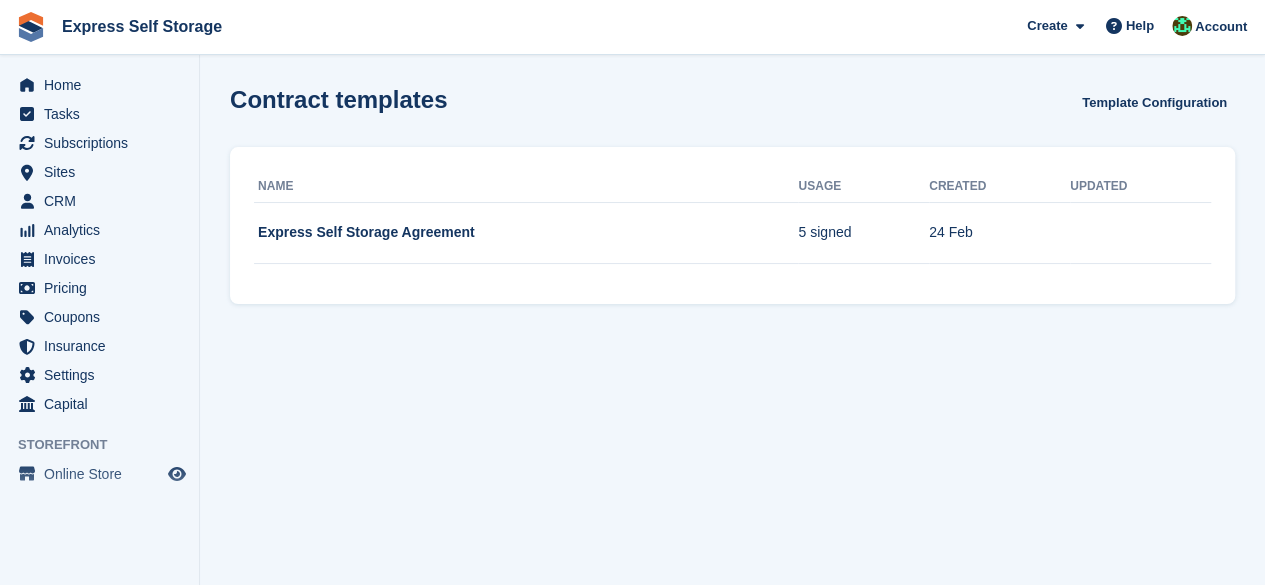 drag, startPoint x: 894, startPoint y: 141, endPoint x: 909, endPoint y: 187, distance: 48.38388 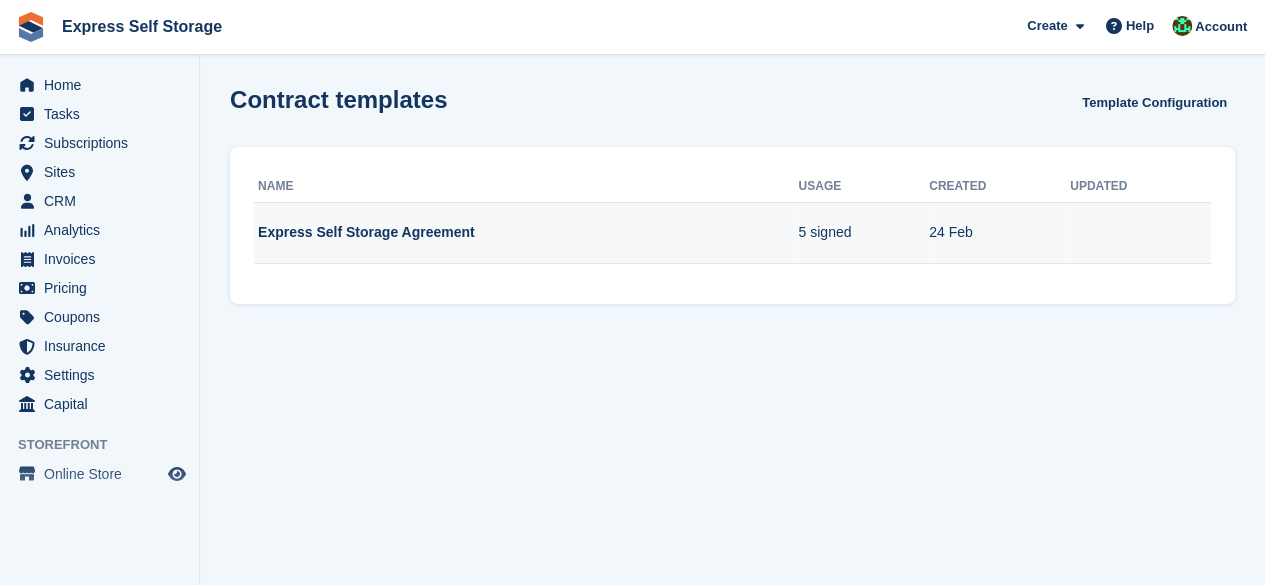 click on "24 Feb" at bounding box center (999, 233) 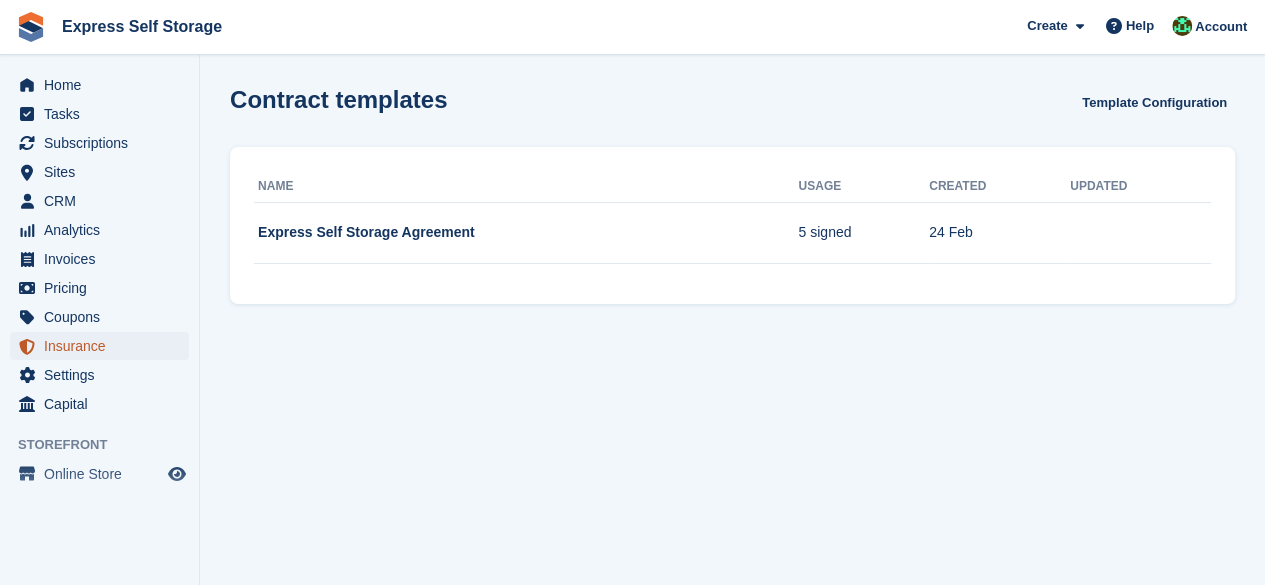click on "Insurance" at bounding box center [104, 346] 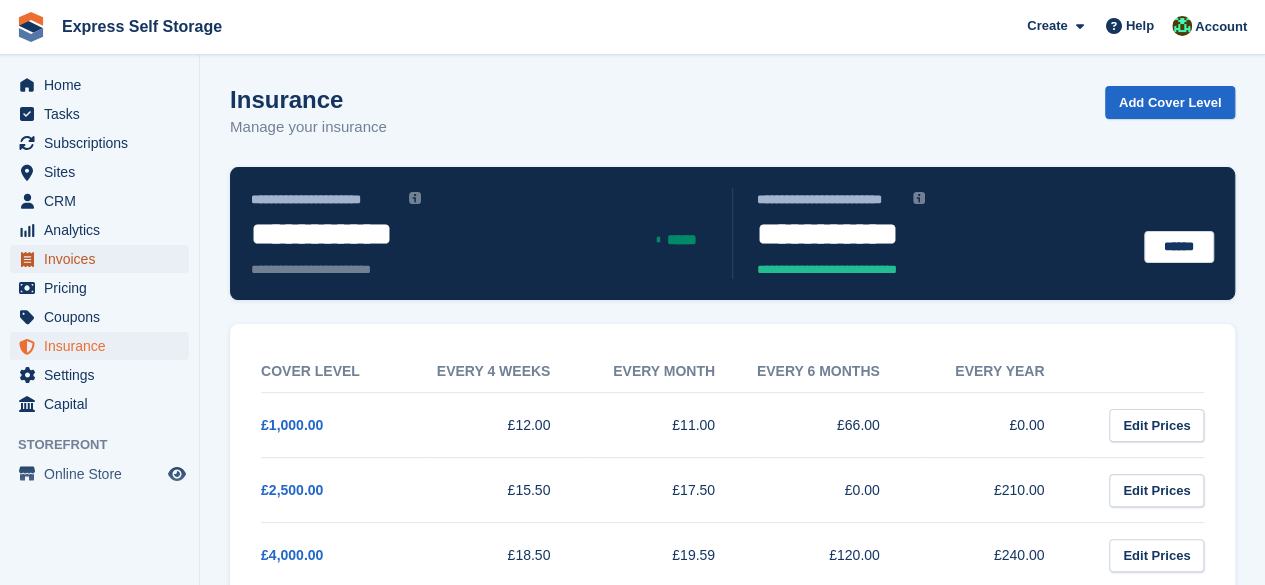 click on "Invoices" at bounding box center [104, 259] 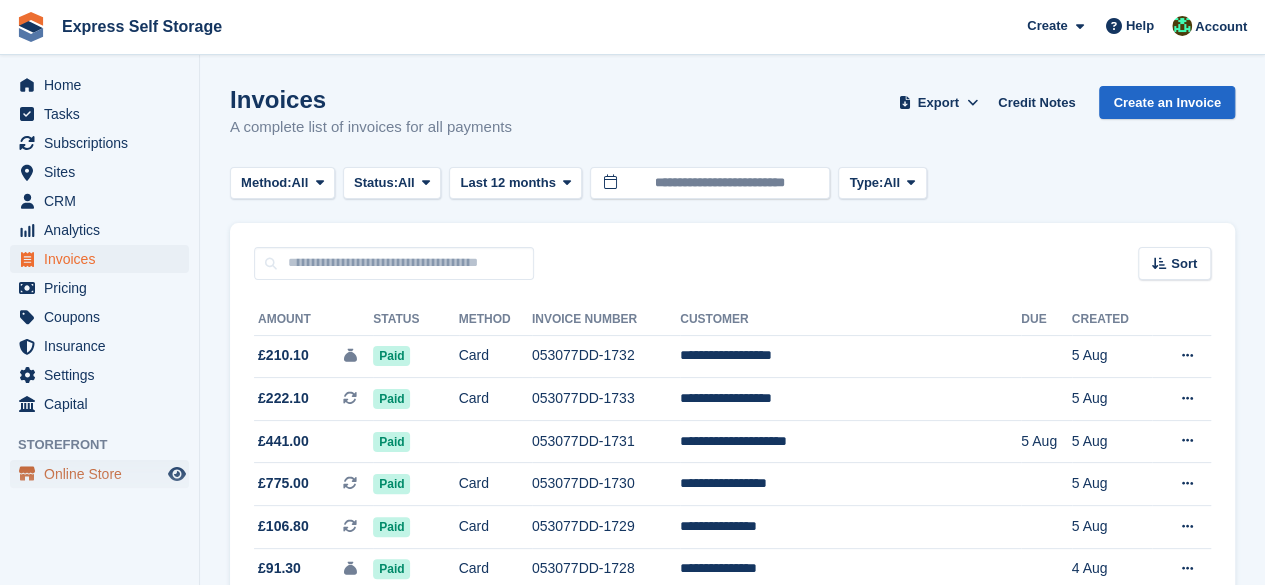 click on "Online Store" at bounding box center [104, 474] 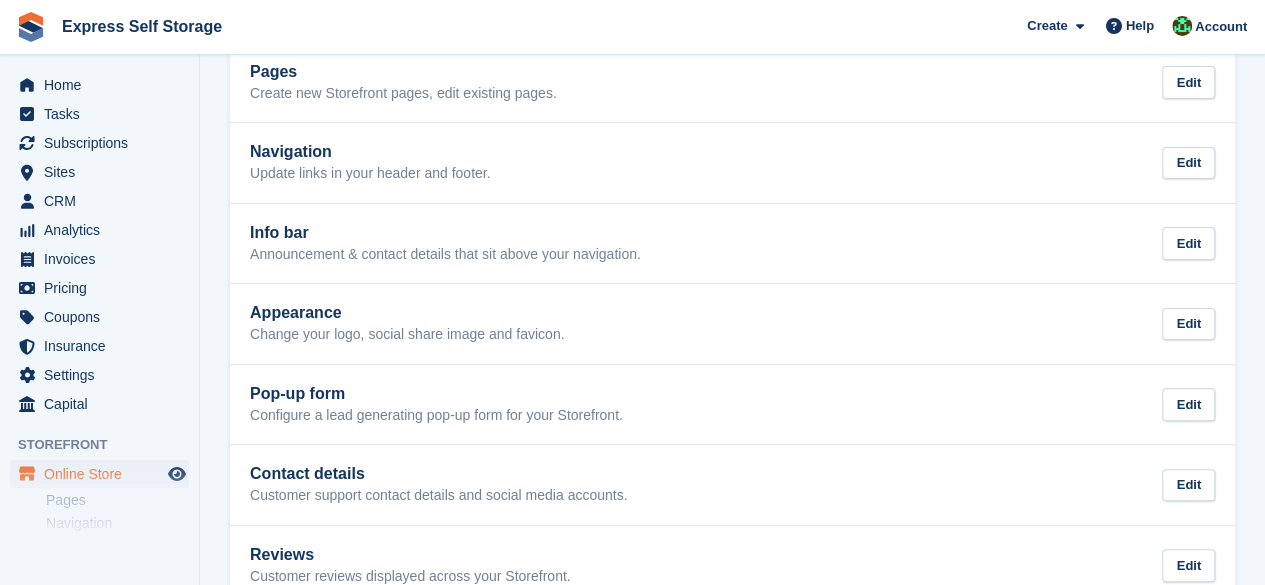 scroll, scrollTop: 415, scrollLeft: 0, axis: vertical 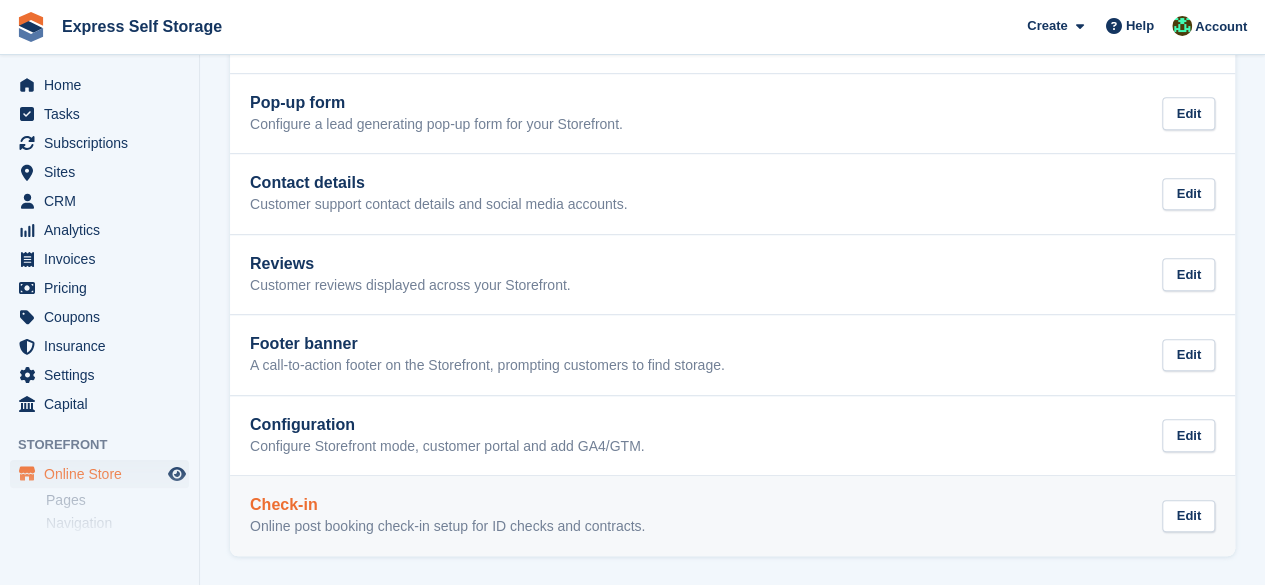 click on "Online post booking check-in setup for ID checks and contracts." at bounding box center [447, 527] 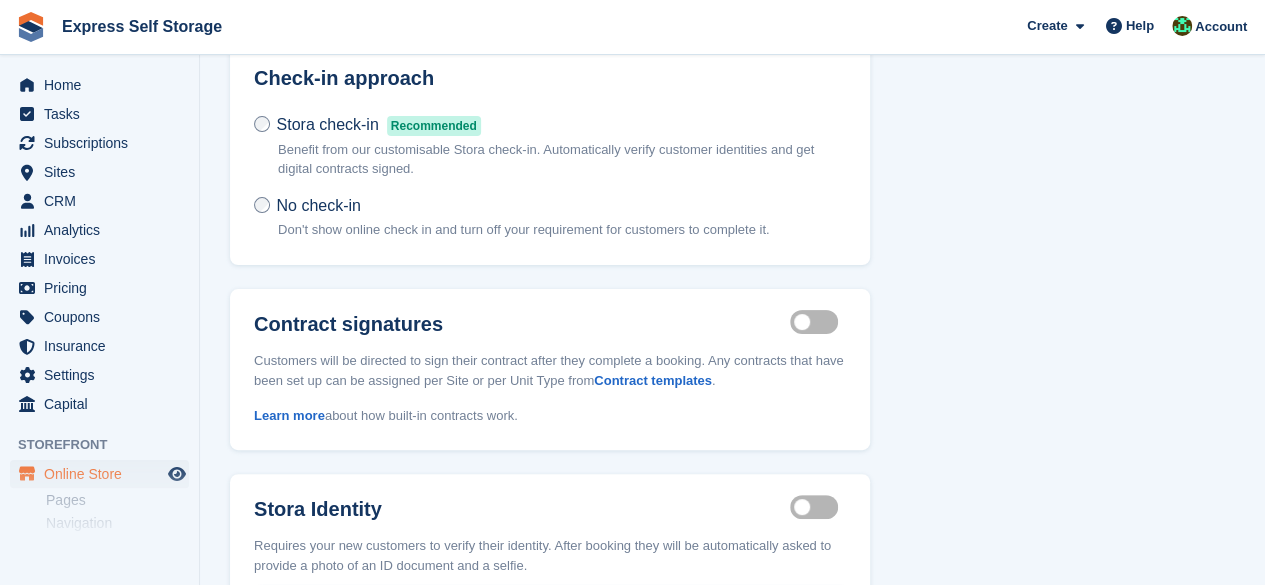 scroll, scrollTop: 0, scrollLeft: 0, axis: both 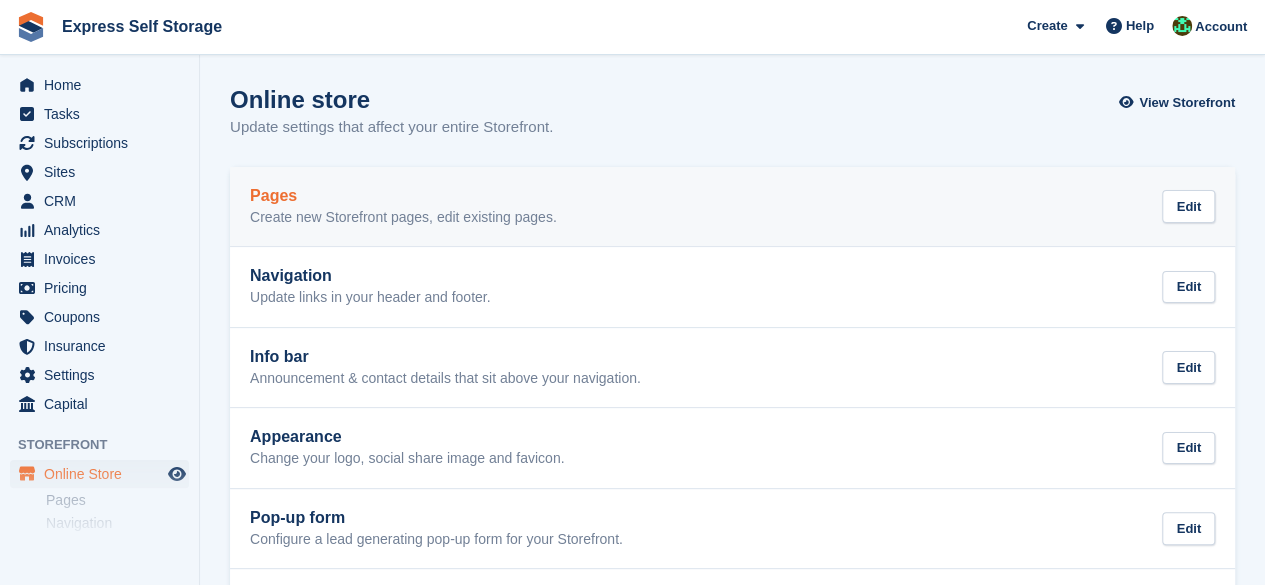 click on "Create new Storefront pages, edit existing pages." at bounding box center (403, 218) 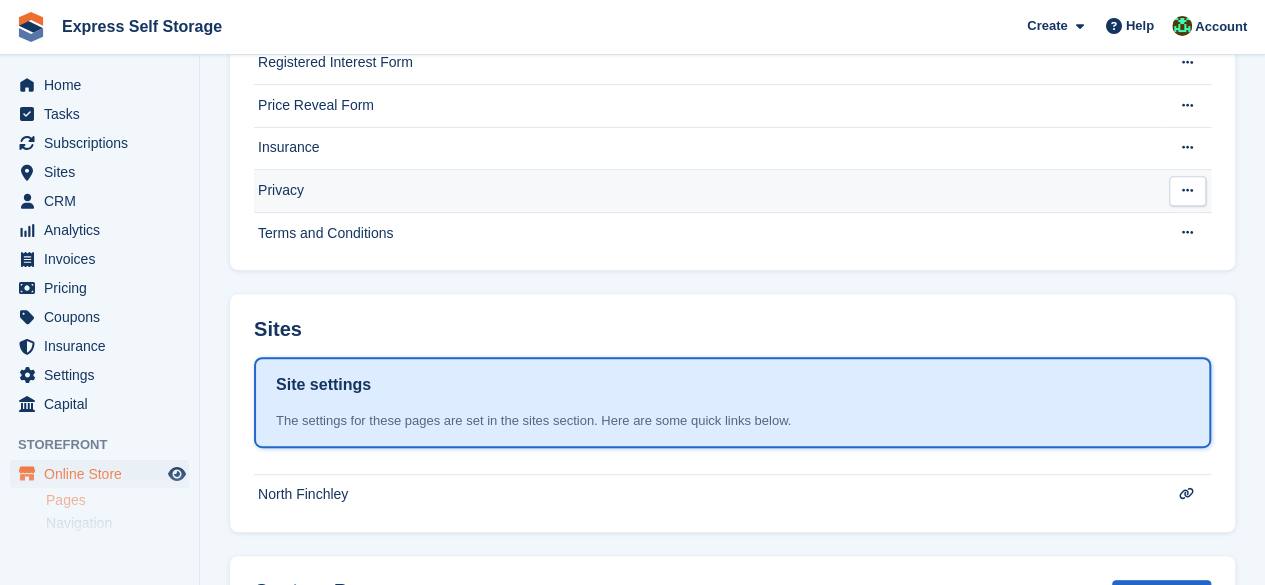 scroll, scrollTop: 643, scrollLeft: 0, axis: vertical 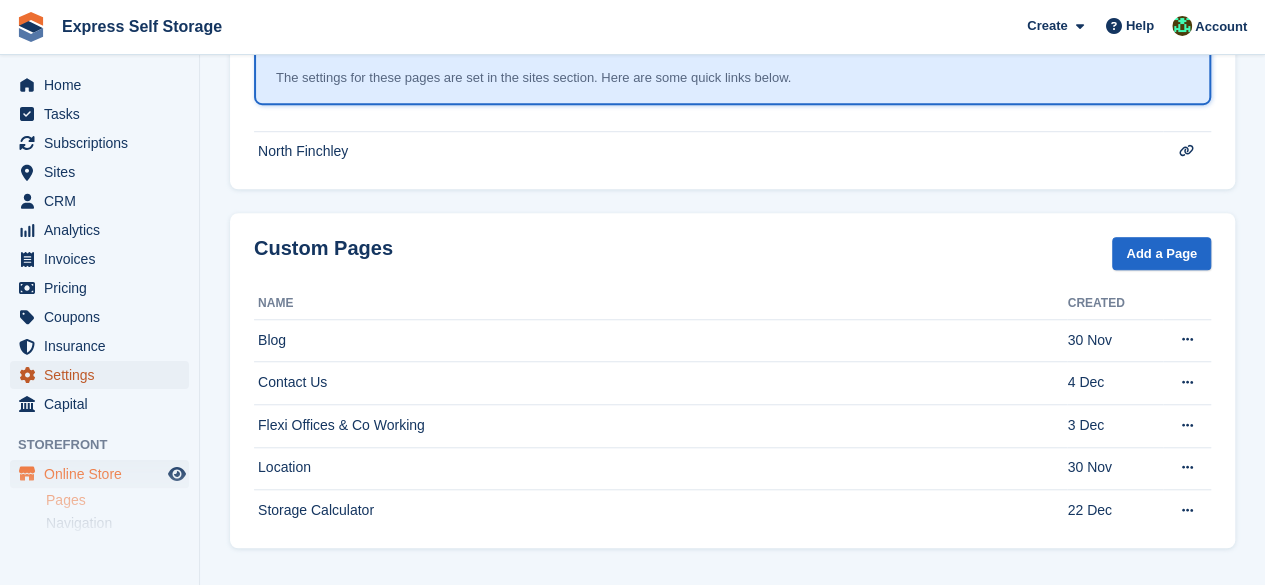 click on "Settings" at bounding box center [104, 375] 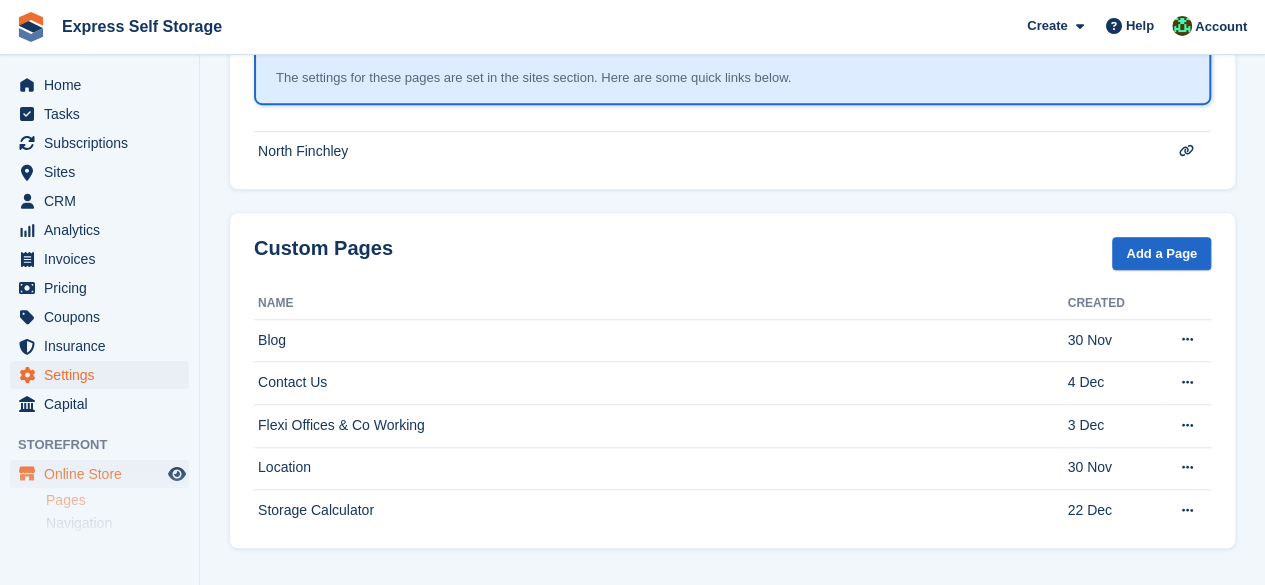scroll, scrollTop: 0, scrollLeft: 0, axis: both 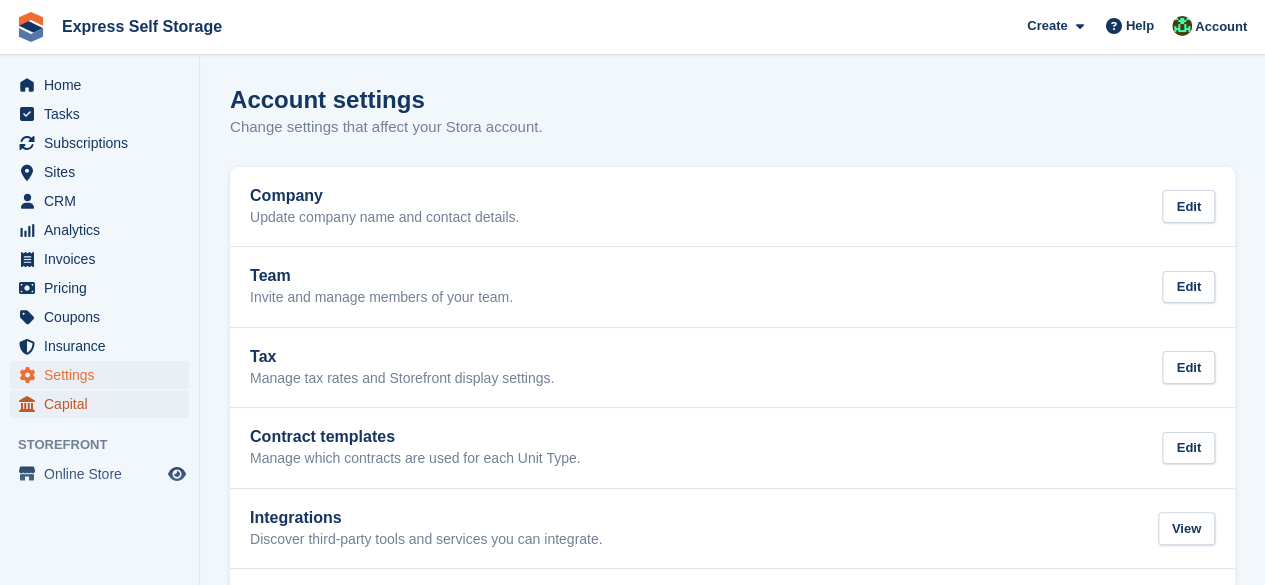 click on "Capital" at bounding box center (104, 404) 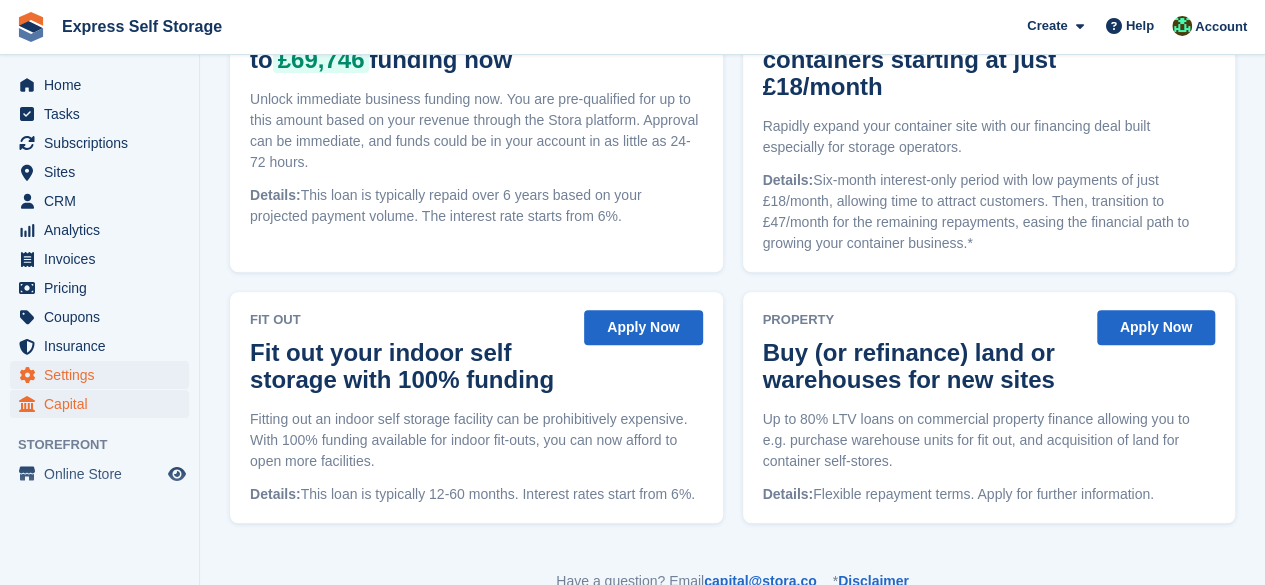 scroll, scrollTop: 350, scrollLeft: 0, axis: vertical 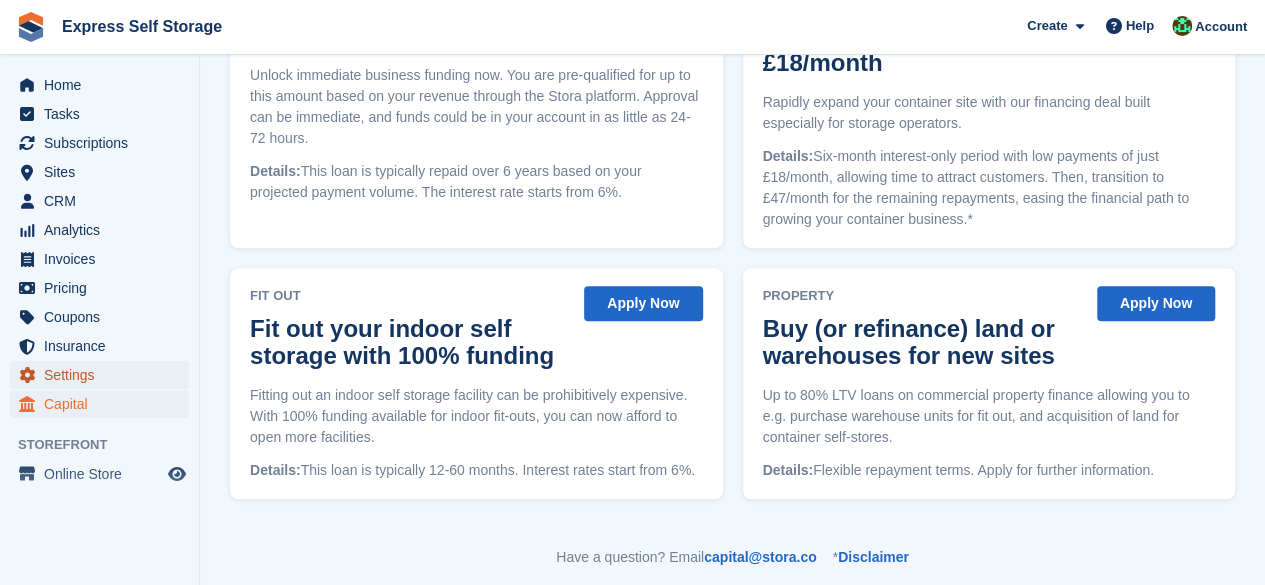 click on "Settings" at bounding box center (104, 375) 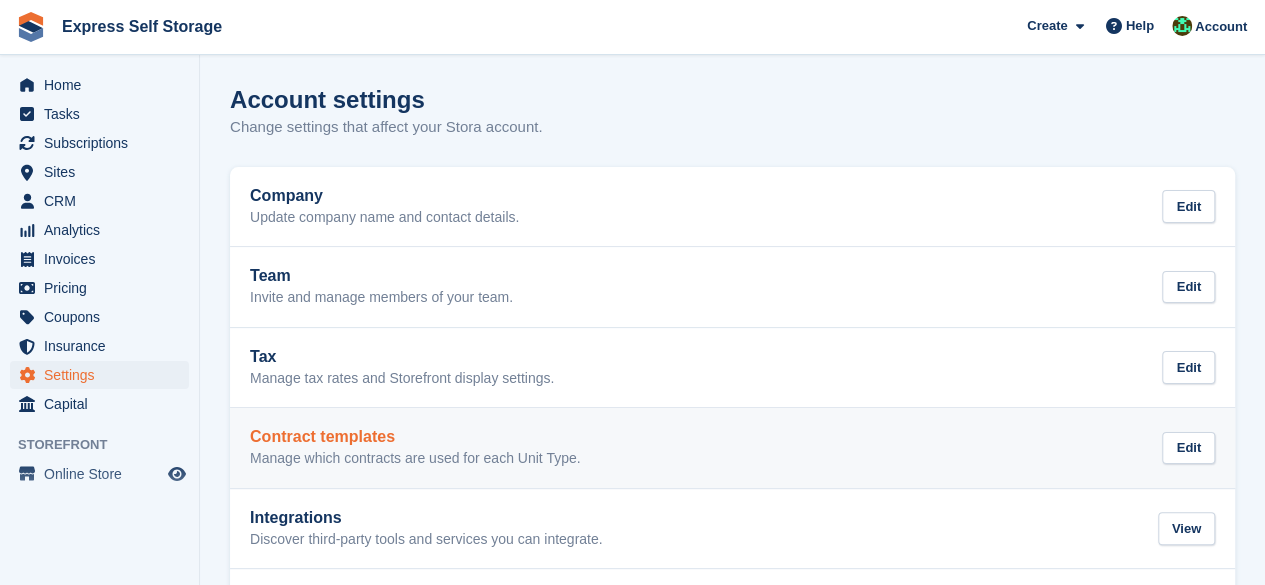 scroll, scrollTop: 93, scrollLeft: 0, axis: vertical 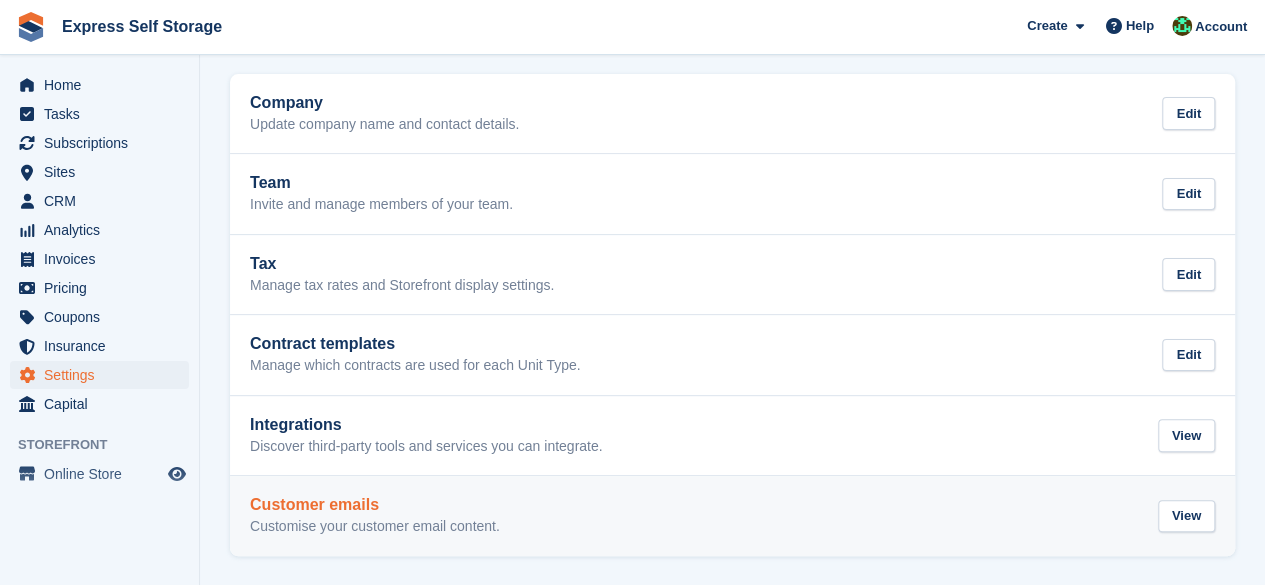 click on "Customer emails" at bounding box center [375, 505] 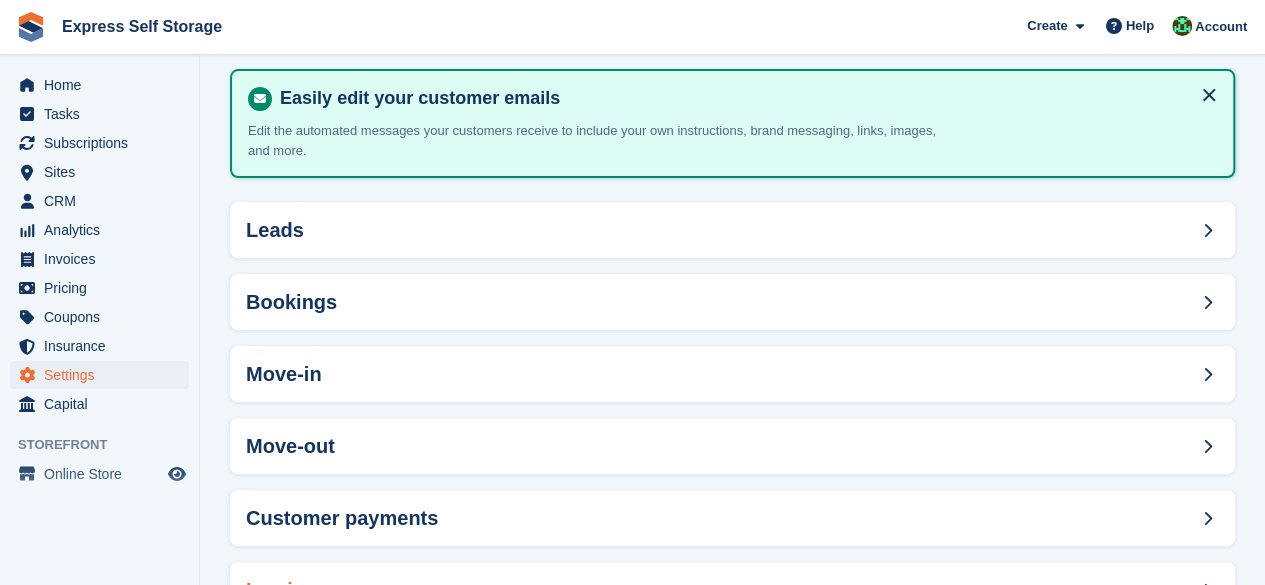 scroll, scrollTop: 176, scrollLeft: 0, axis: vertical 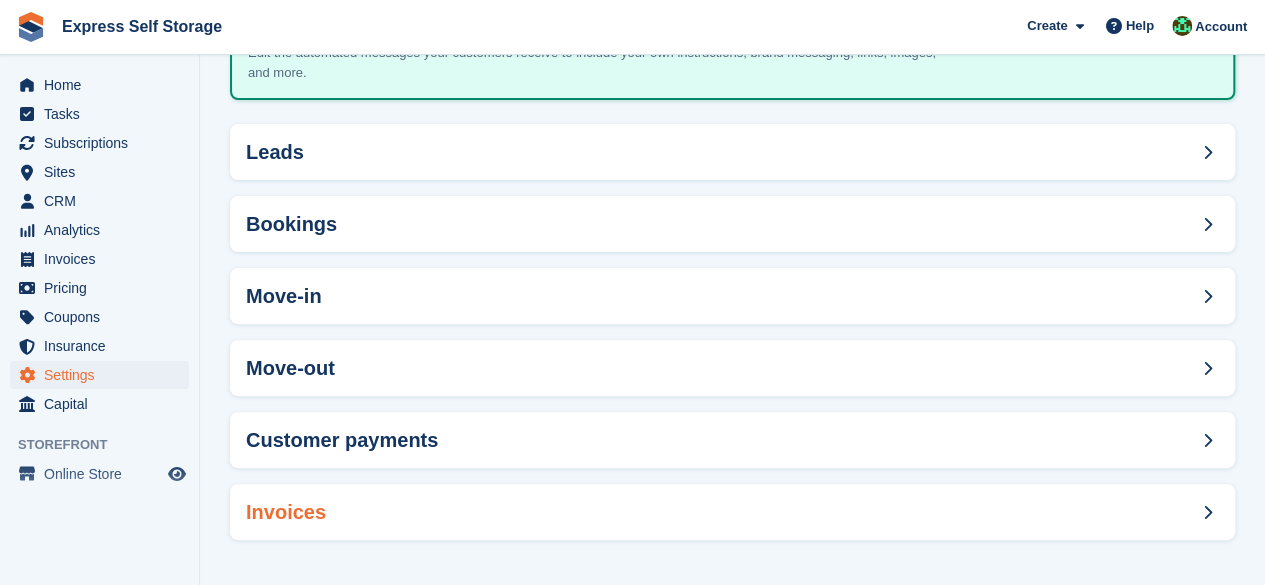 drag, startPoint x: 298, startPoint y: 519, endPoint x: 257, endPoint y: 505, distance: 43.32436 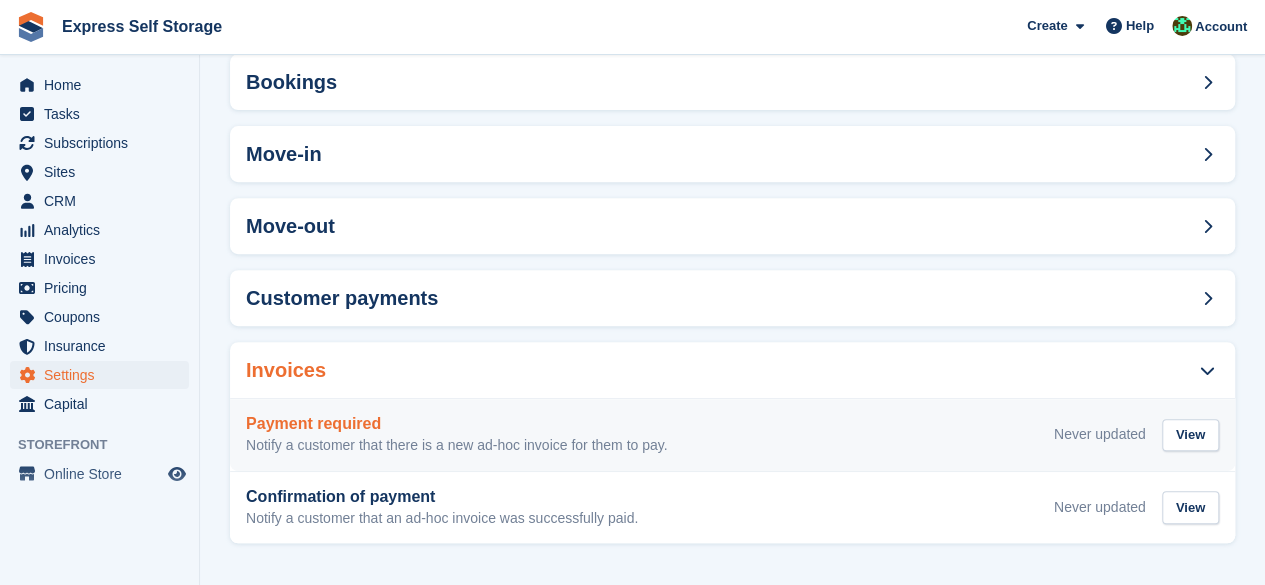 scroll, scrollTop: 321, scrollLeft: 0, axis: vertical 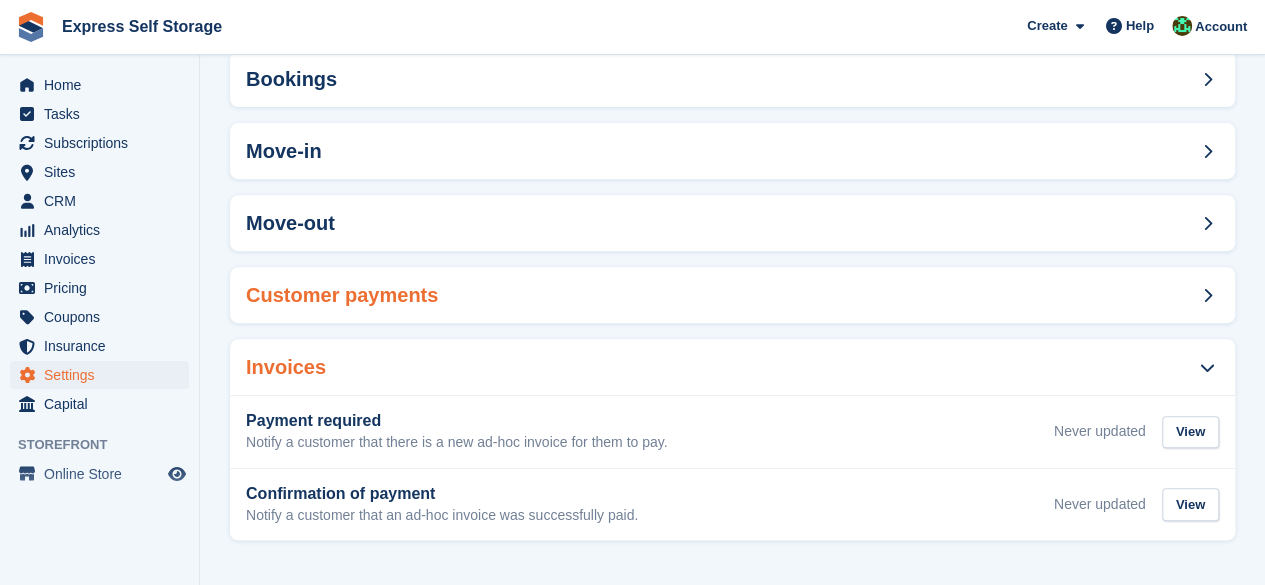 click on "Customer payments" at bounding box center [732, 295] 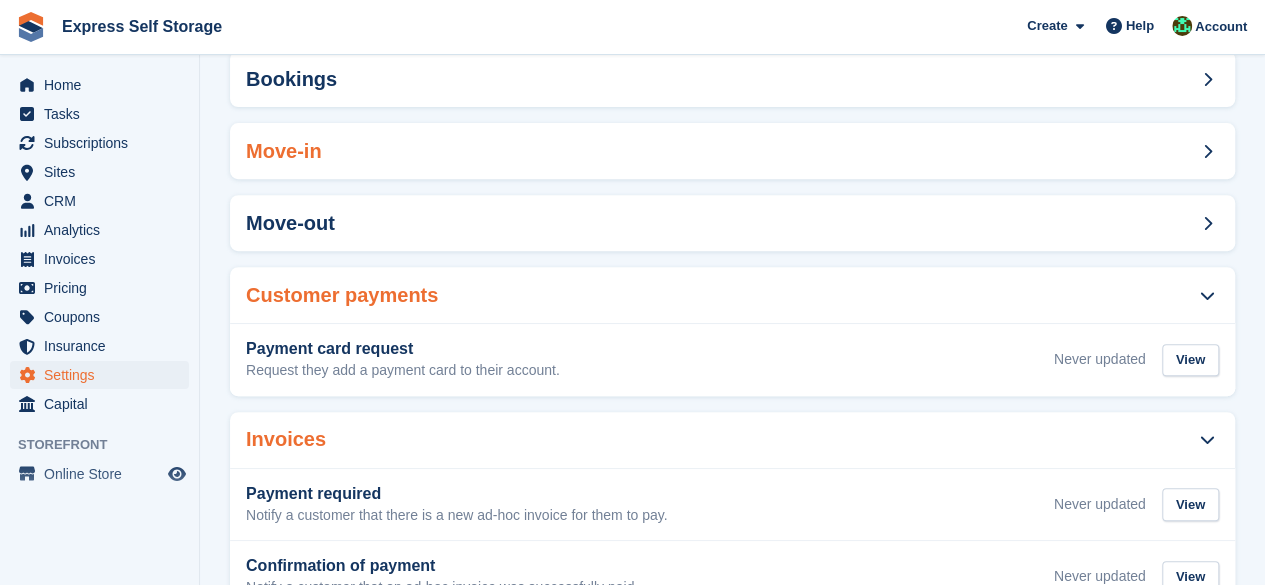 click on "Move-in" at bounding box center [732, 151] 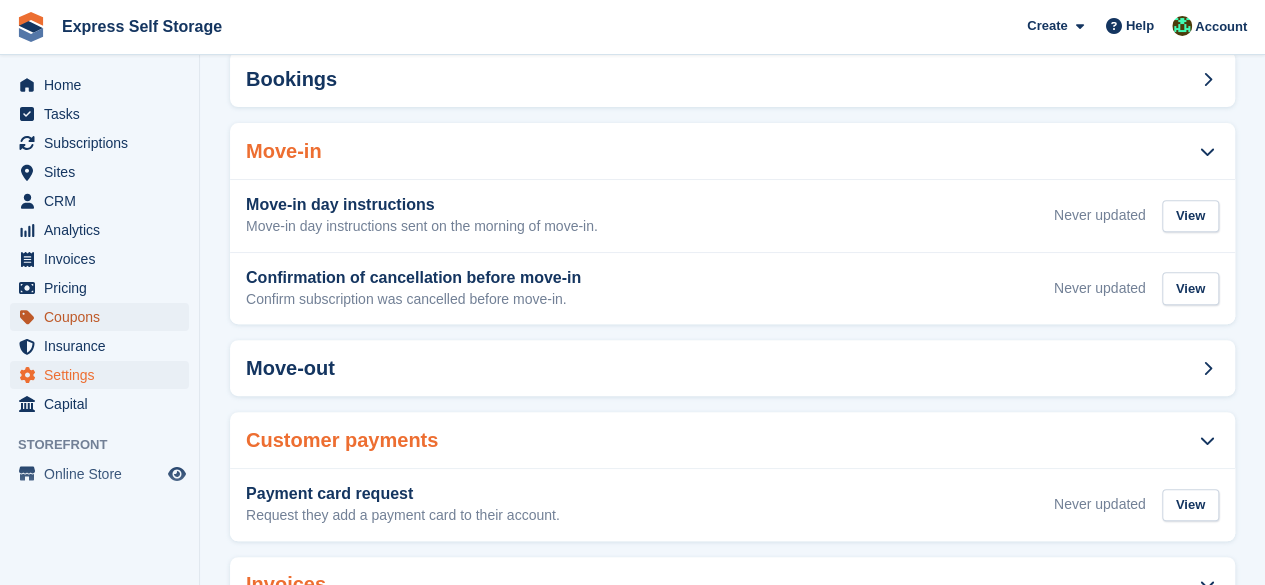 click on "Coupons" at bounding box center (104, 317) 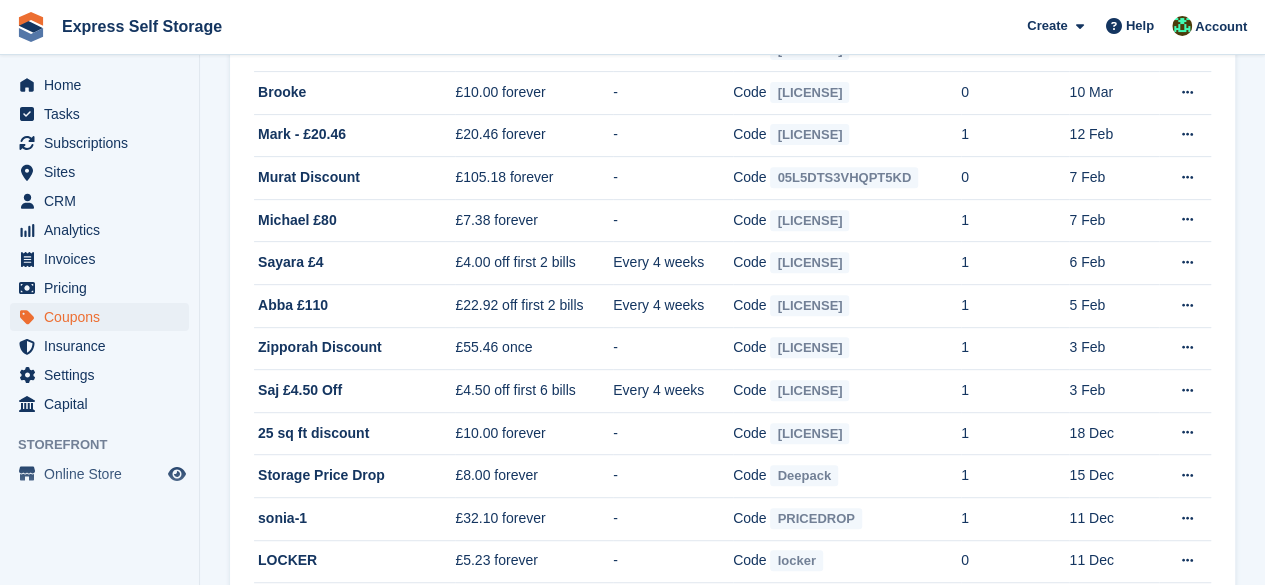 scroll, scrollTop: 0, scrollLeft: 0, axis: both 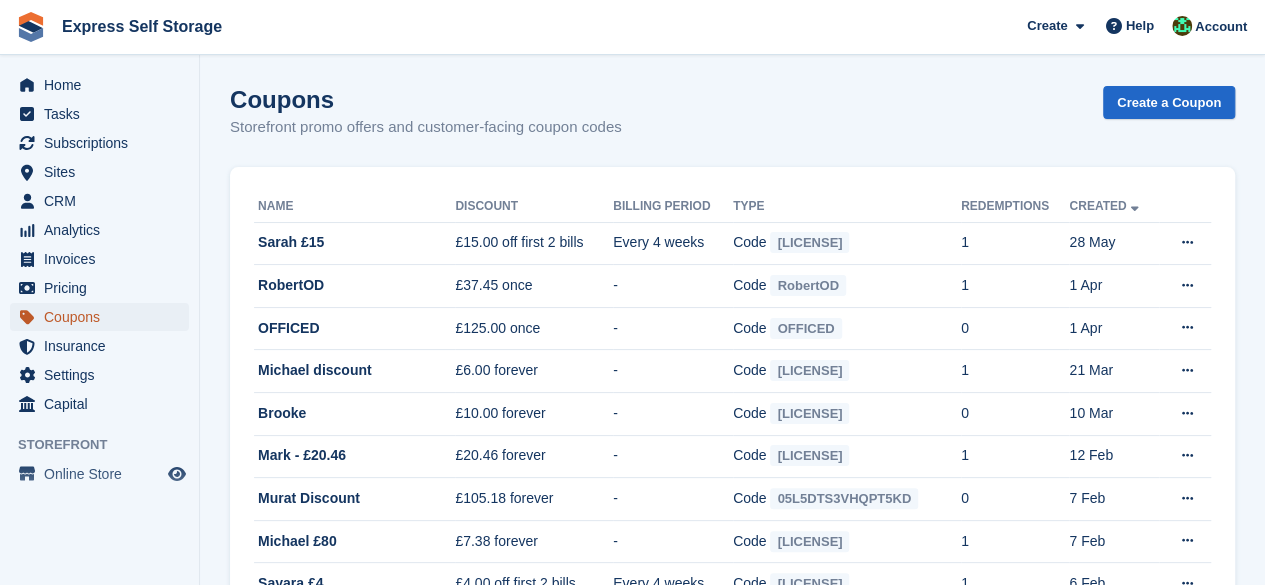 click on "Coupons" at bounding box center [104, 317] 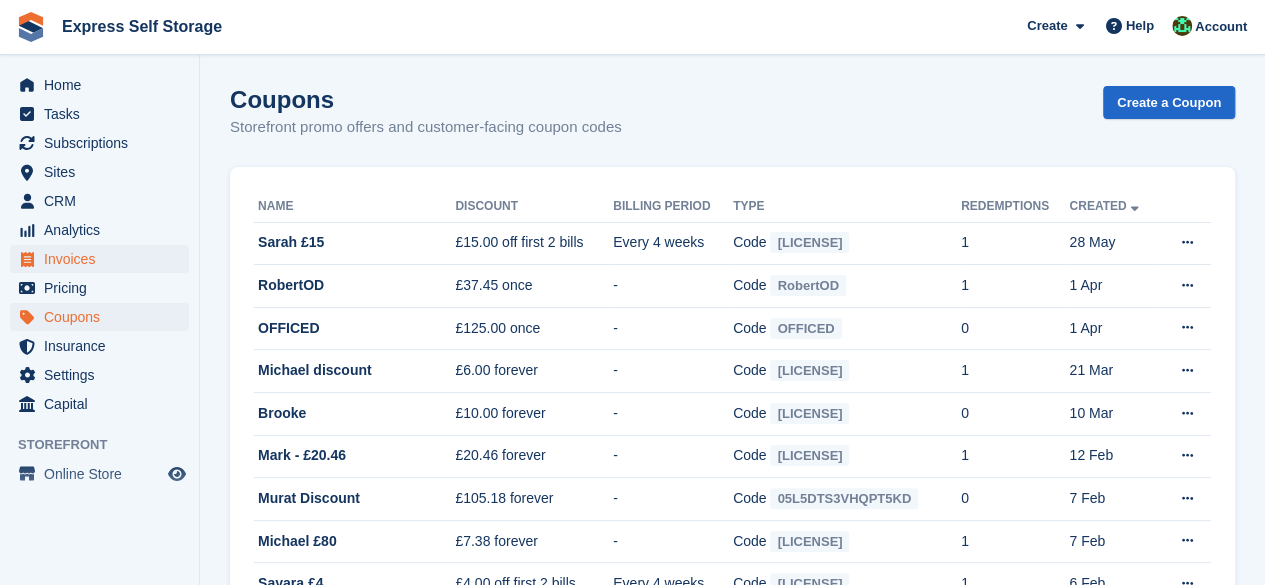 click on "Invoices" at bounding box center (104, 259) 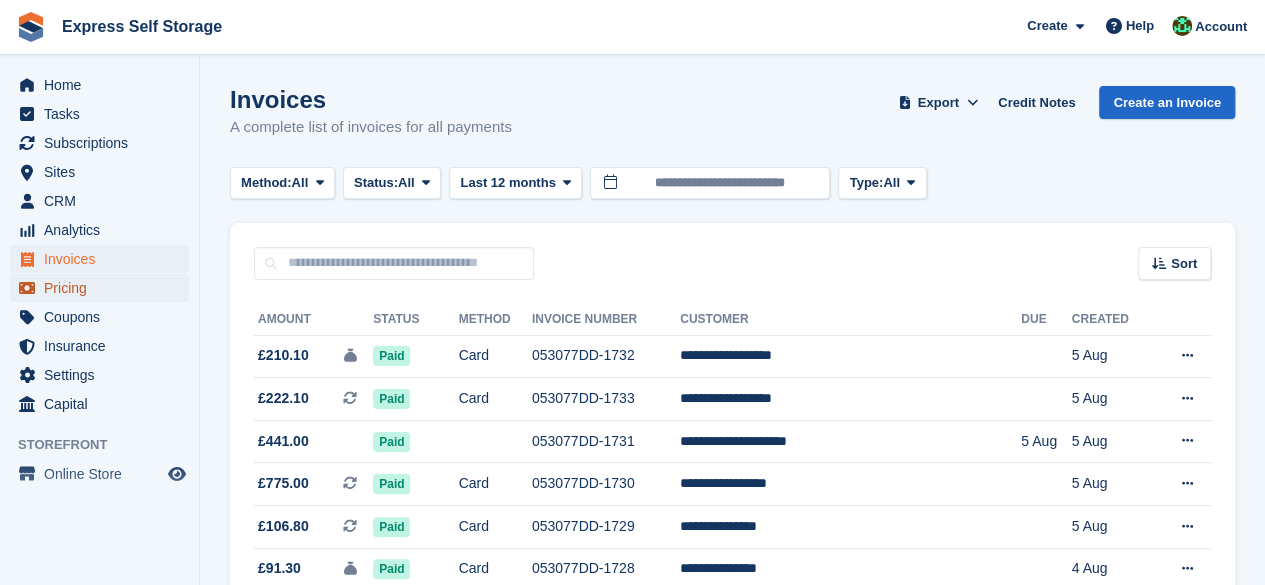 click on "Pricing" at bounding box center [104, 288] 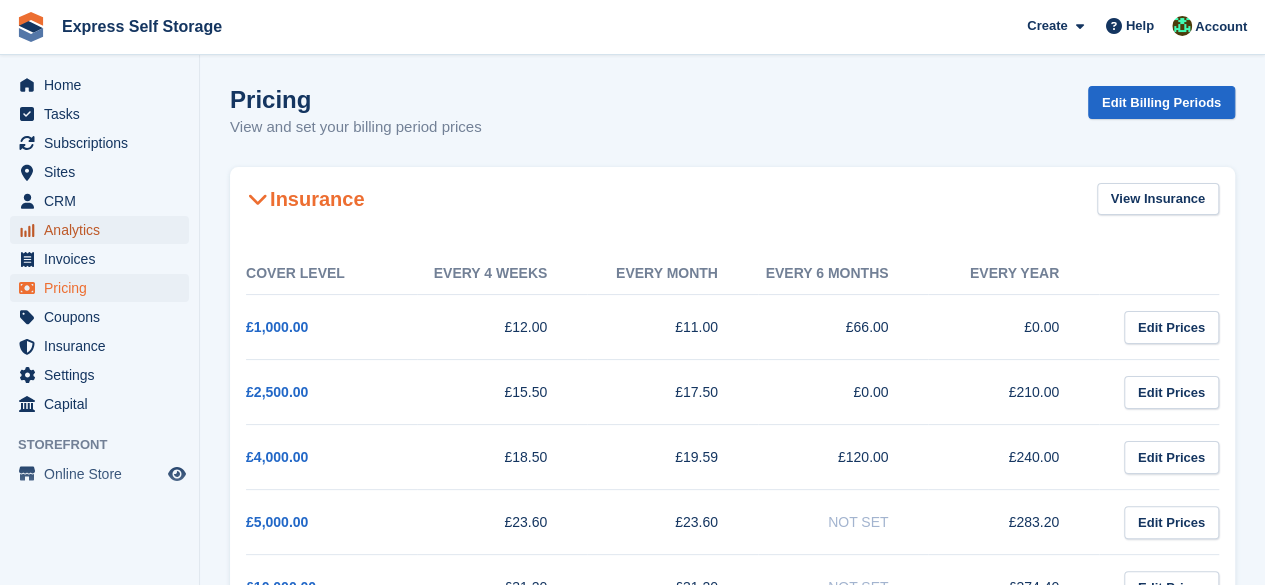 click on "Analytics" at bounding box center (104, 230) 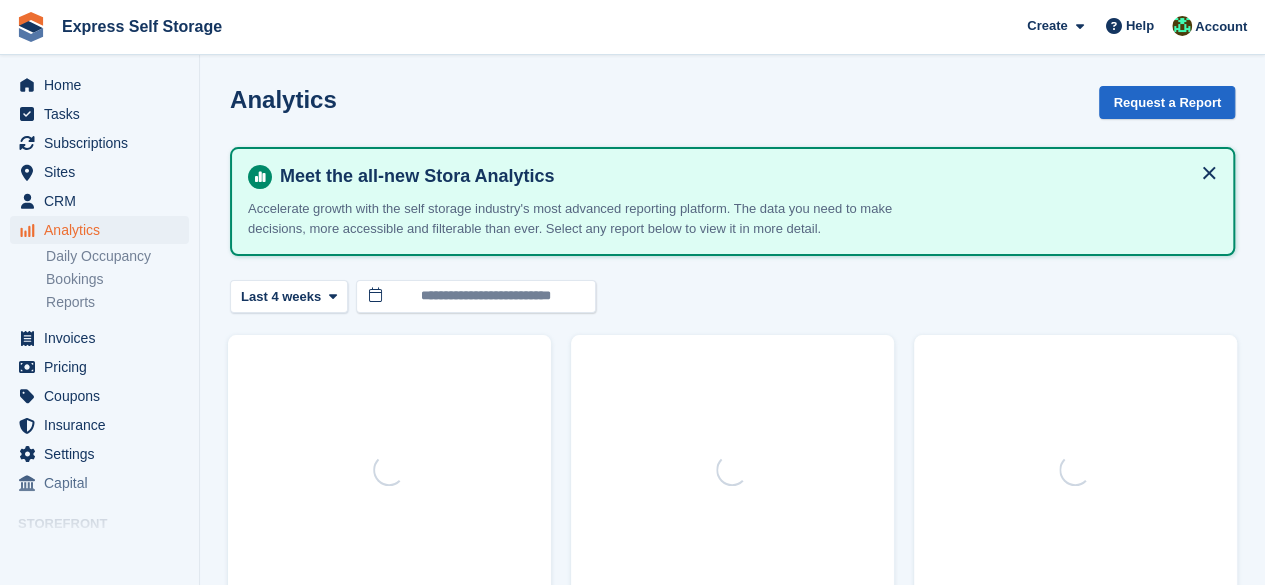 click on "CRM" at bounding box center (104, 201) 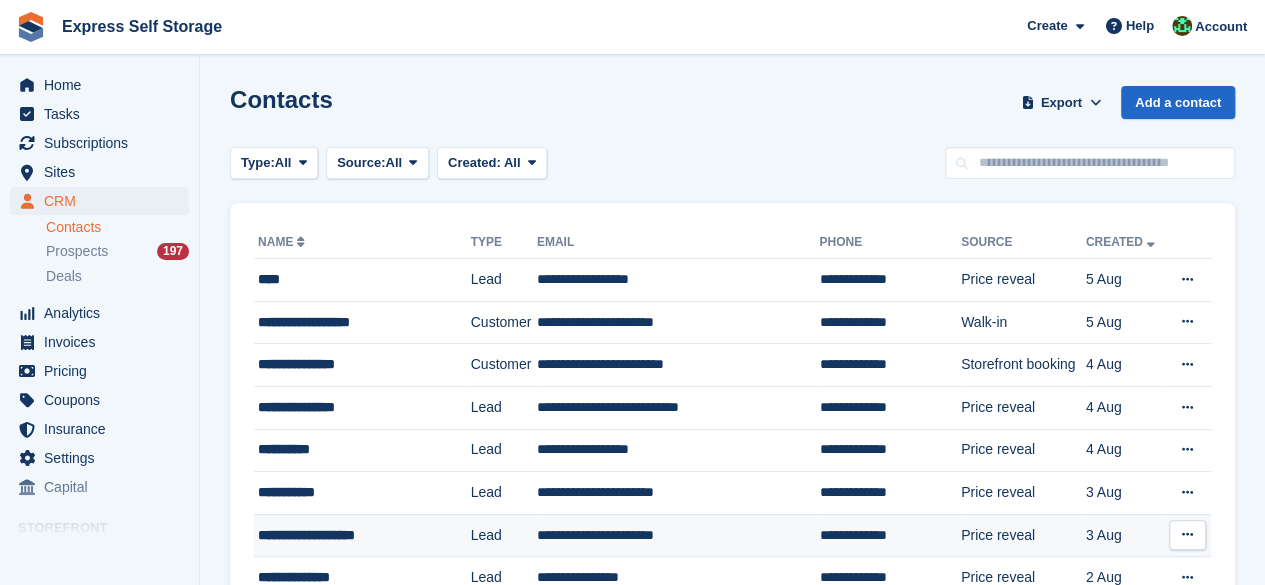 scroll, scrollTop: 500, scrollLeft: 0, axis: vertical 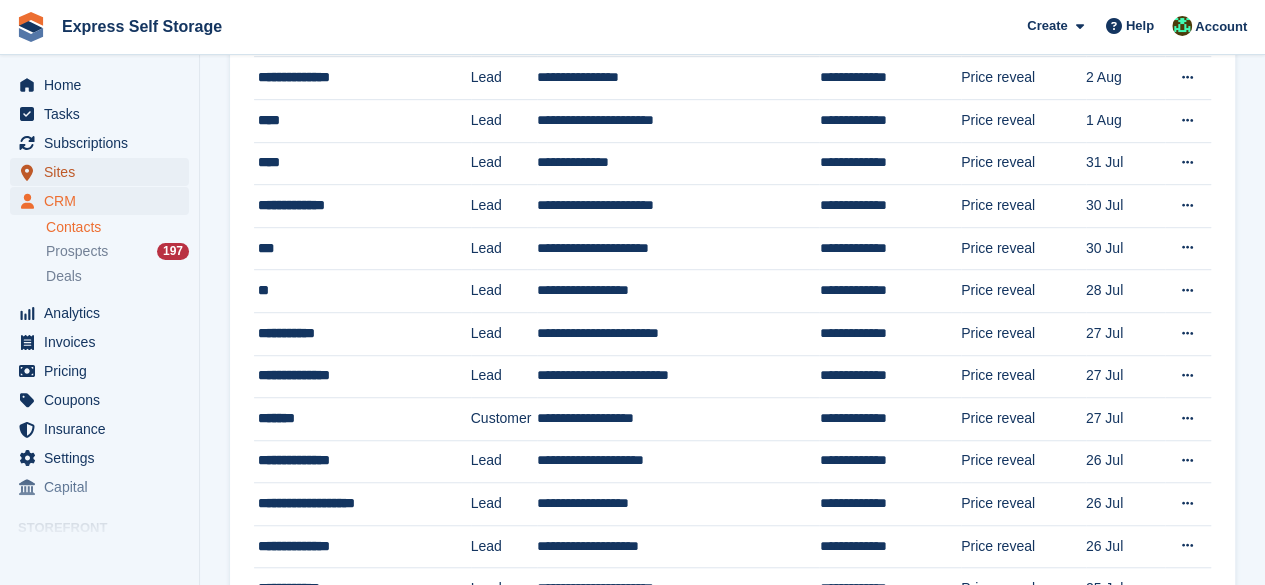 click on "Sites" at bounding box center (104, 172) 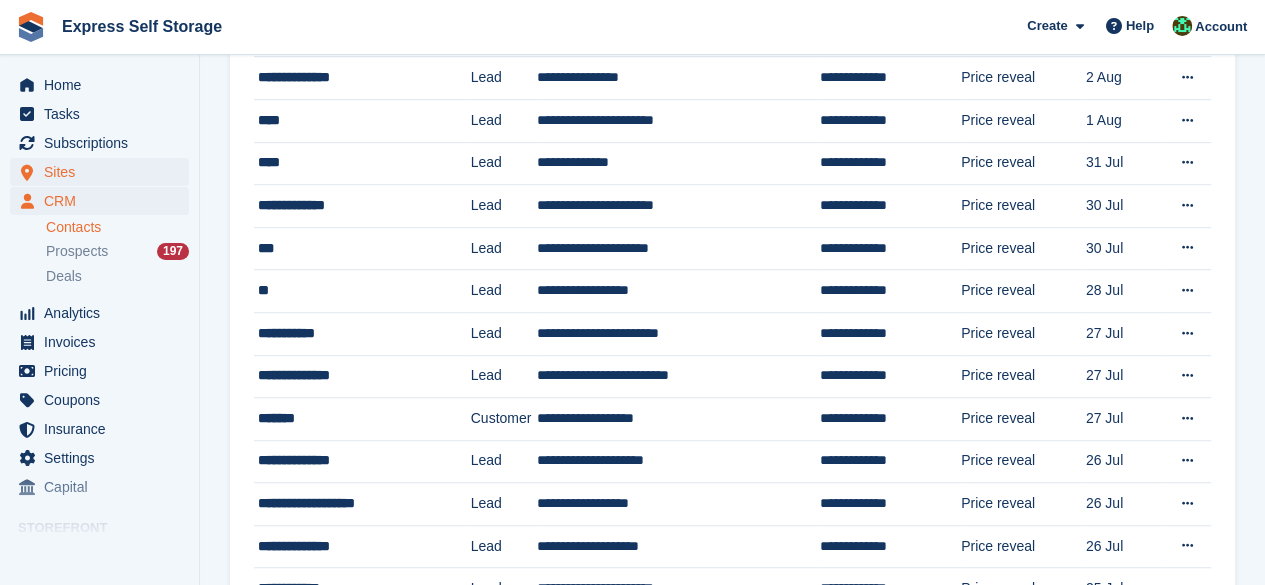 scroll, scrollTop: 0, scrollLeft: 0, axis: both 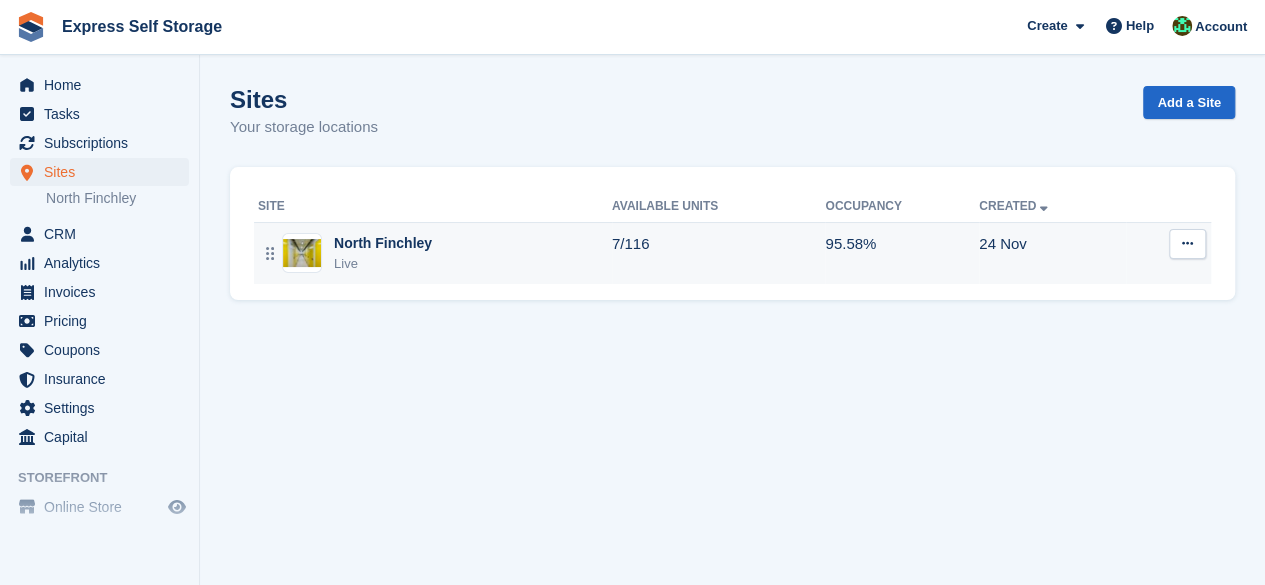 click on "North Finchley" at bounding box center [383, 243] 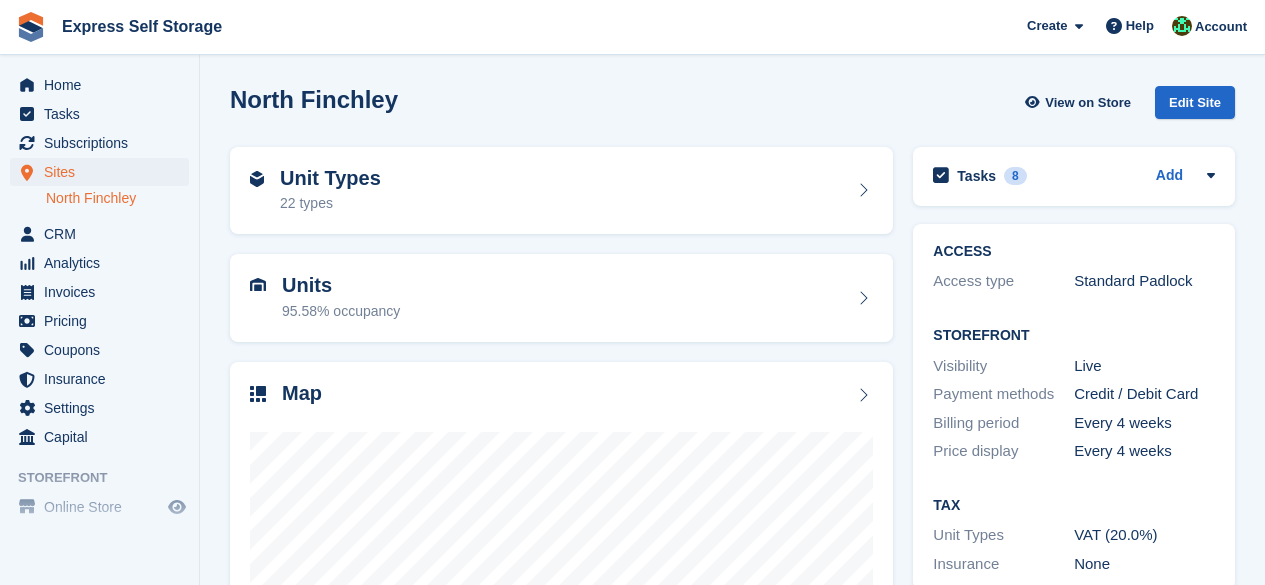 scroll, scrollTop: 267, scrollLeft: 0, axis: vertical 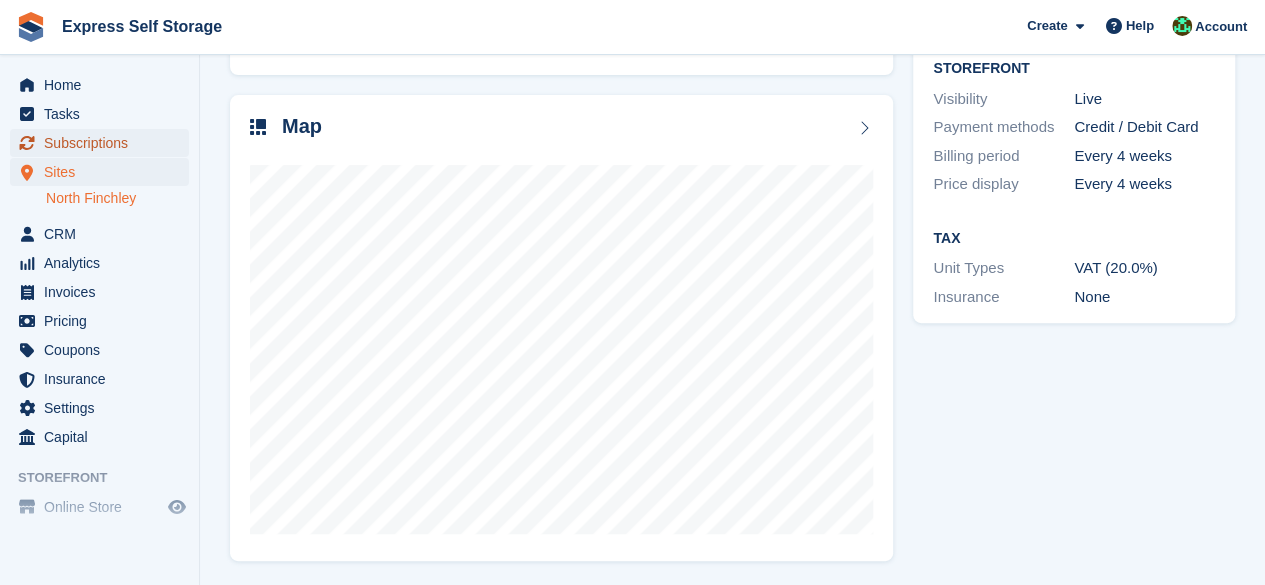 click on "Subscriptions" at bounding box center [104, 143] 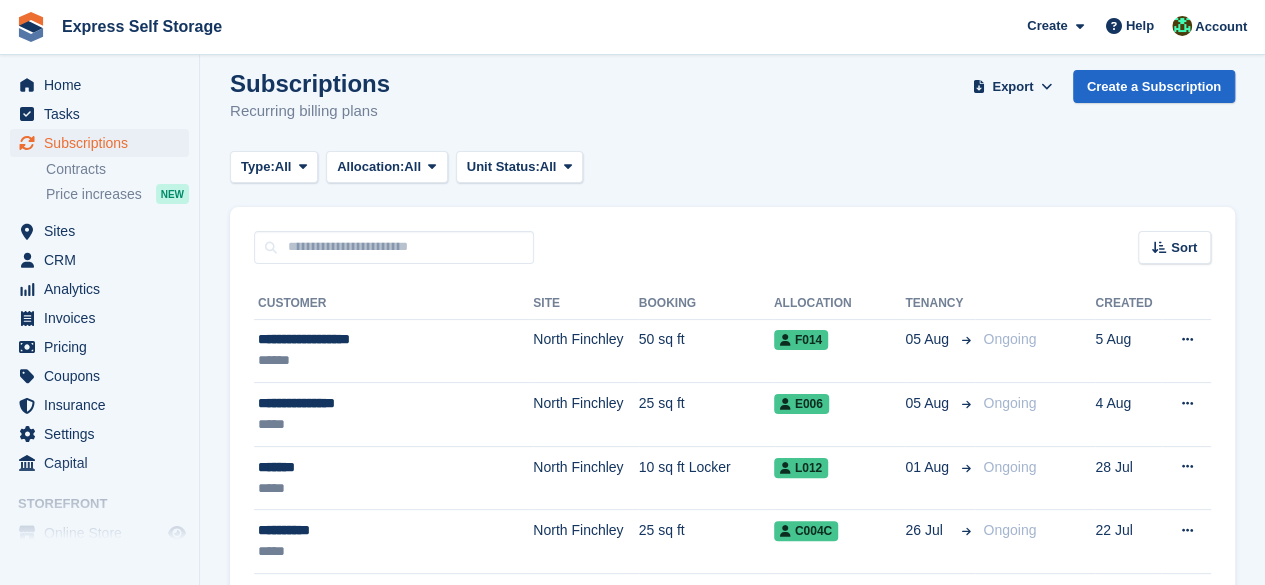 scroll, scrollTop: 400, scrollLeft: 0, axis: vertical 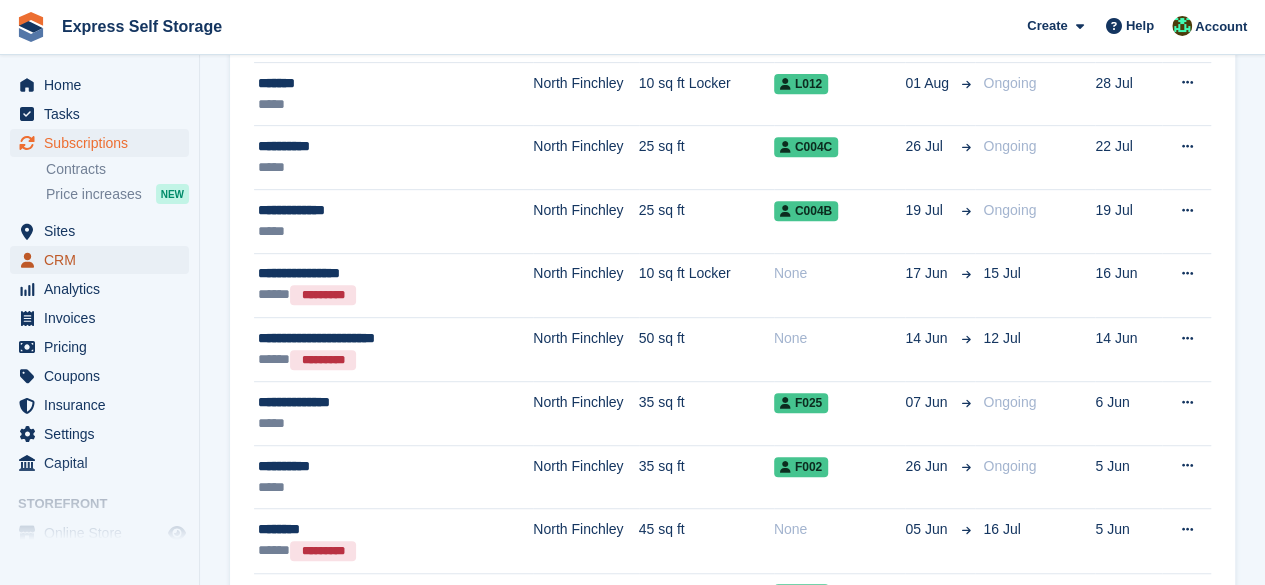 click on "CRM" at bounding box center [104, 260] 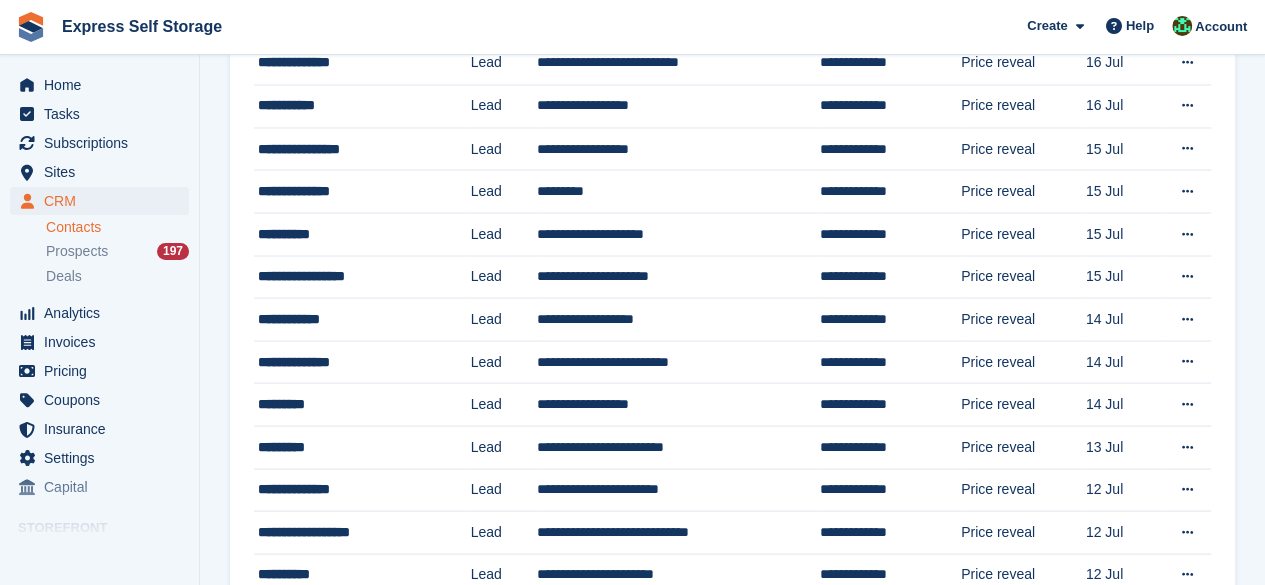 scroll, scrollTop: 1885, scrollLeft: 0, axis: vertical 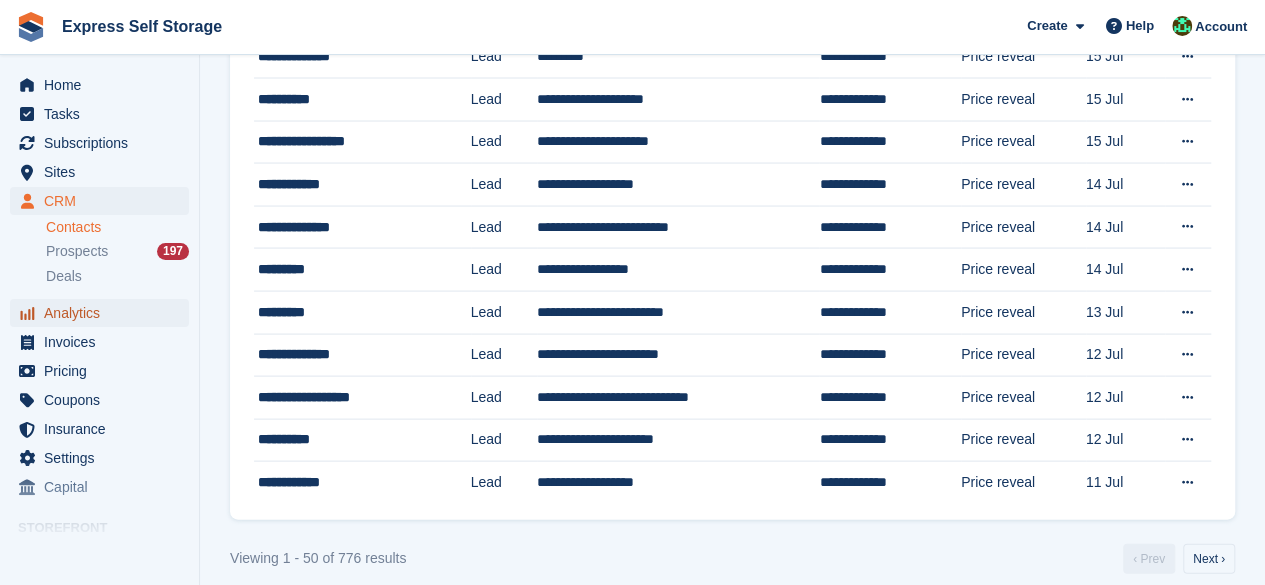 click on "Analytics" at bounding box center [104, 313] 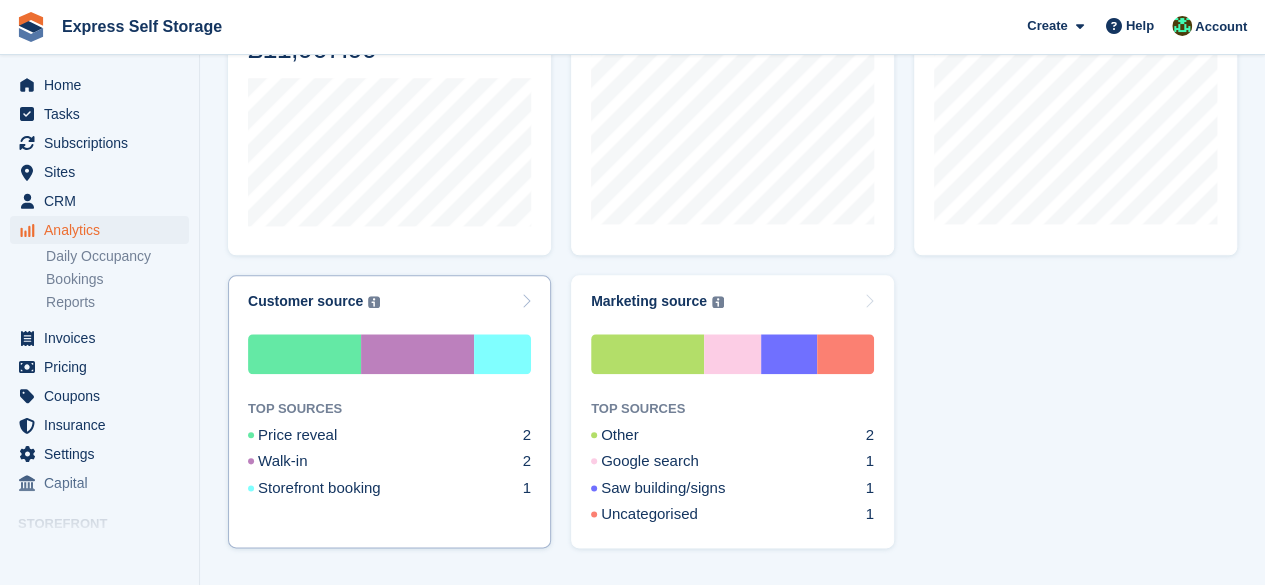 scroll, scrollTop: 1010, scrollLeft: 0, axis: vertical 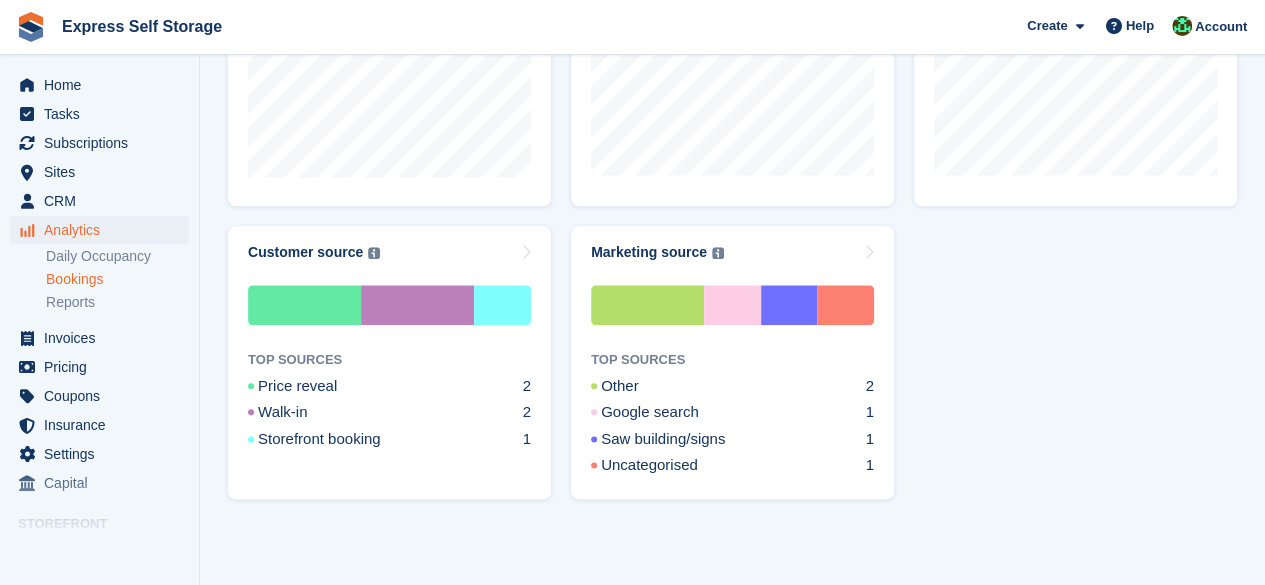 click on "Bookings" at bounding box center (117, 279) 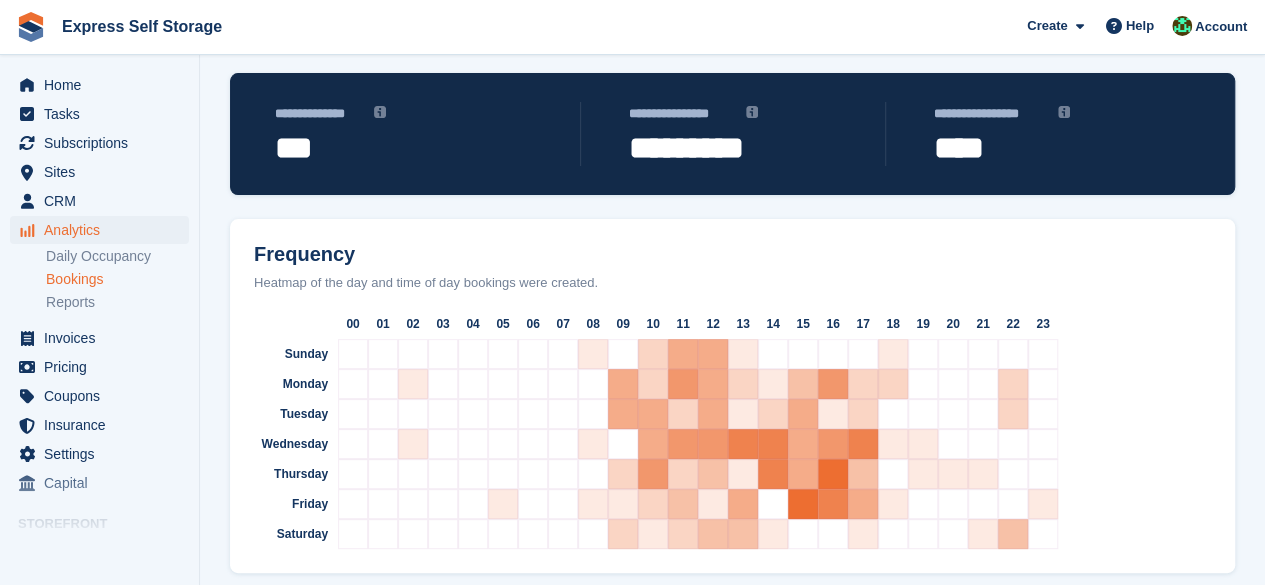 scroll, scrollTop: 157, scrollLeft: 0, axis: vertical 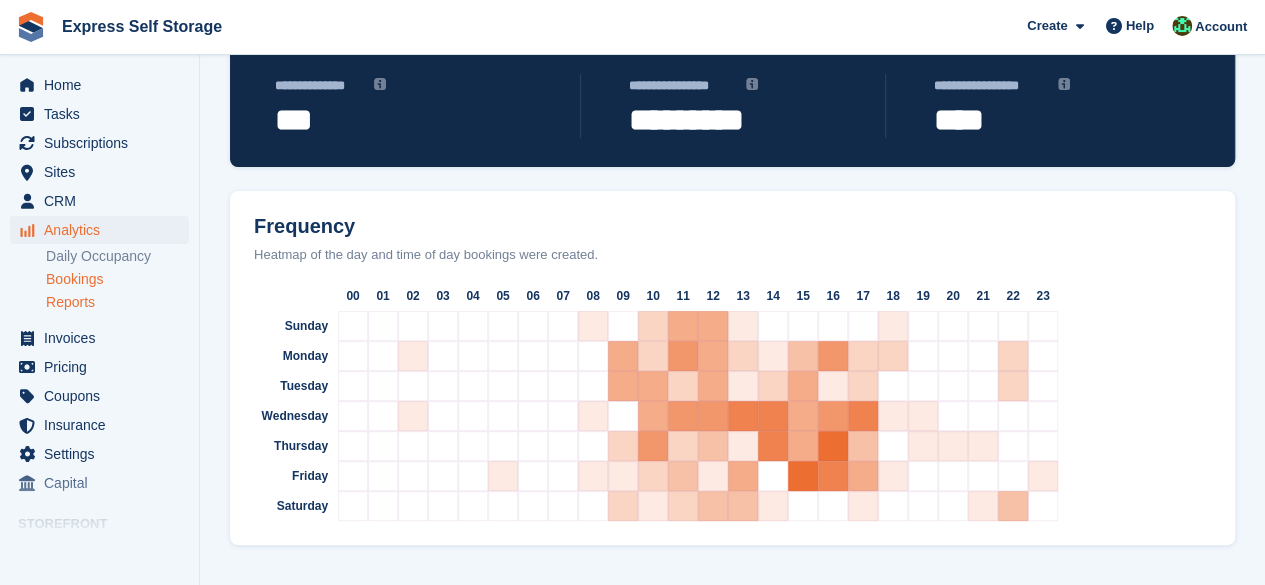 click on "Reports" at bounding box center (117, 302) 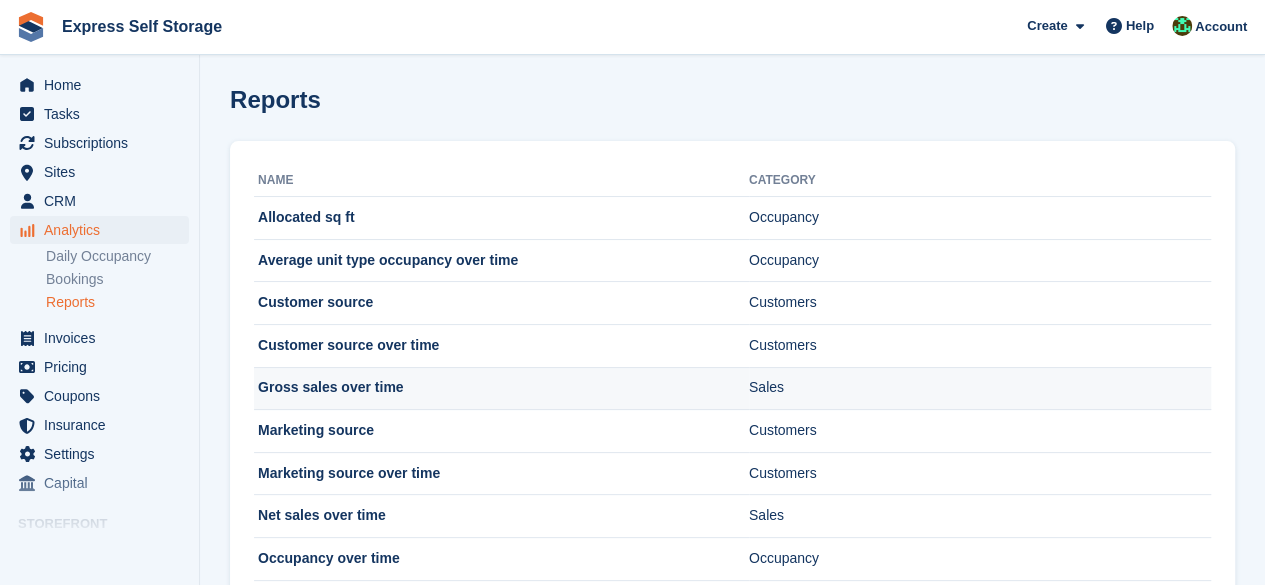 click on "Gross sales over time" at bounding box center [501, 388] 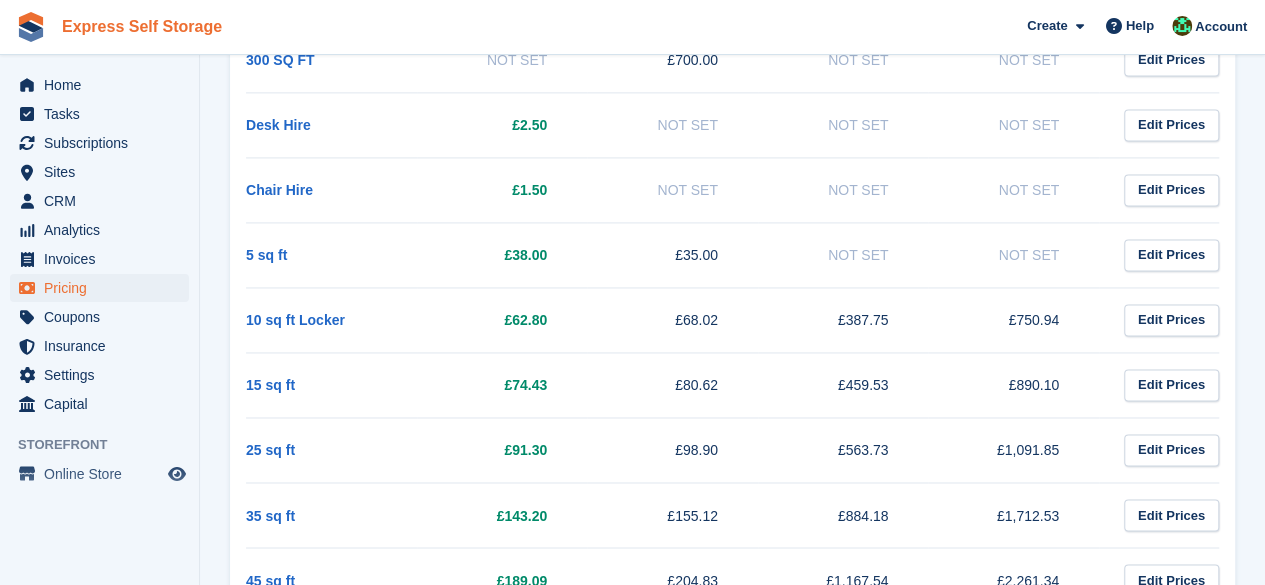 scroll, scrollTop: 1400, scrollLeft: 0, axis: vertical 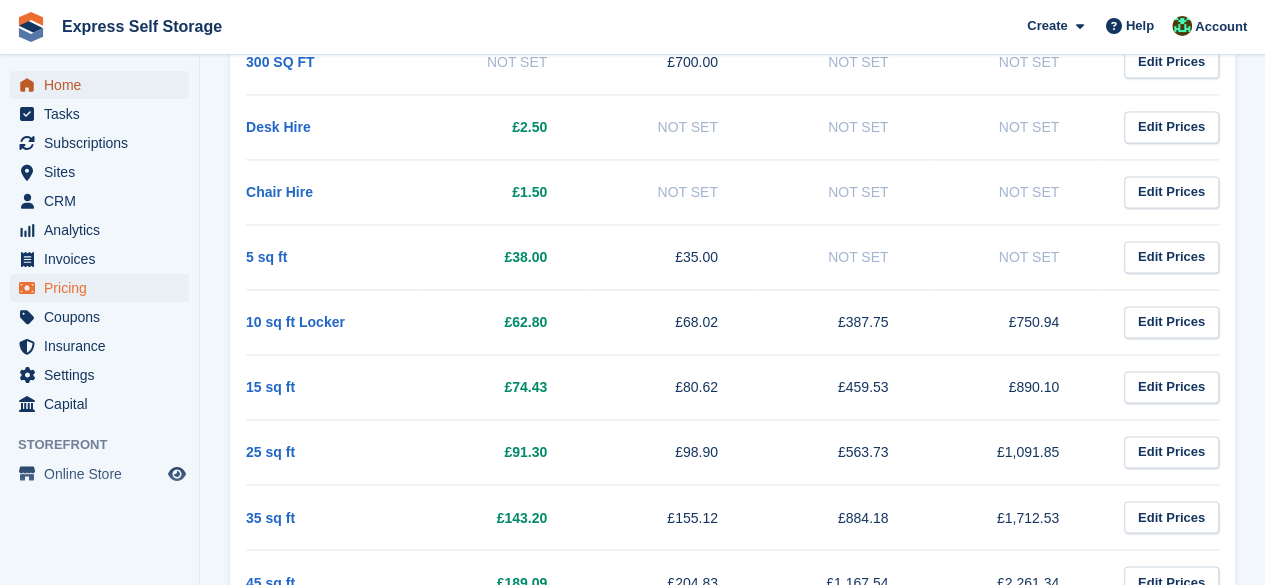 click on "Home" at bounding box center [104, 85] 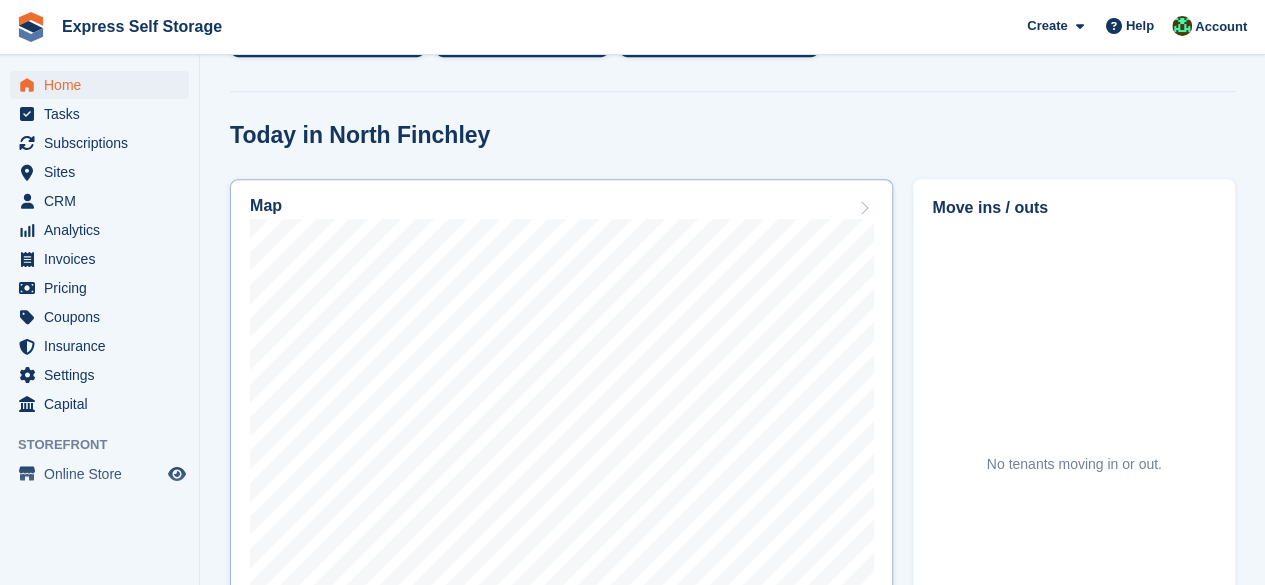 scroll, scrollTop: 500, scrollLeft: 0, axis: vertical 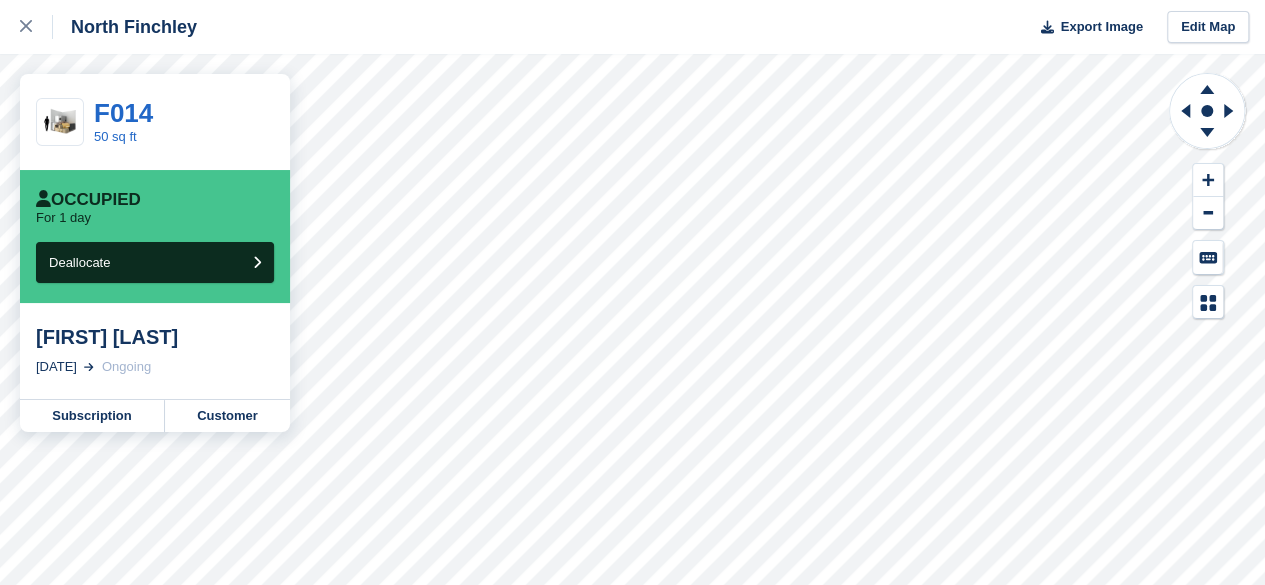 drag, startPoint x: 247, startPoint y: 349, endPoint x: 29, endPoint y: 331, distance: 218.74185 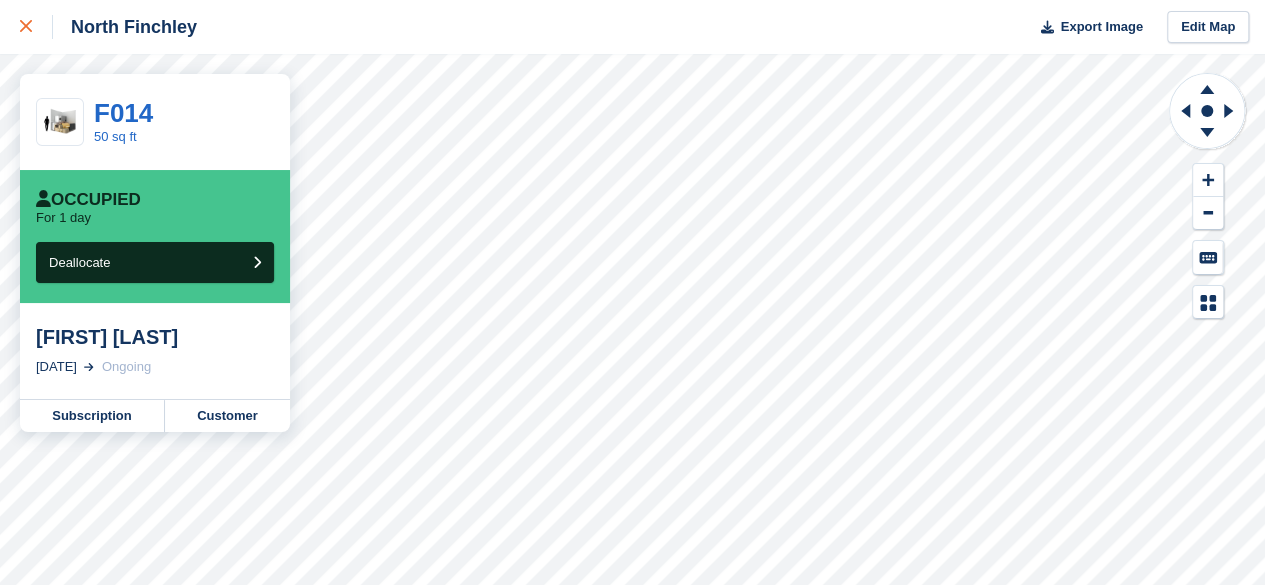 click at bounding box center (26, 27) 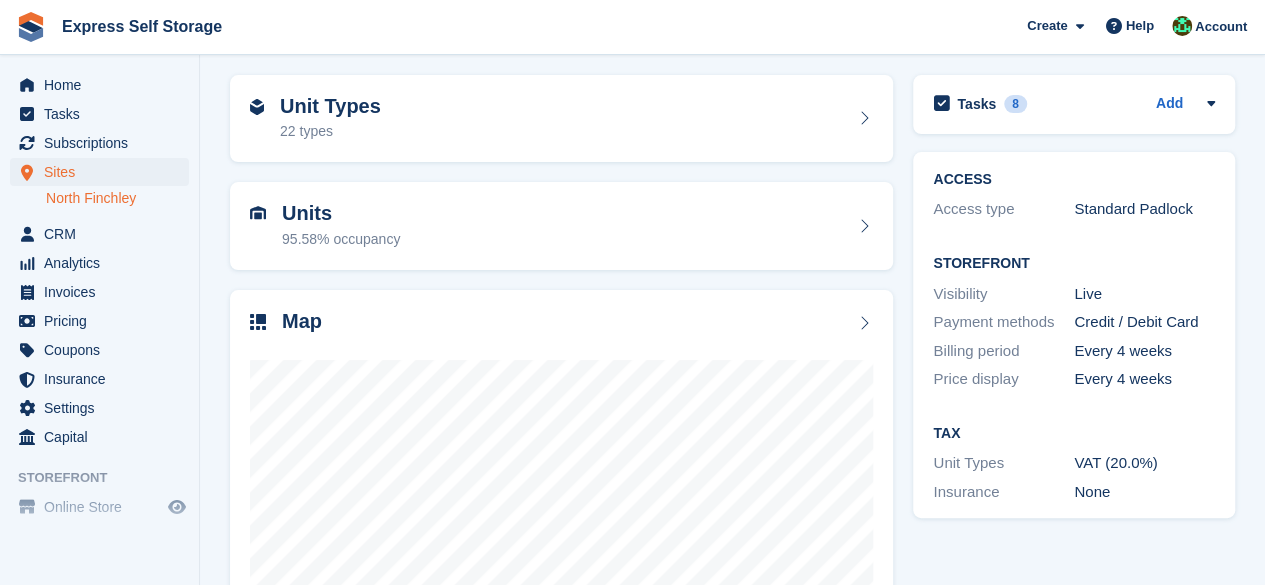 scroll, scrollTop: 267, scrollLeft: 0, axis: vertical 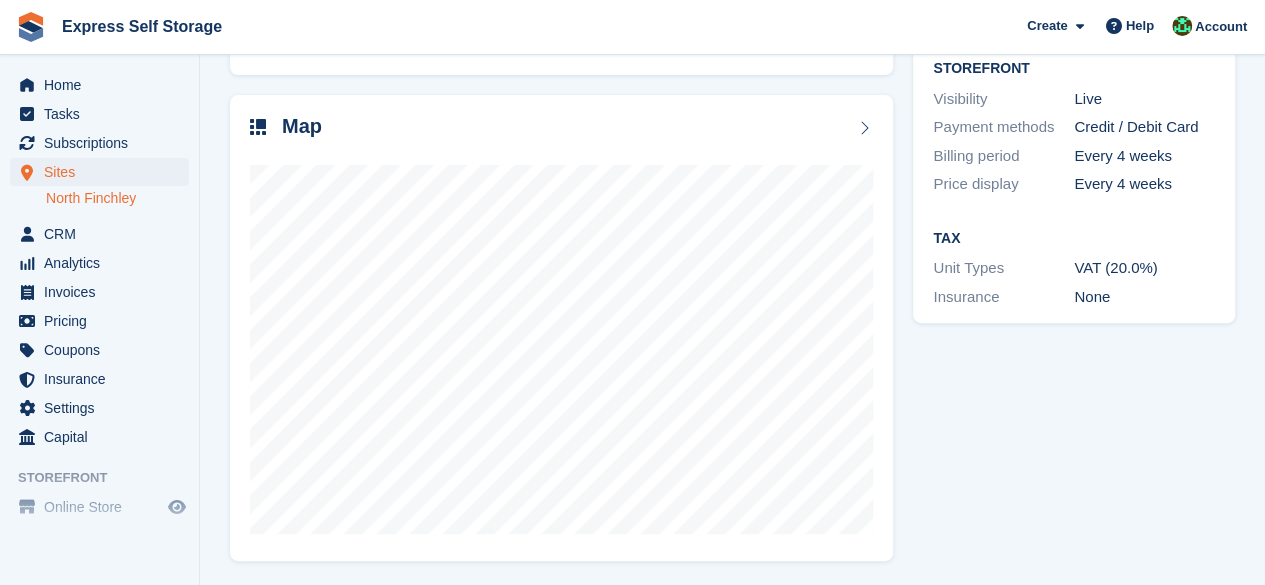 click on "Home
Tasks
Subscriptions
Subscriptions
Subscriptions
Contracts
Price increases
NEW
Contracts
Price increases
NEW
Sites
Sites
Sites
[AREA]
[AREA]" at bounding box center (99, 257) 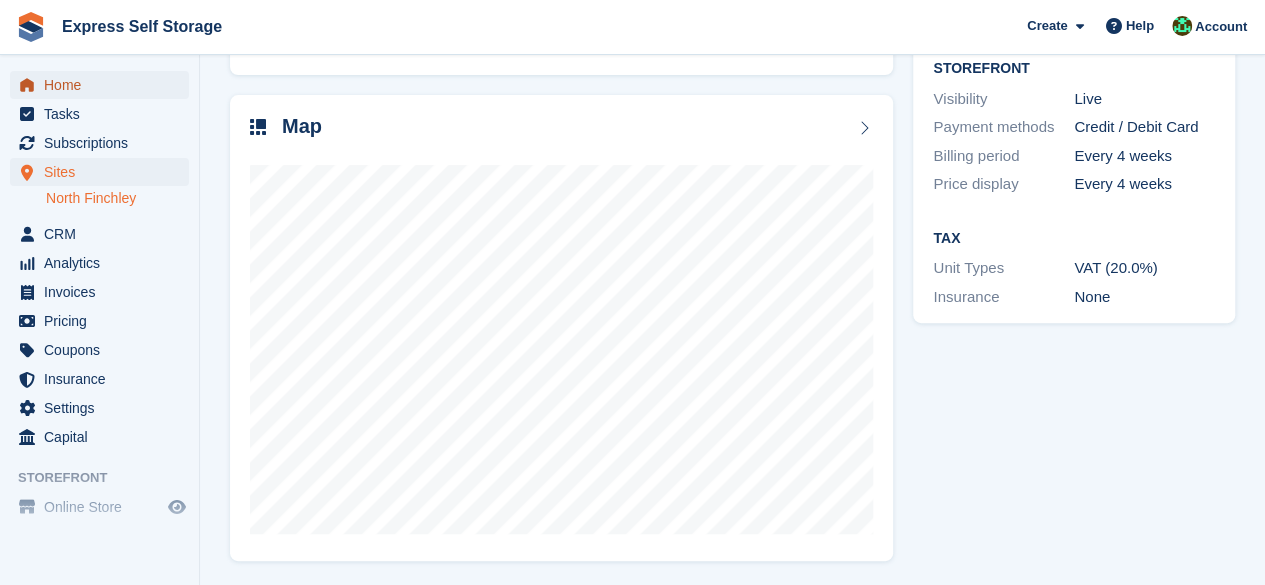 click on "Home" at bounding box center (104, 85) 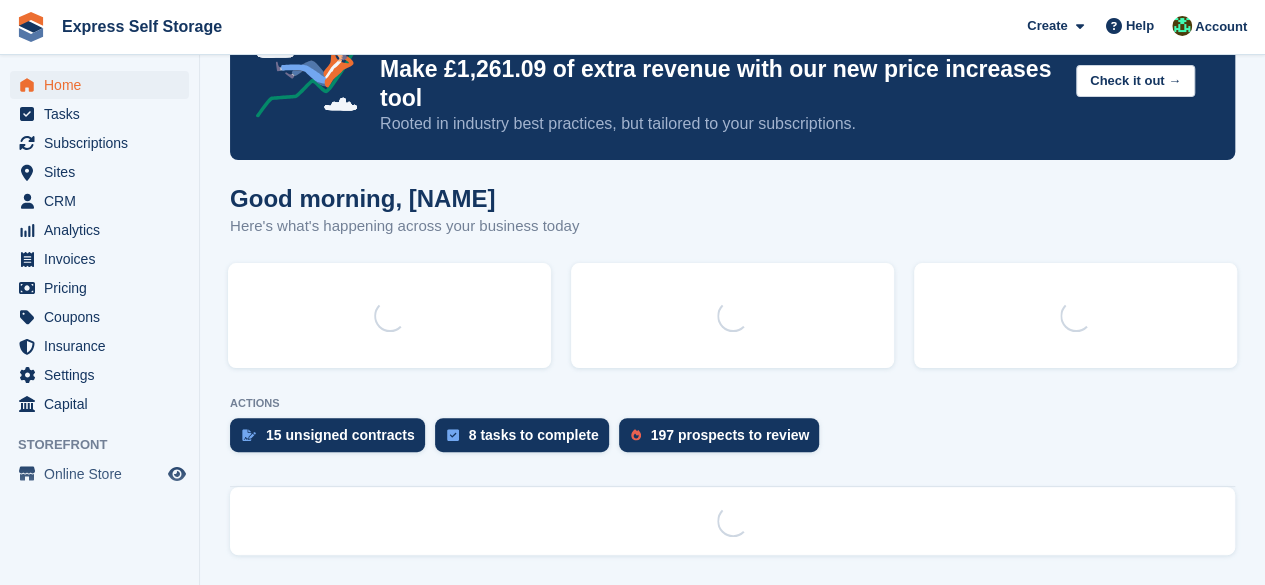 scroll, scrollTop: 0, scrollLeft: 0, axis: both 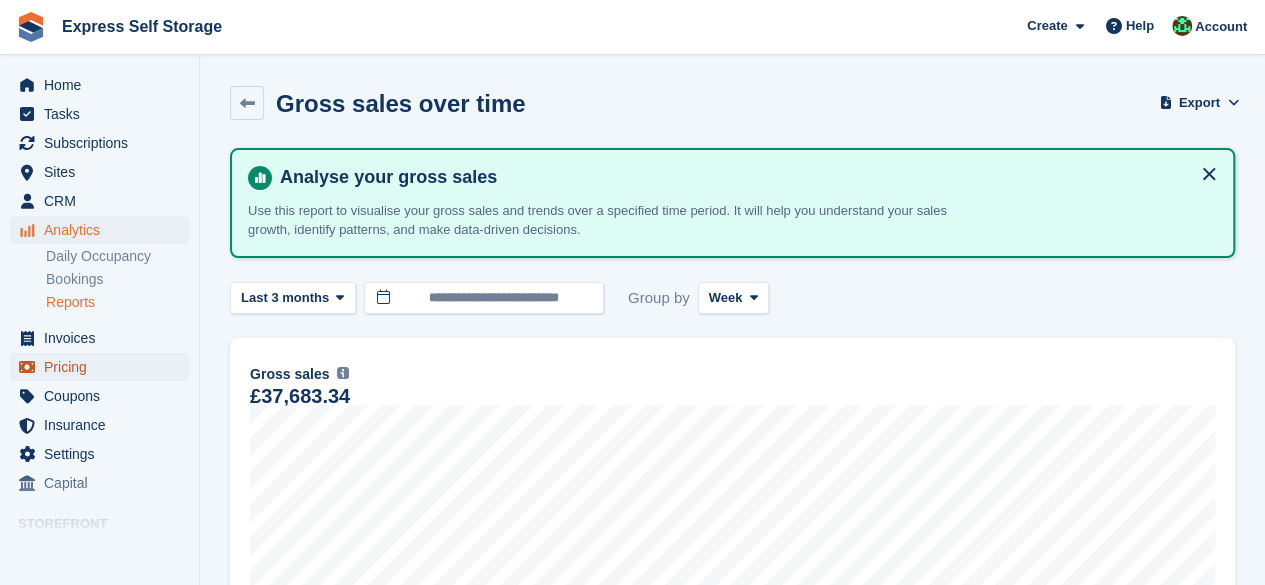click on "Pricing" at bounding box center [104, 367] 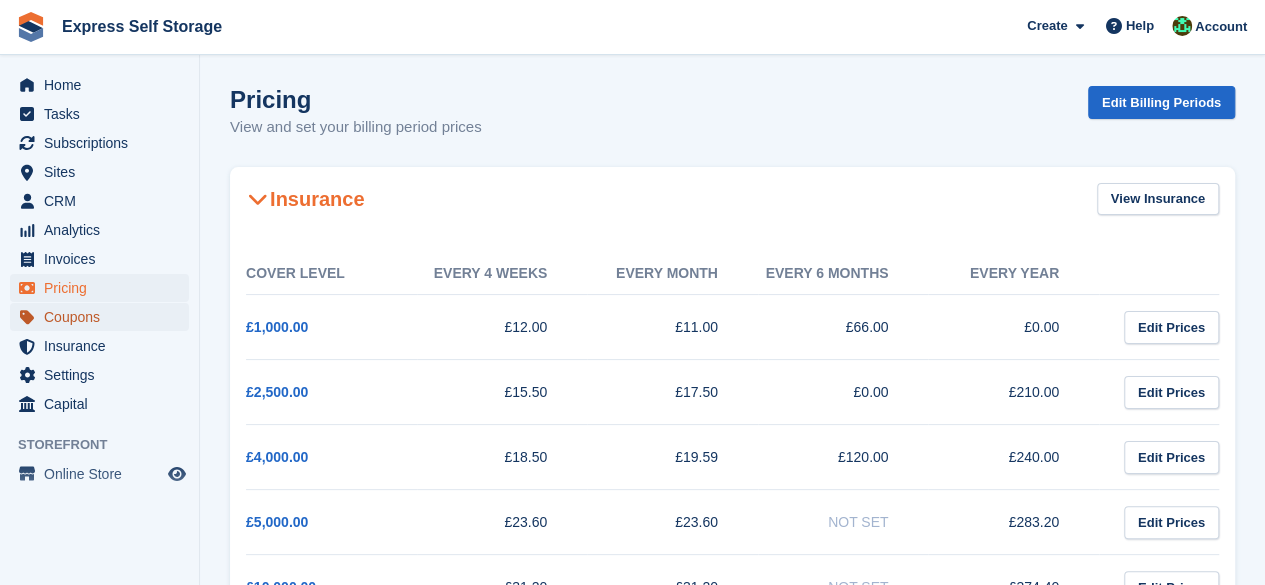 click on "Coupons" at bounding box center [104, 317] 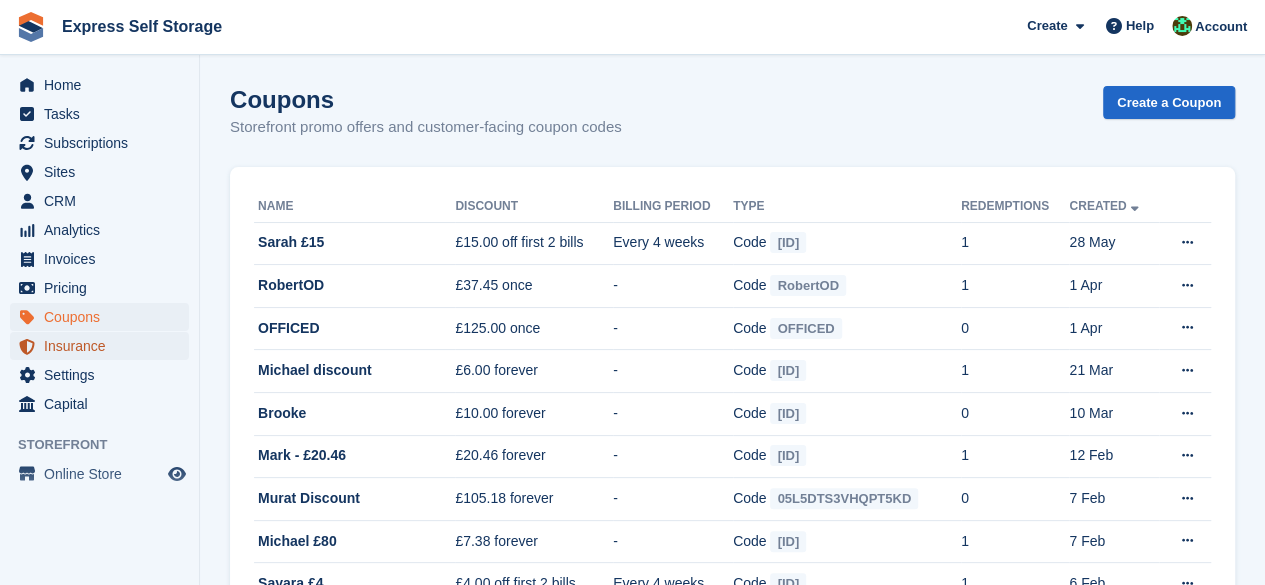 click on "Insurance" at bounding box center [104, 346] 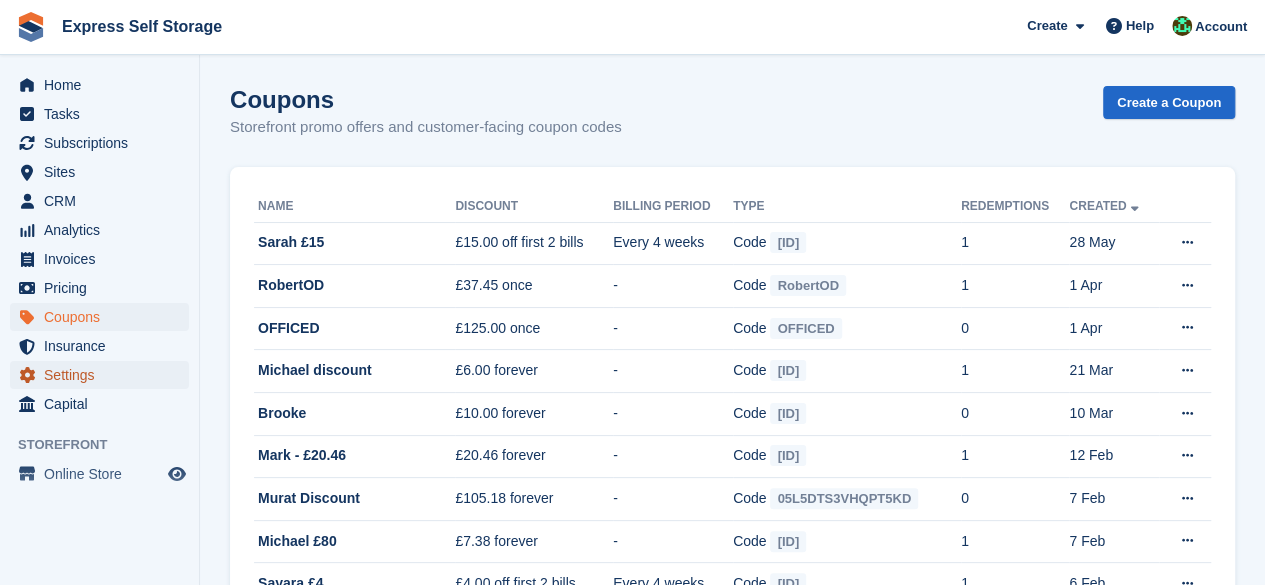 click on "Settings" at bounding box center (104, 375) 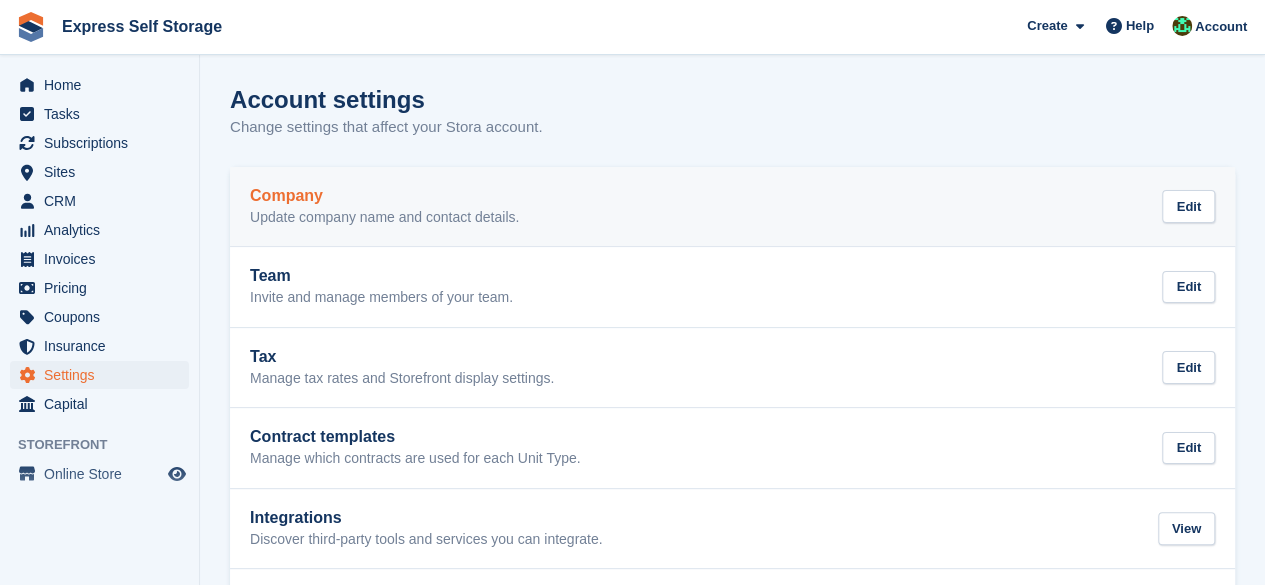 click on "Update company name and contact details." at bounding box center (384, 218) 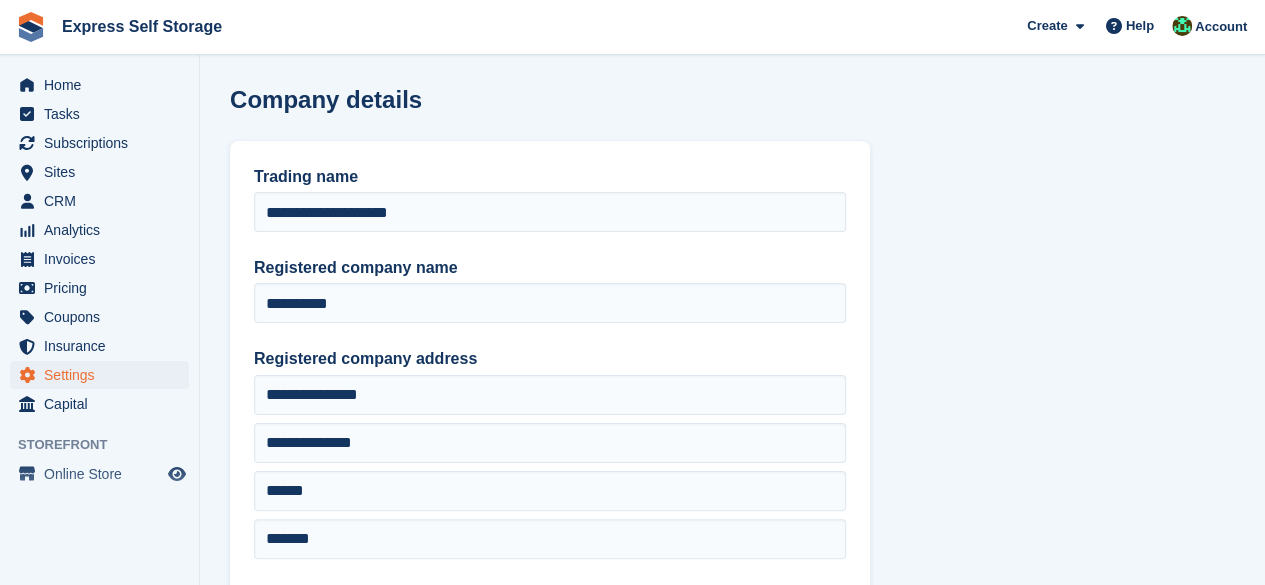 type on "**********" 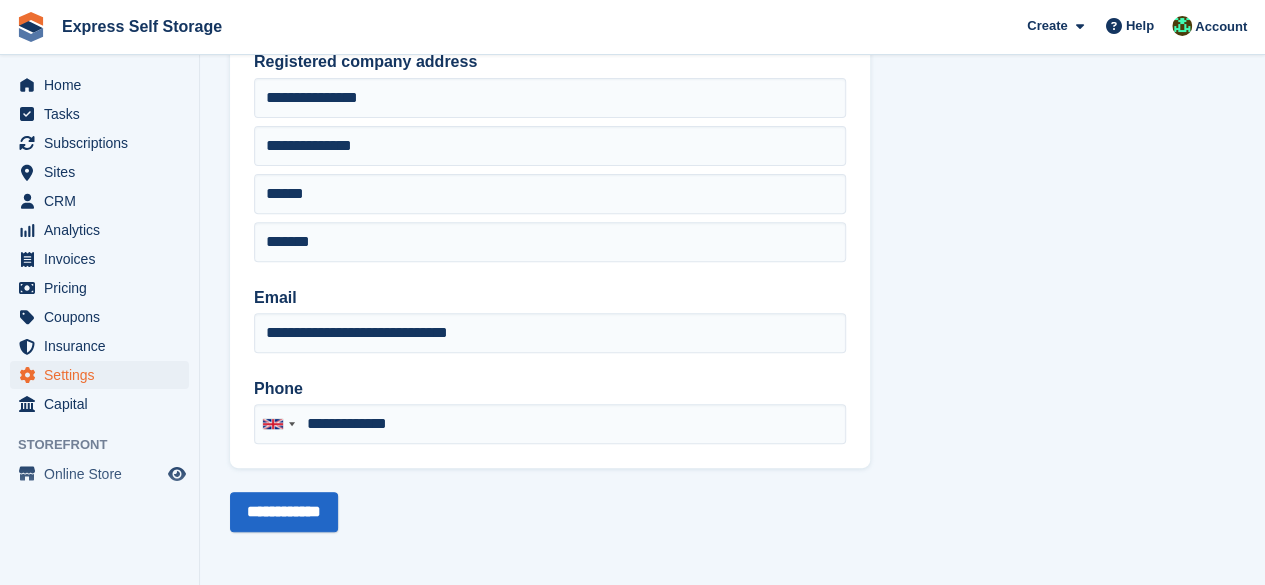 scroll, scrollTop: 0, scrollLeft: 0, axis: both 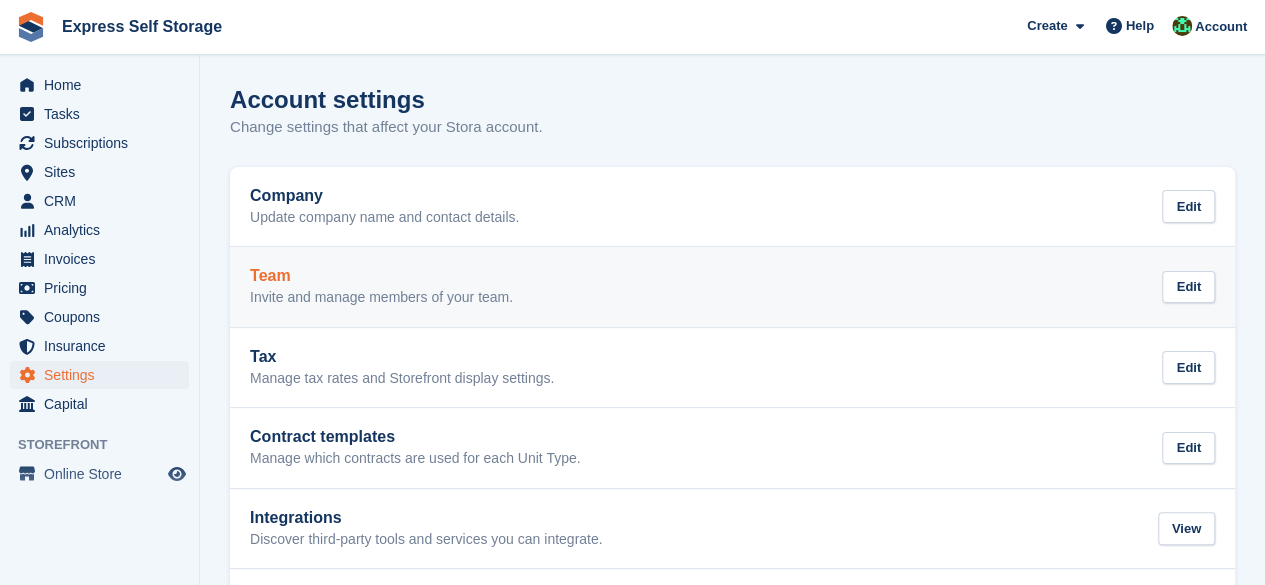 click on "Team" at bounding box center [381, 276] 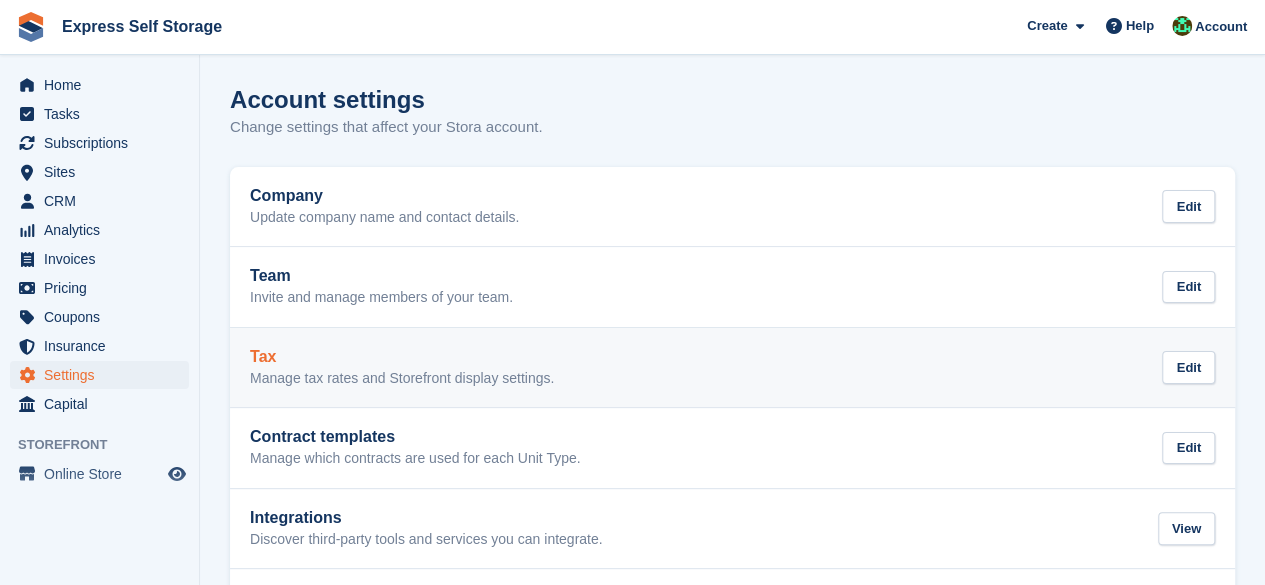 scroll, scrollTop: 93, scrollLeft: 0, axis: vertical 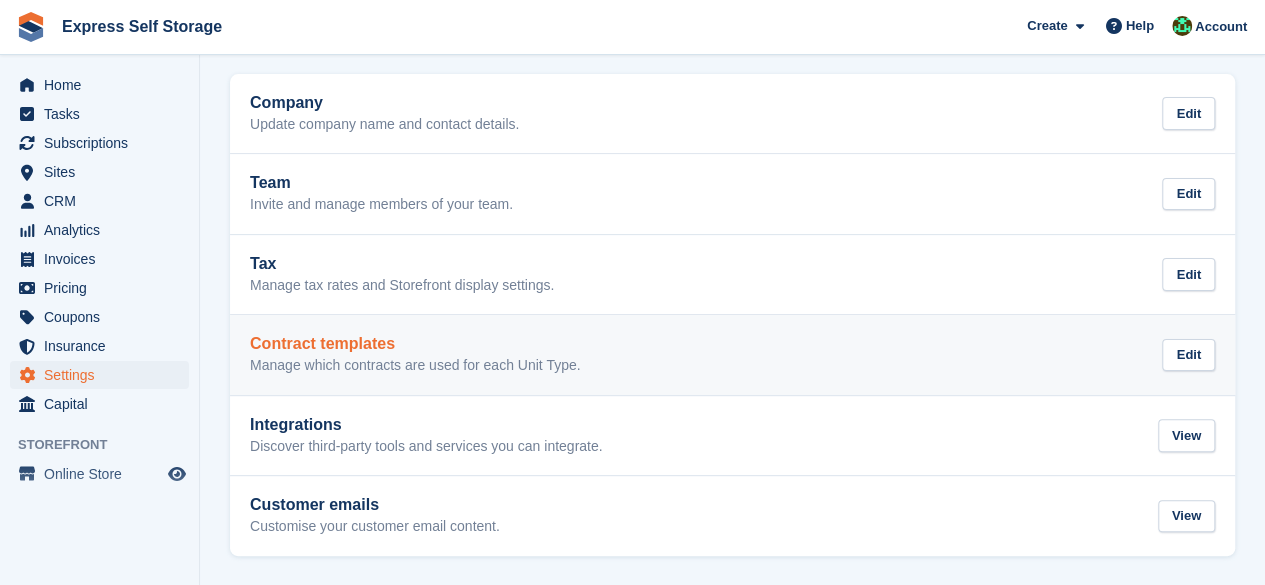 click on "Contract templates" at bounding box center [415, 344] 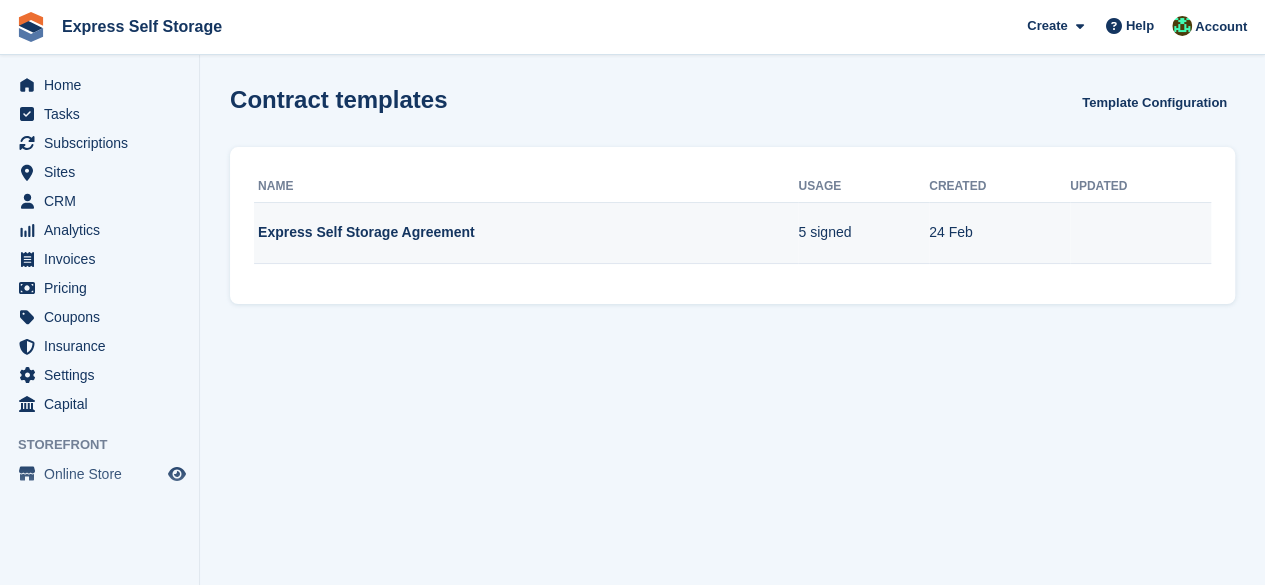 click on "Express Self Storage Agreement" at bounding box center [526, 233] 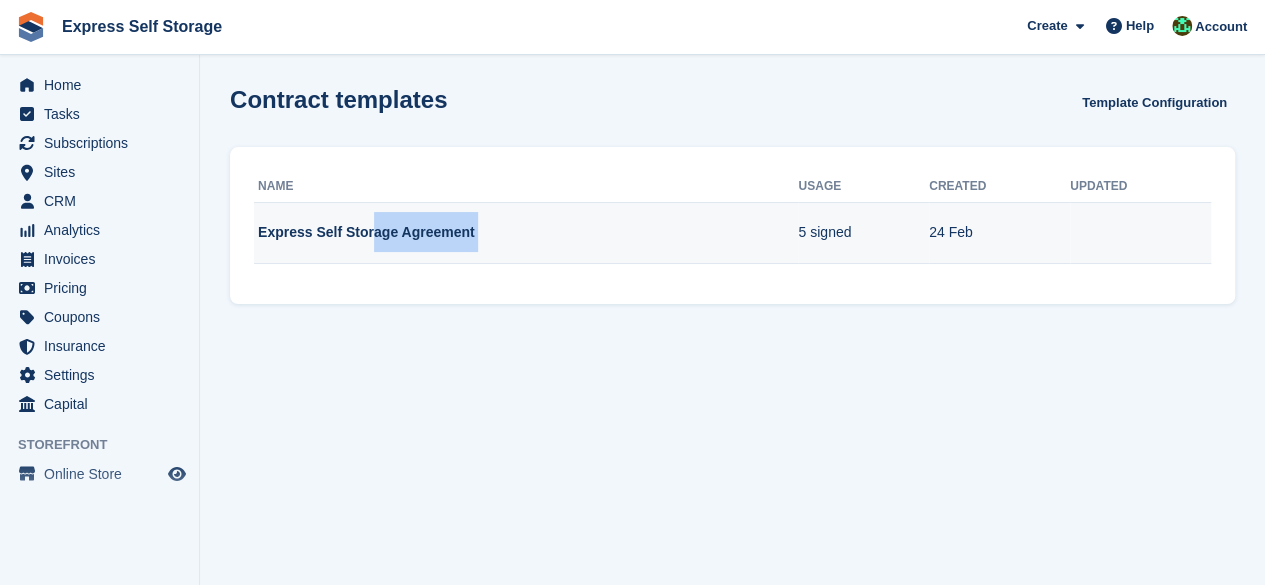 click on "Express Self Storage Agreement" at bounding box center [526, 233] 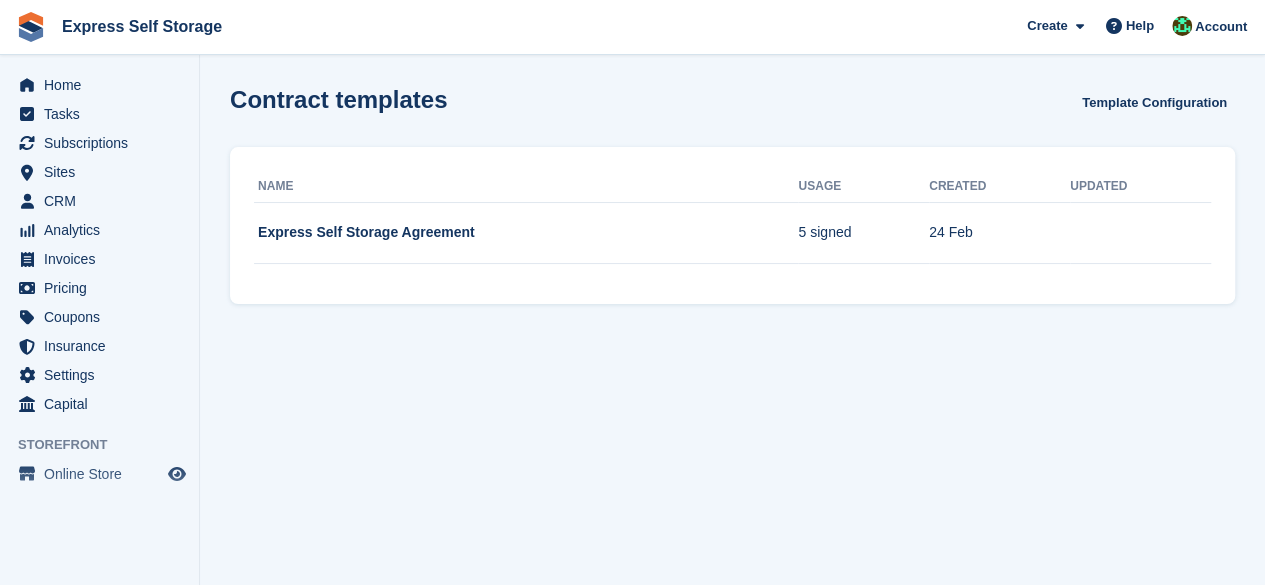 click on "Created" at bounding box center [999, 187] 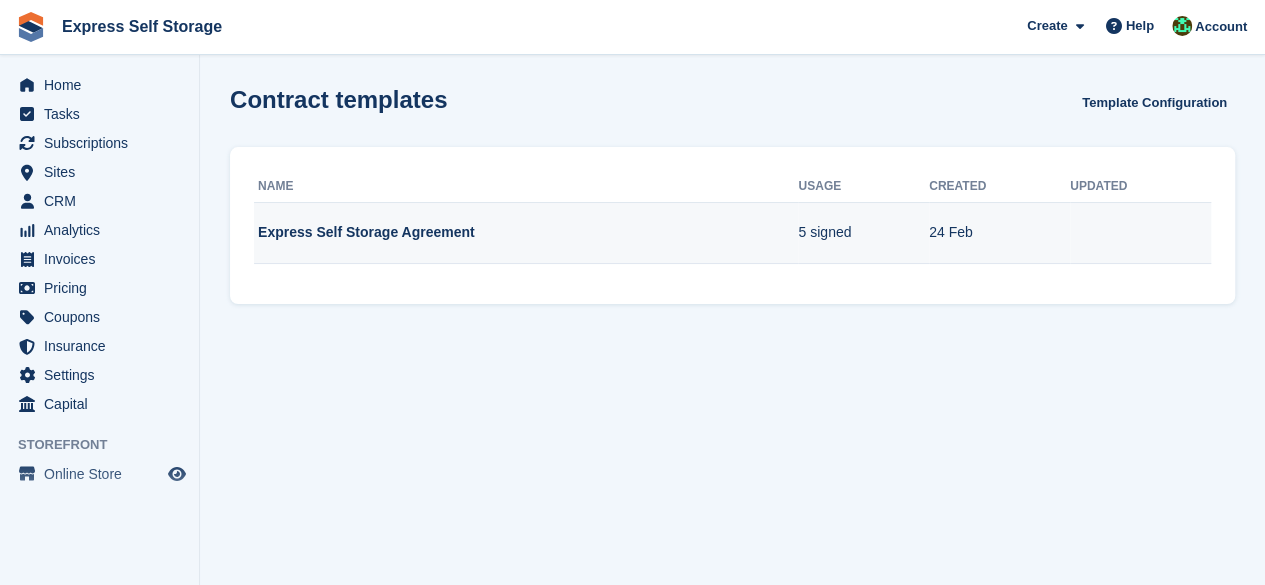 click at bounding box center (1140, 233) 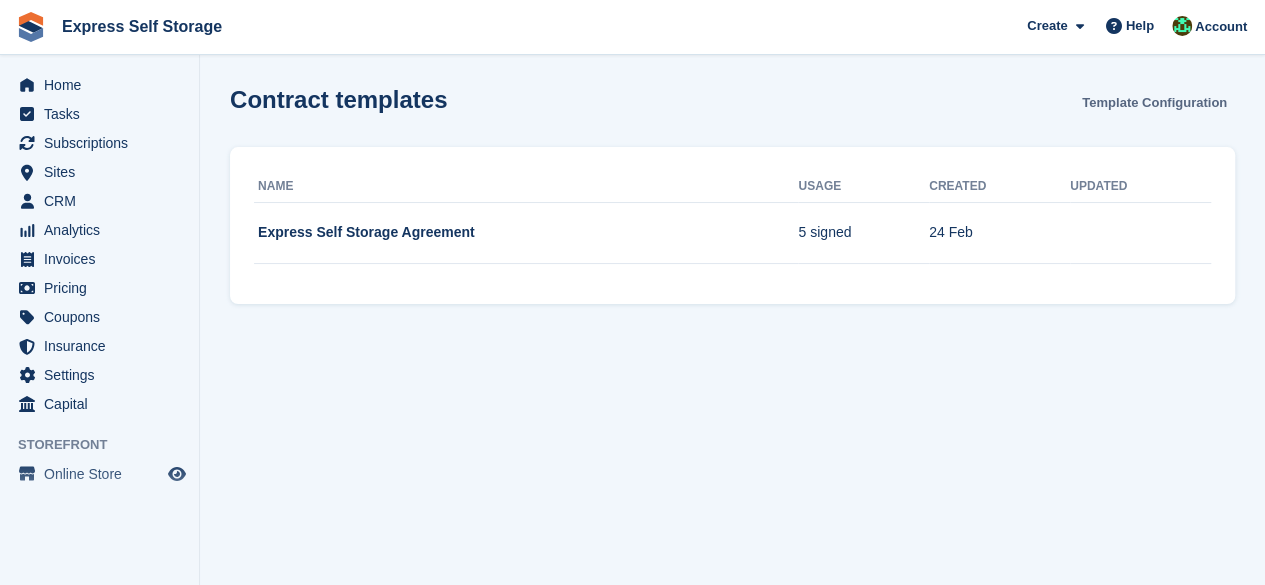 click on "Template Configuration" at bounding box center (1154, 102) 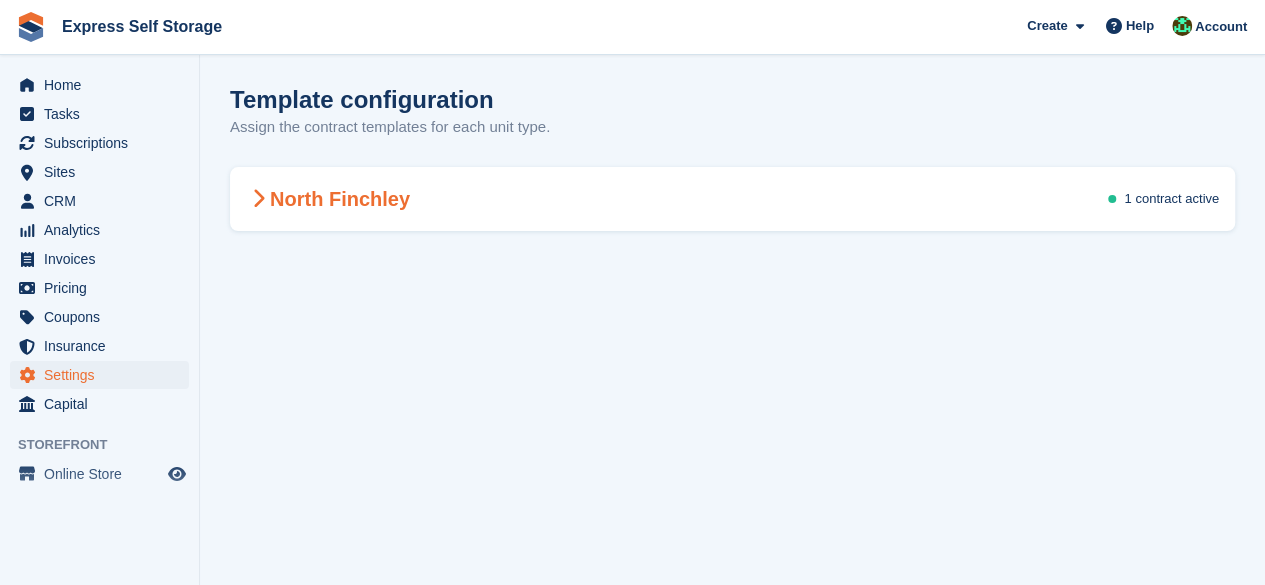 click on "North Finchley
1 contract
active" at bounding box center [732, 199] 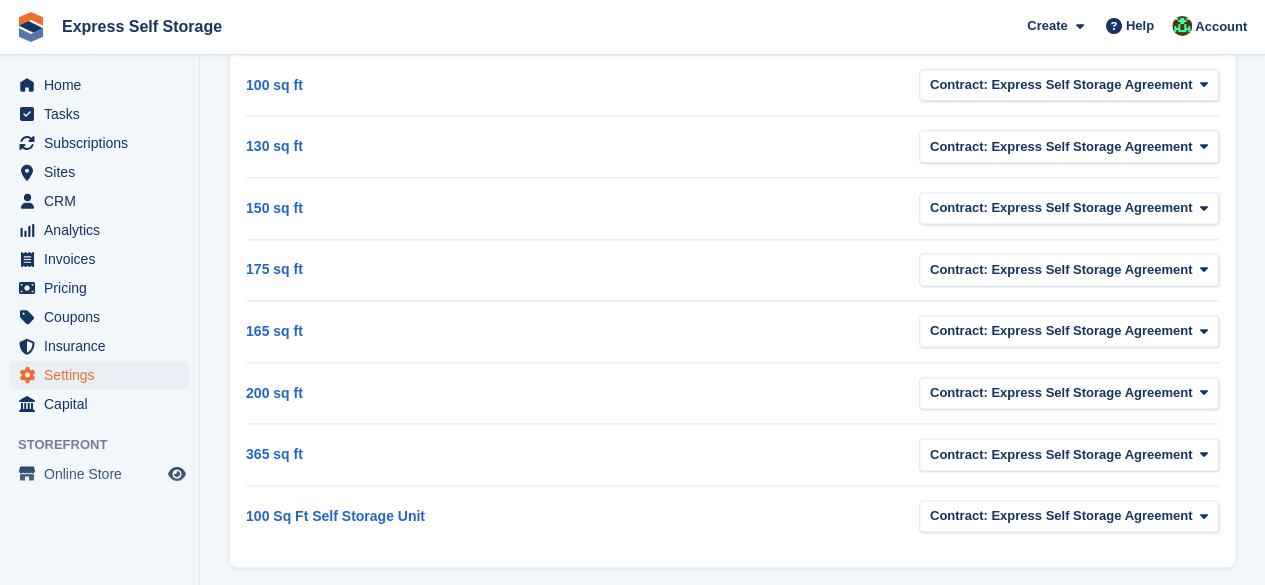 scroll, scrollTop: 1258, scrollLeft: 0, axis: vertical 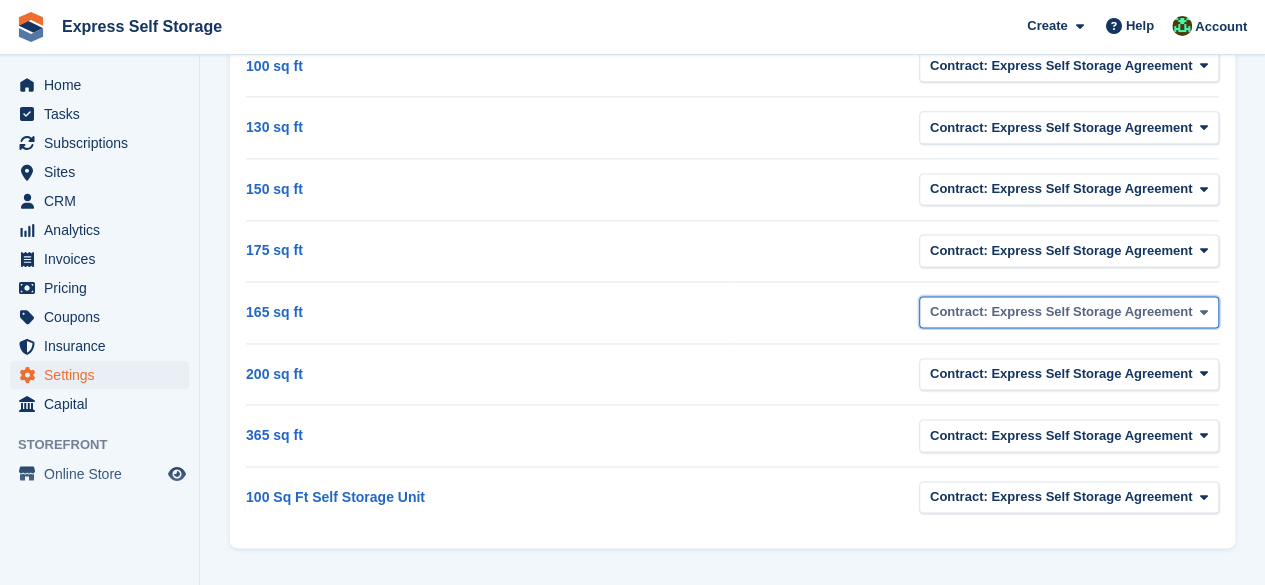click on "Contract: Express Self Storage Agreement" at bounding box center [1061, 312] 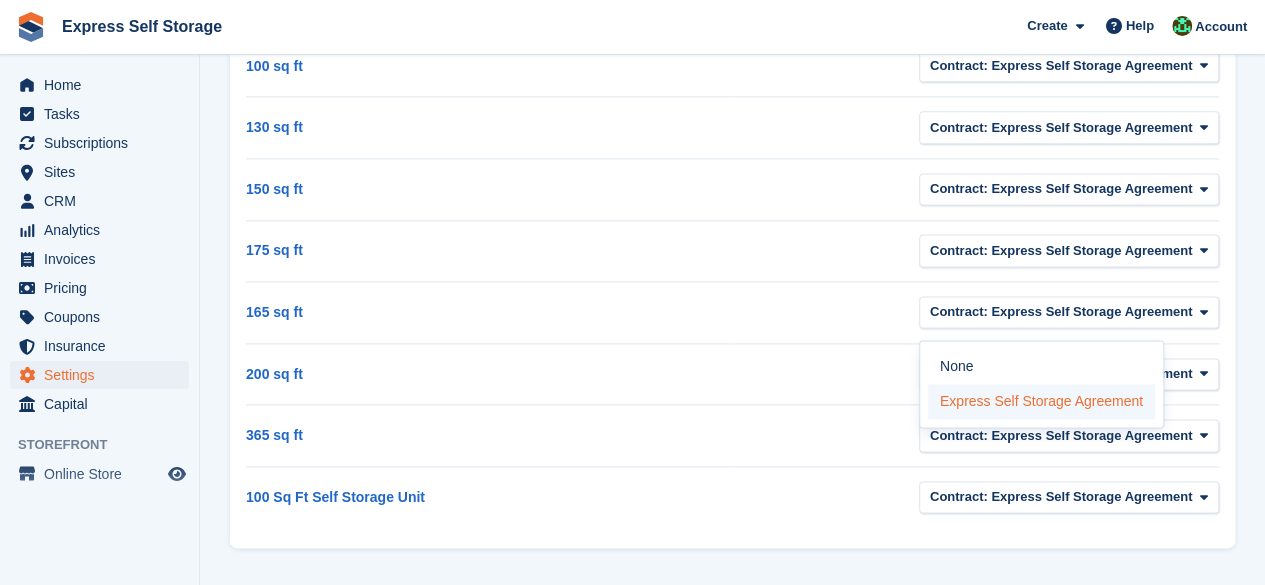 click on "Express Self Storage Agreement" at bounding box center [1041, 401] 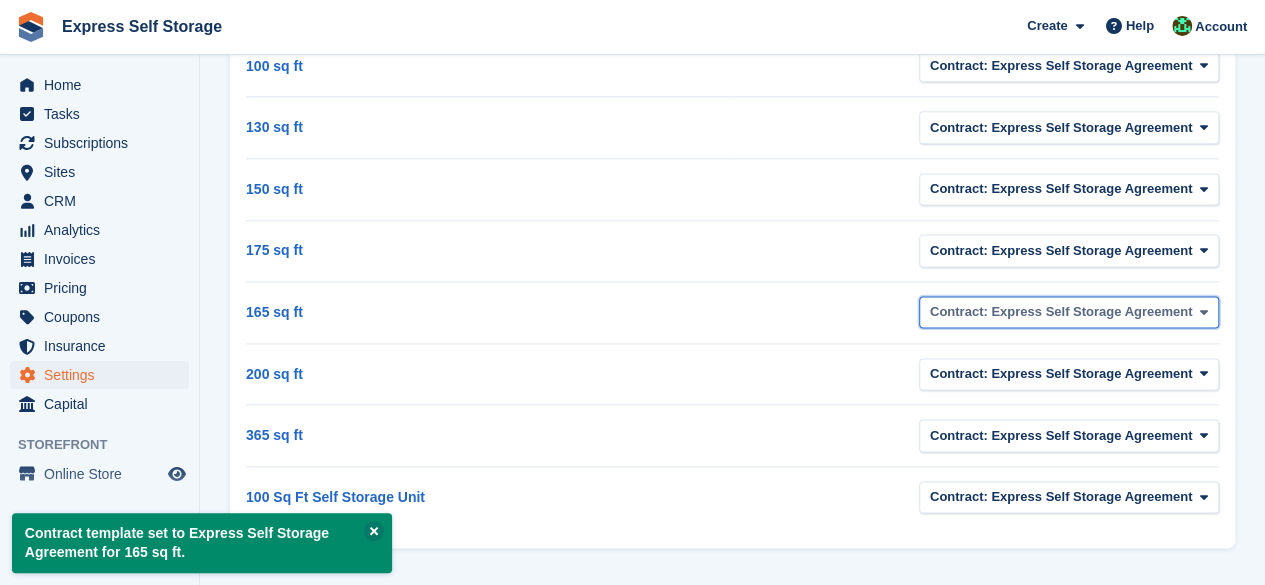 click on "Contract: Express Self Storage Agreement" at bounding box center (1061, 312) 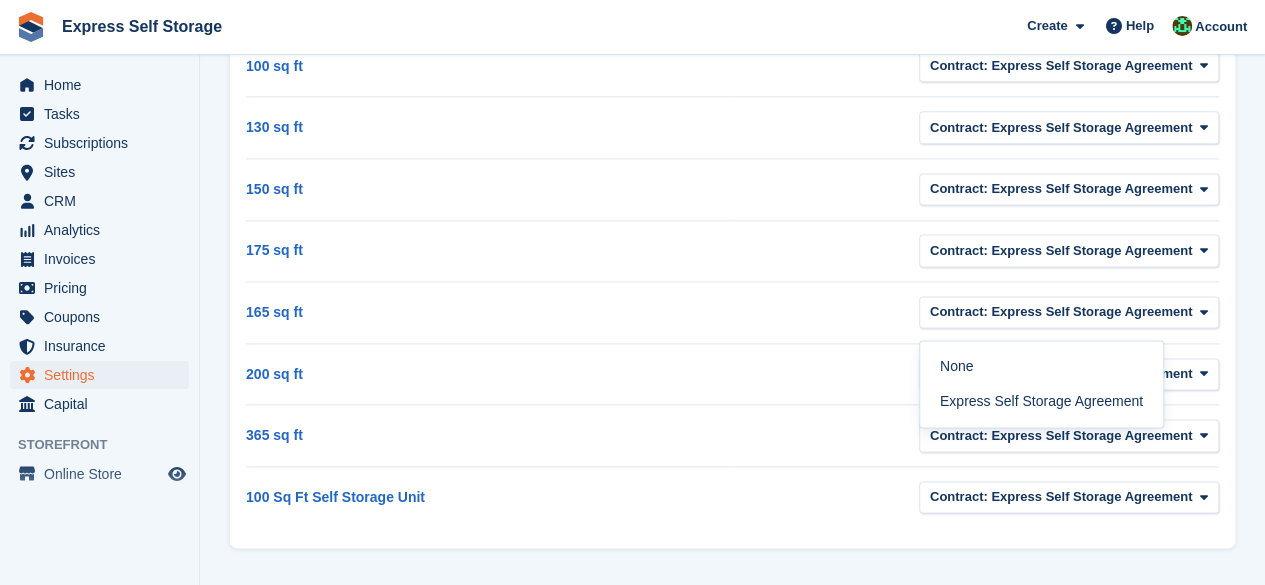 click on "Heads up: Assign contracts for your entire site
If you plan to use the same contract template for all your unit types, apply it to all unit types here to save time.
You can also override them individually on the unit type below.
Express Self Storage Agreement
None
Express Self Storage Agreement
Unit type
Electricity" at bounding box center (732, -239) 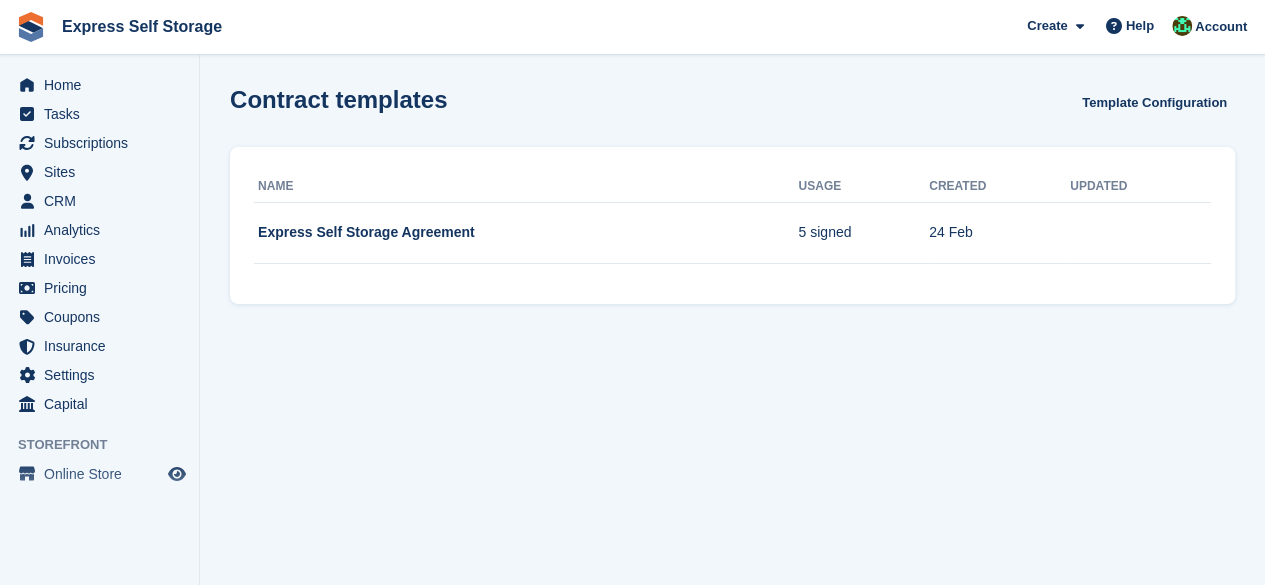 scroll, scrollTop: 0, scrollLeft: 0, axis: both 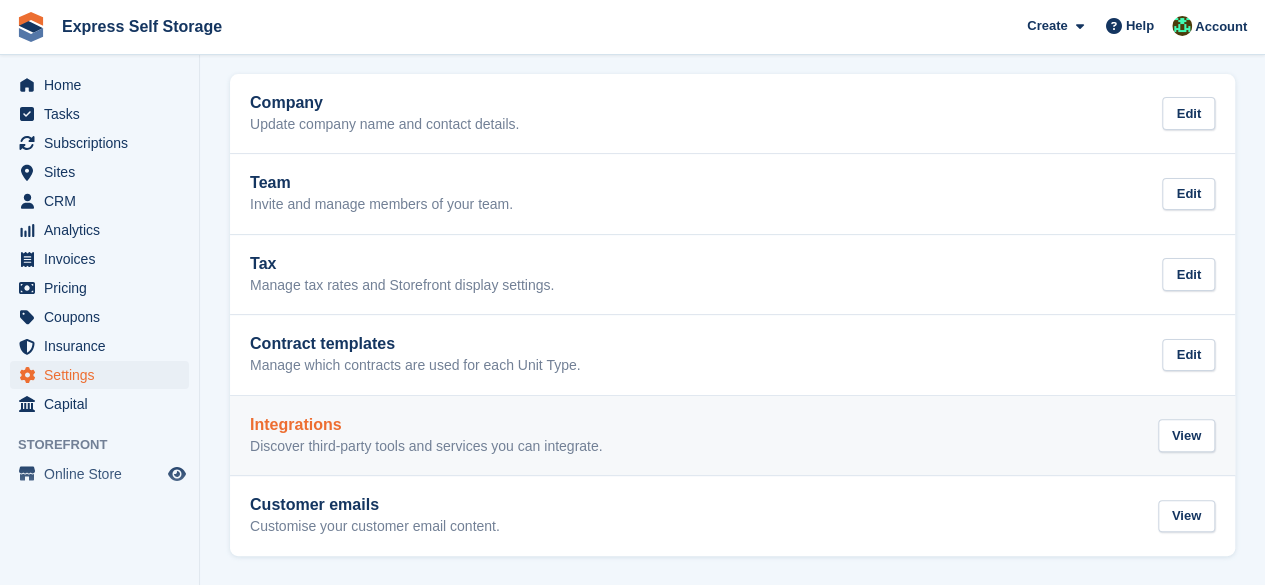 click on "Integrations
Discover third-party tools and services you can integrate.
View" at bounding box center [732, 436] 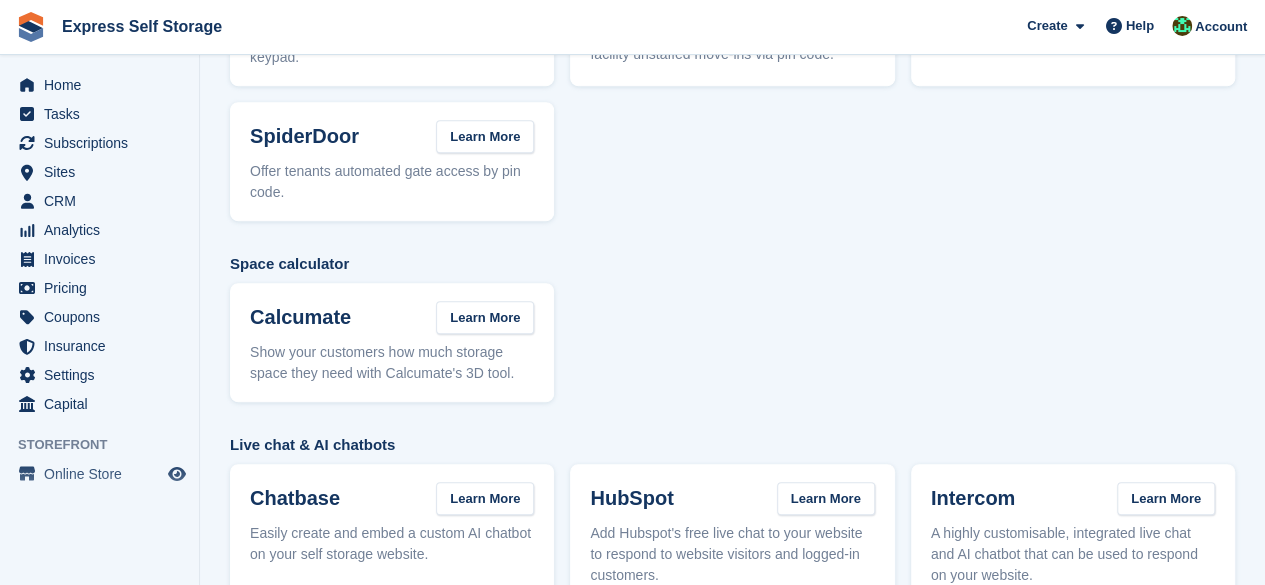 scroll, scrollTop: 500, scrollLeft: 0, axis: vertical 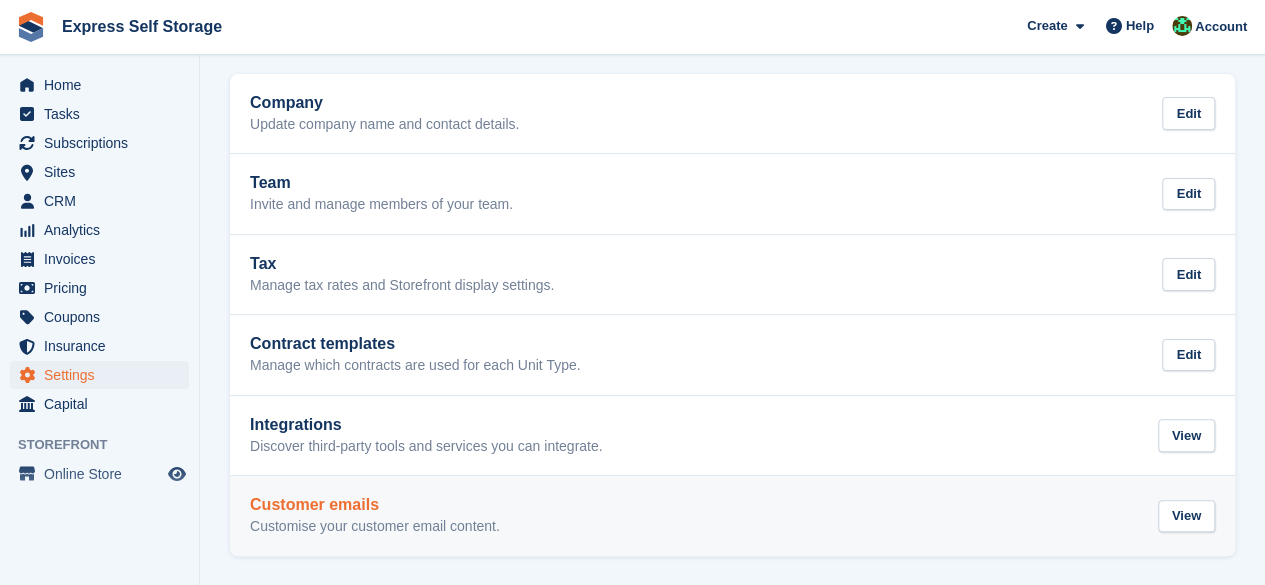 click on "Customise your customer email content." at bounding box center [375, 527] 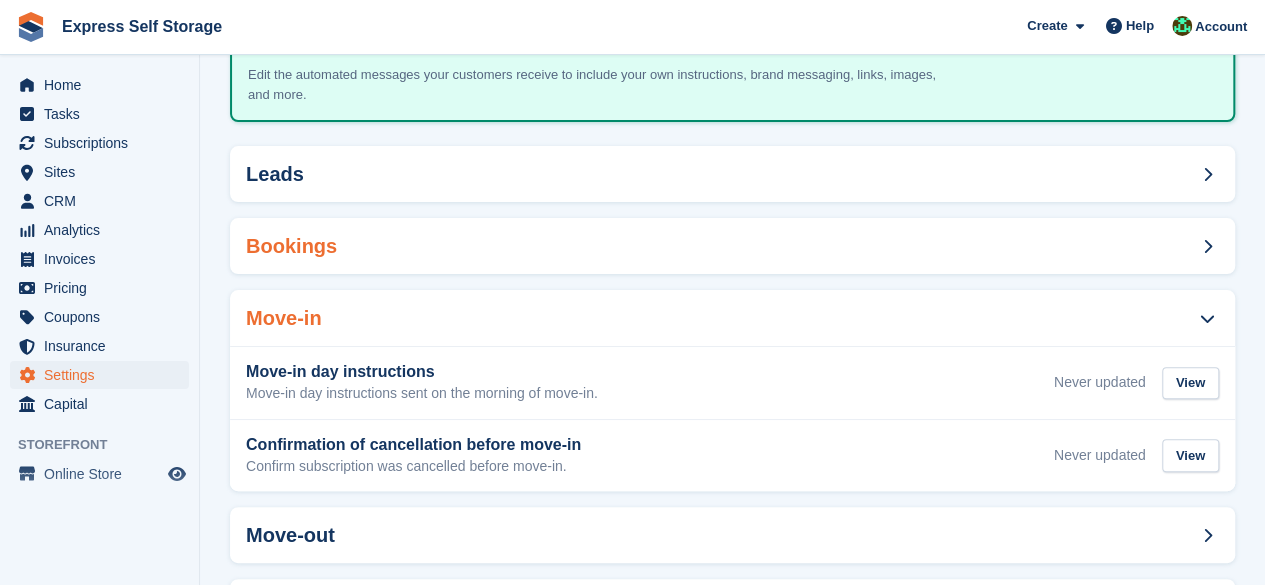 scroll, scrollTop: 200, scrollLeft: 0, axis: vertical 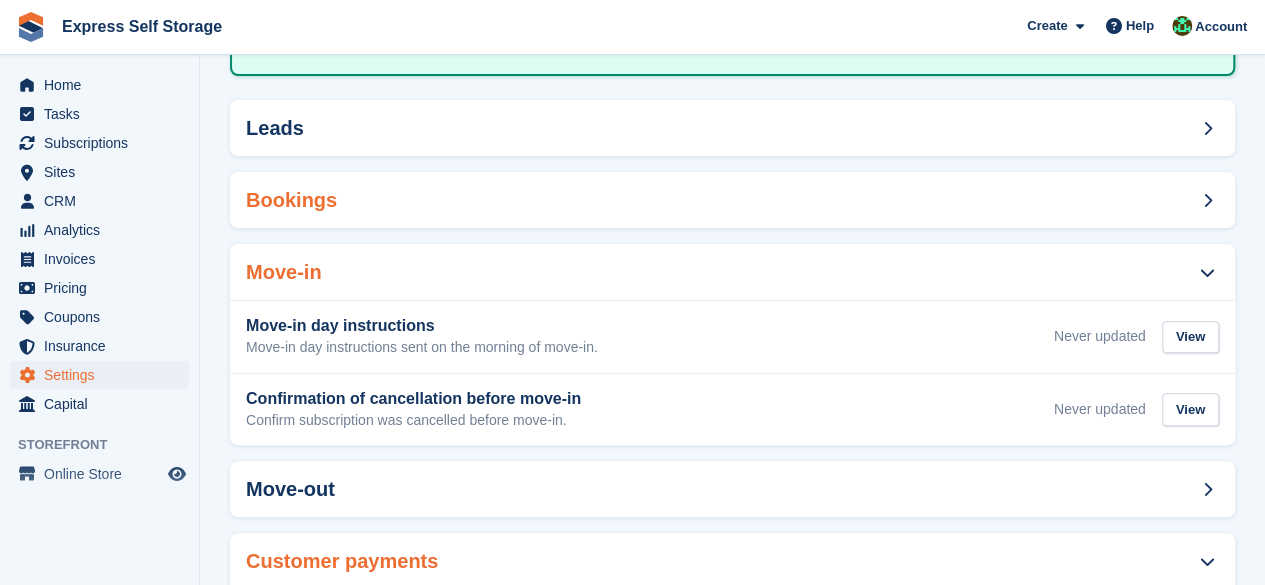 click on "Bookings" at bounding box center (732, 200) 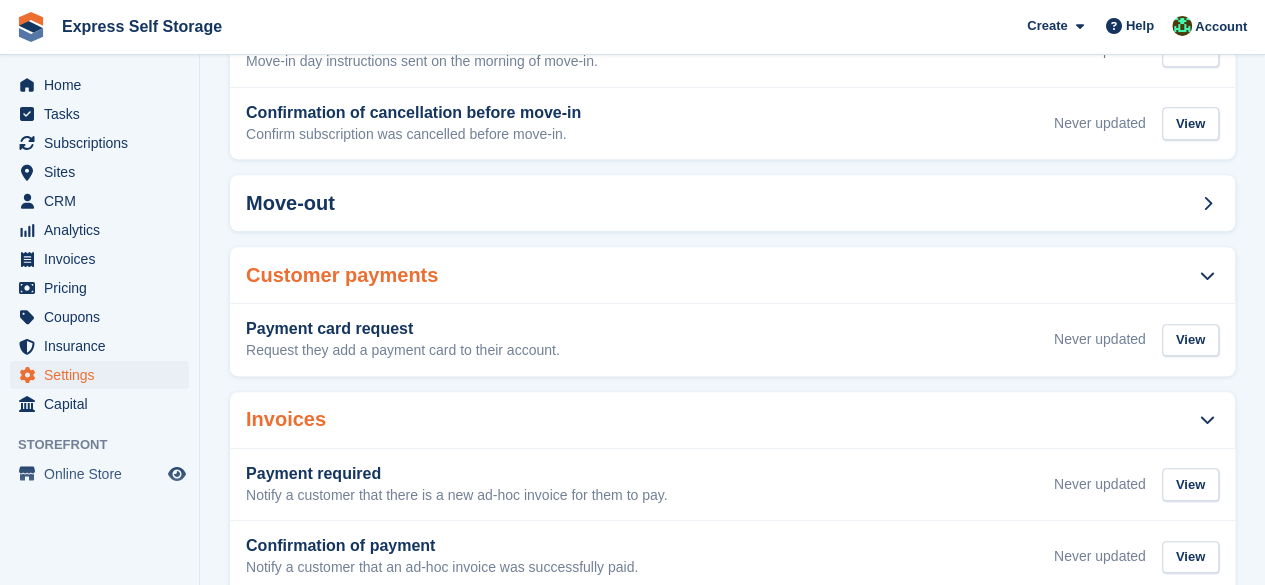 scroll, scrollTop: 682, scrollLeft: 0, axis: vertical 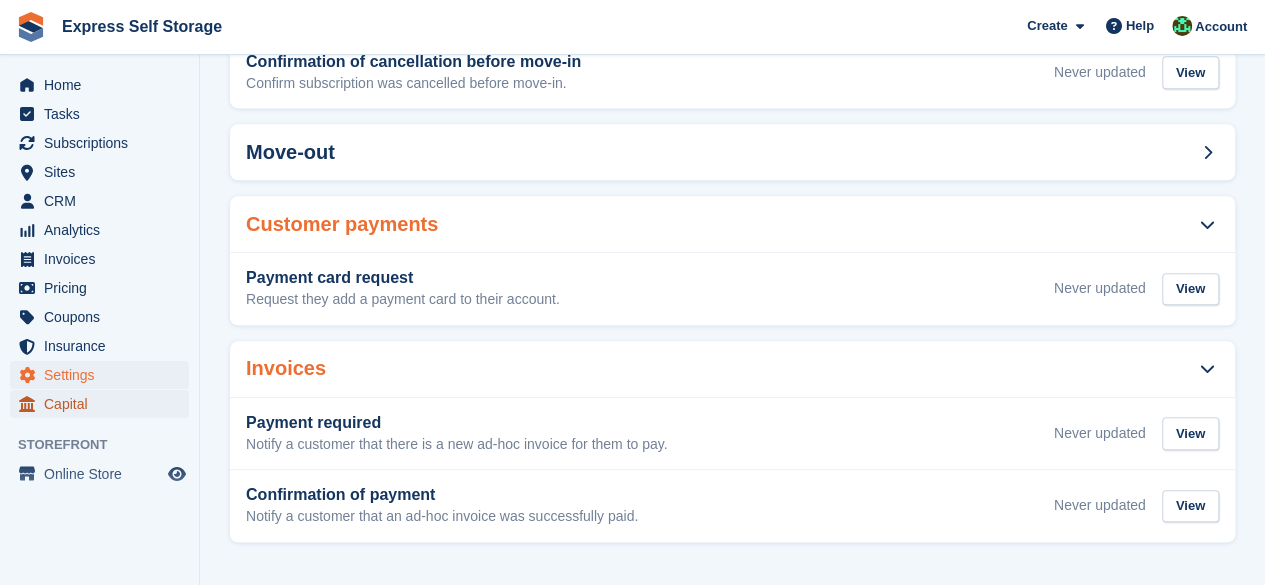 click on "Capital" at bounding box center (104, 404) 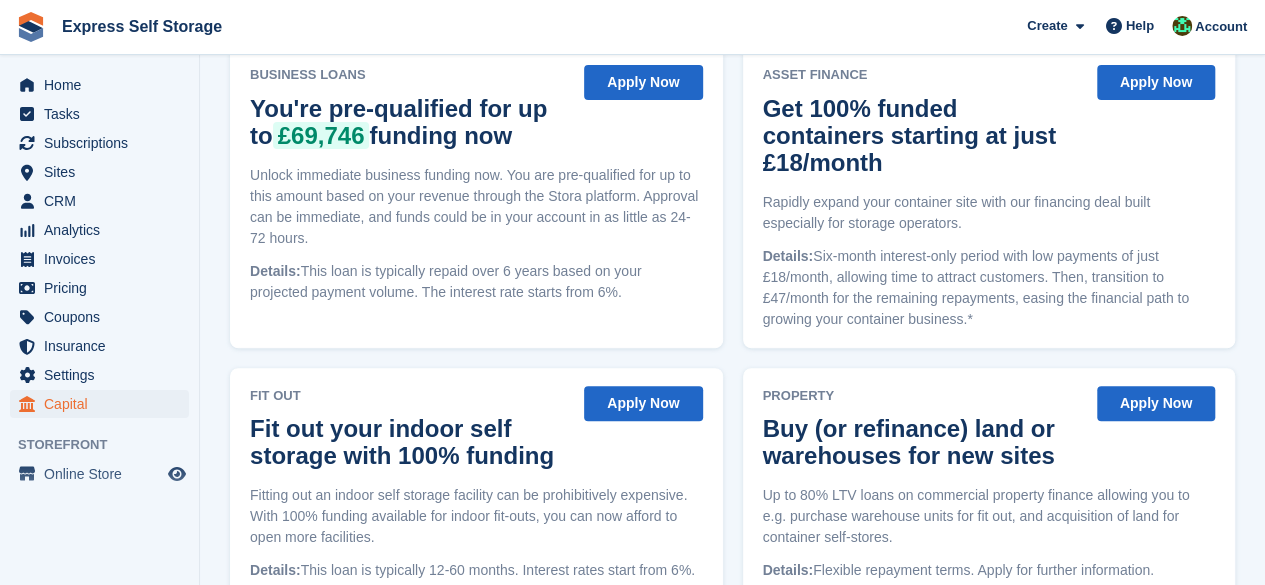 scroll, scrollTop: 350, scrollLeft: 0, axis: vertical 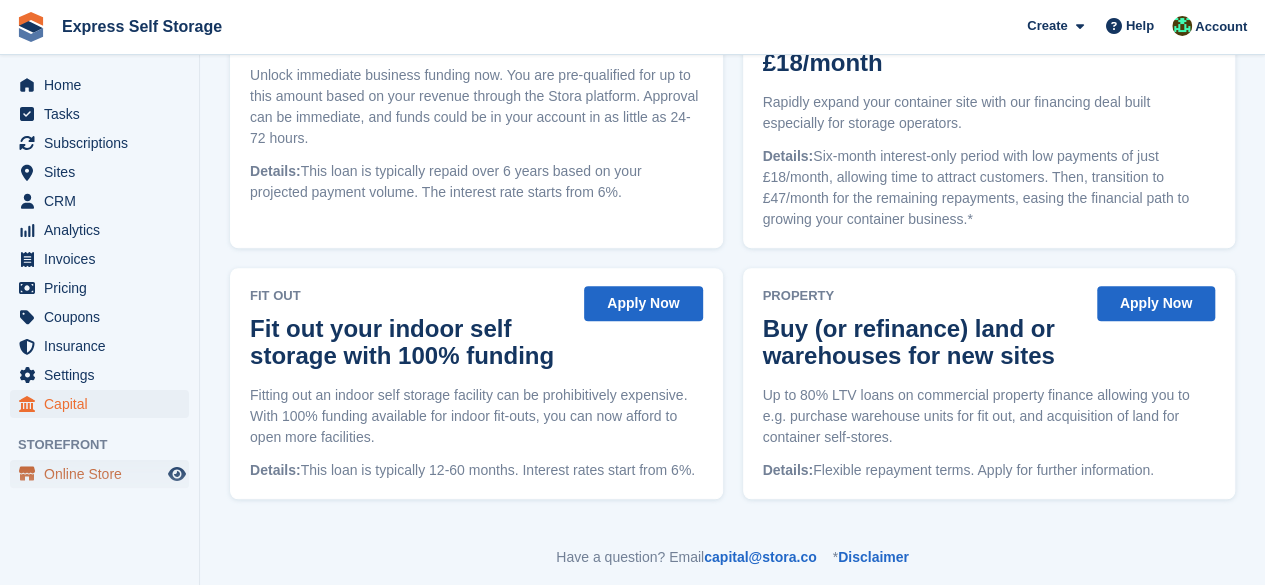 click on "Online Store" at bounding box center [104, 474] 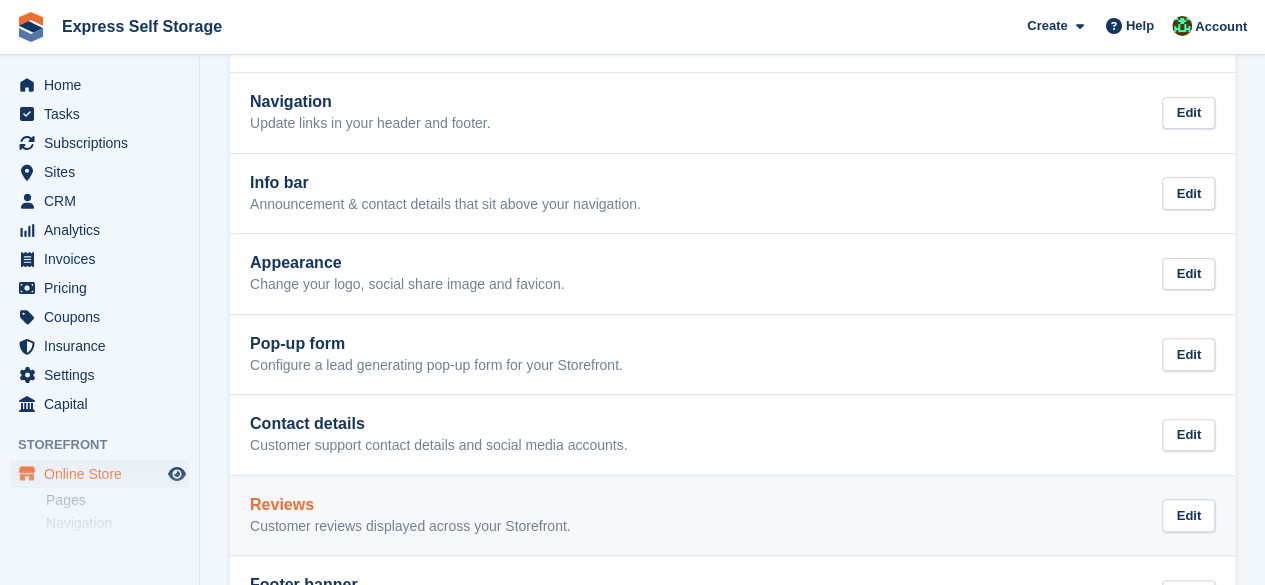 scroll, scrollTop: 0, scrollLeft: 0, axis: both 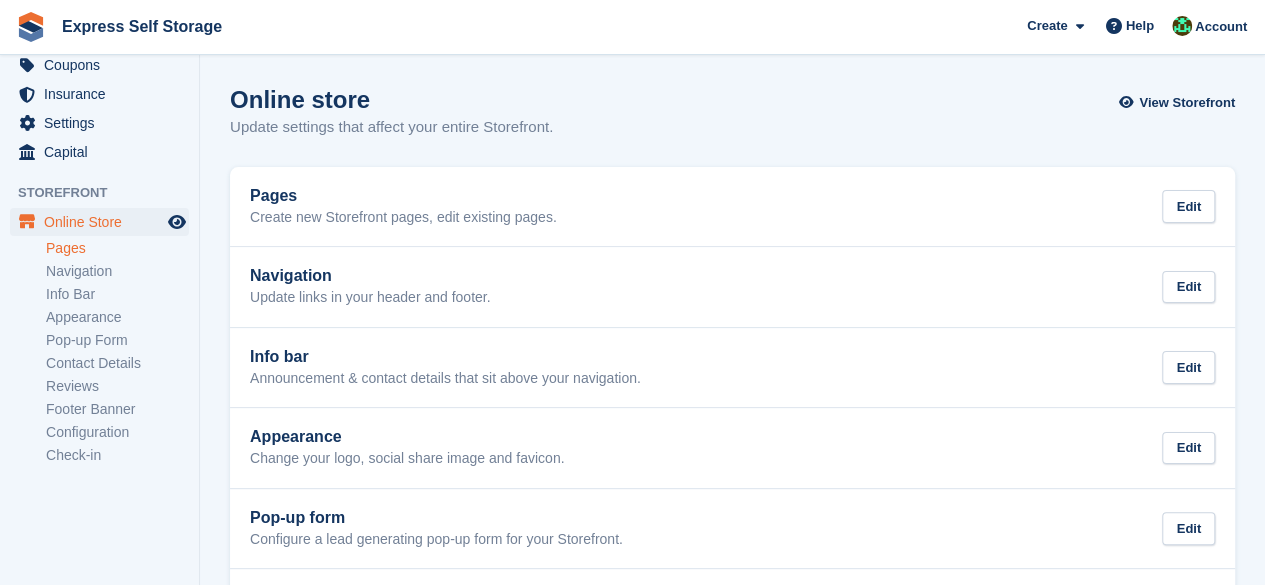 click on "Pages" at bounding box center [117, 248] 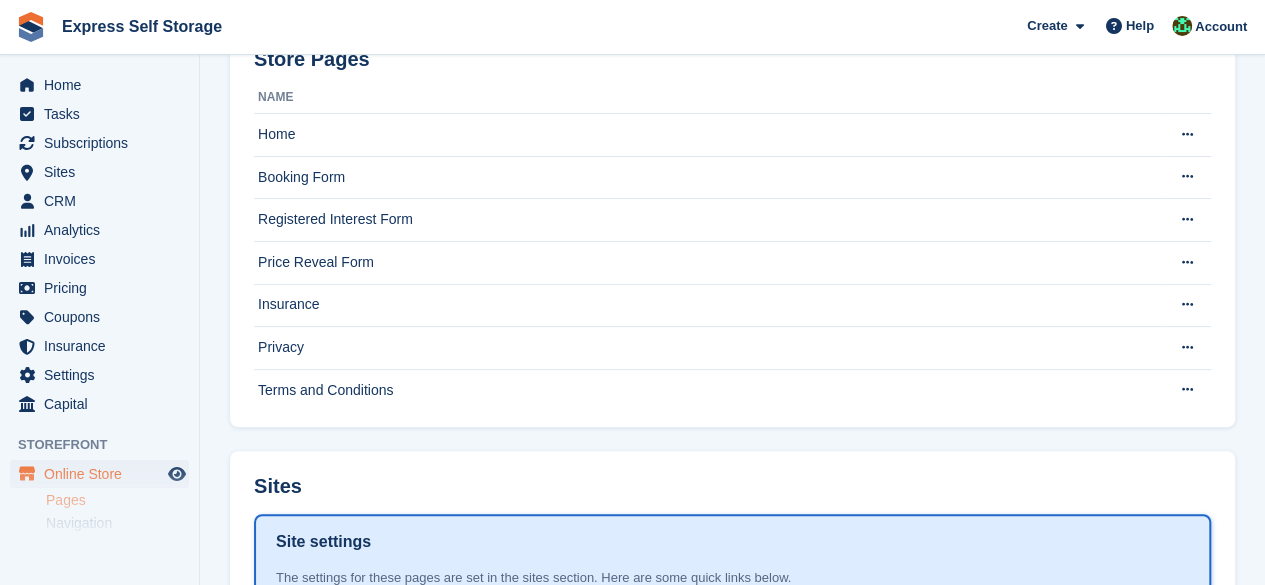 scroll, scrollTop: 43, scrollLeft: 0, axis: vertical 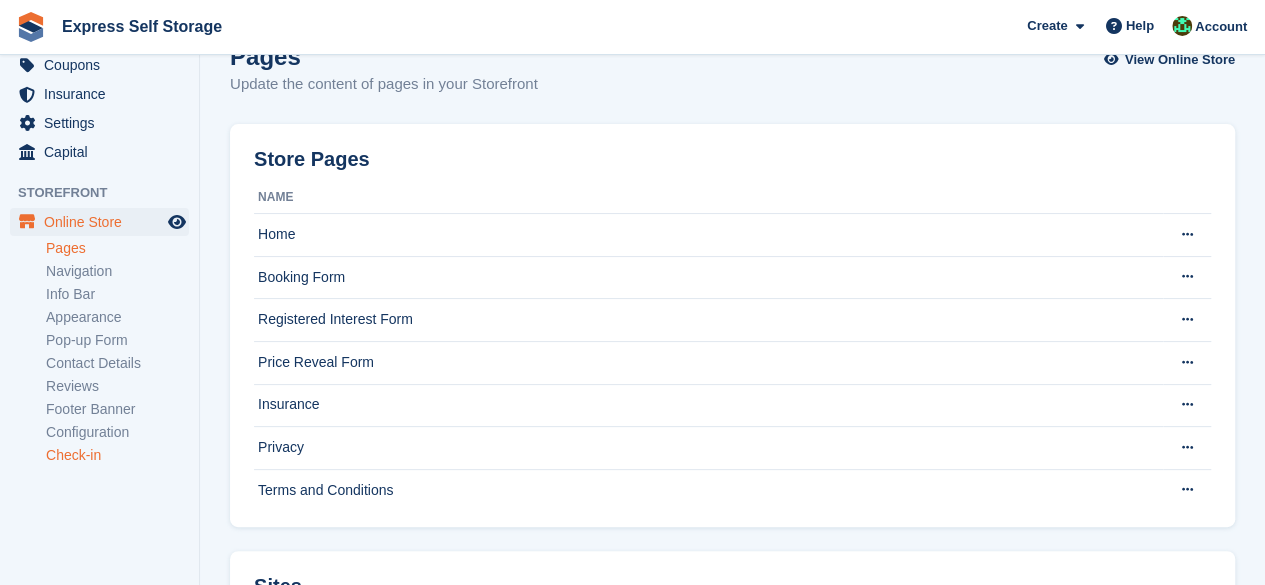 click on "Check-in" at bounding box center [117, 455] 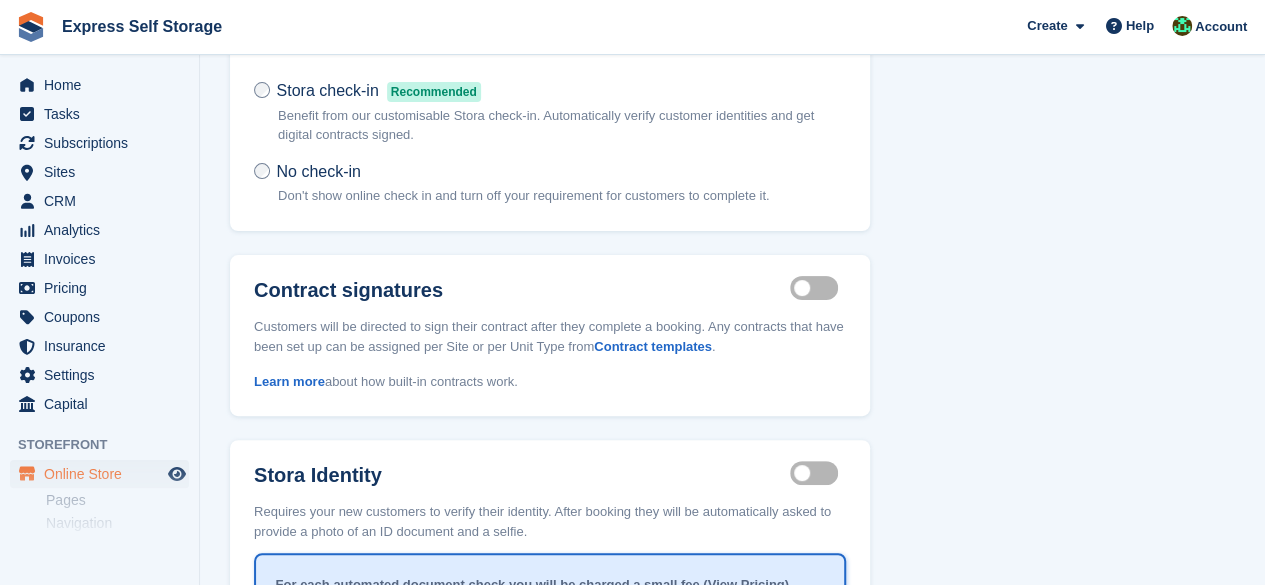 scroll, scrollTop: 0, scrollLeft: 0, axis: both 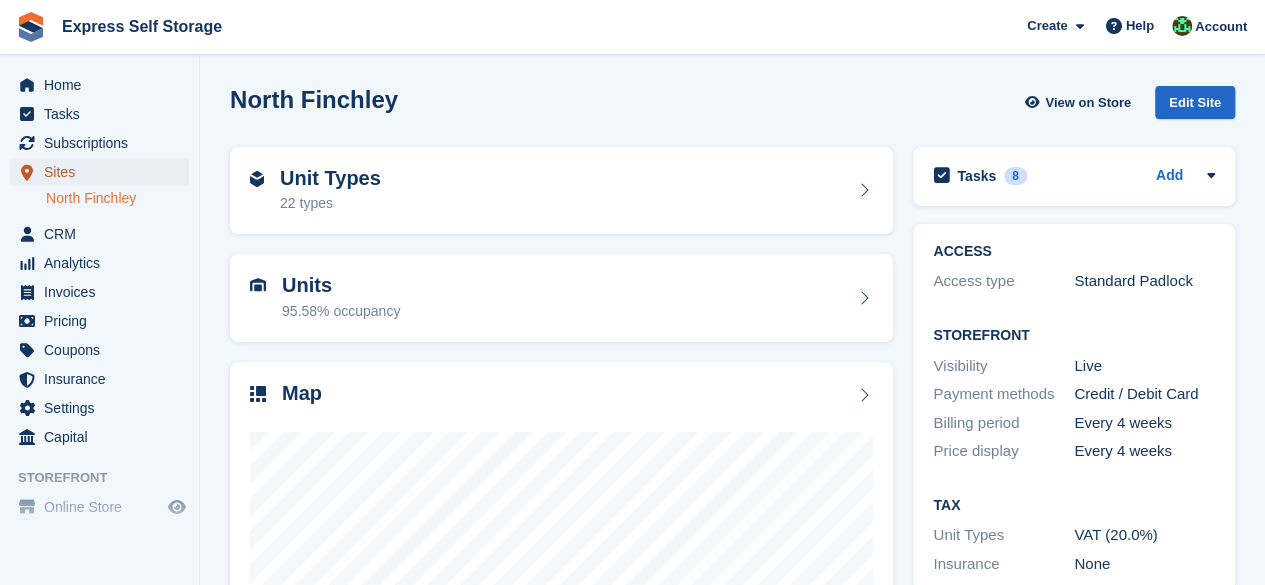 click on "Sites" at bounding box center (104, 172) 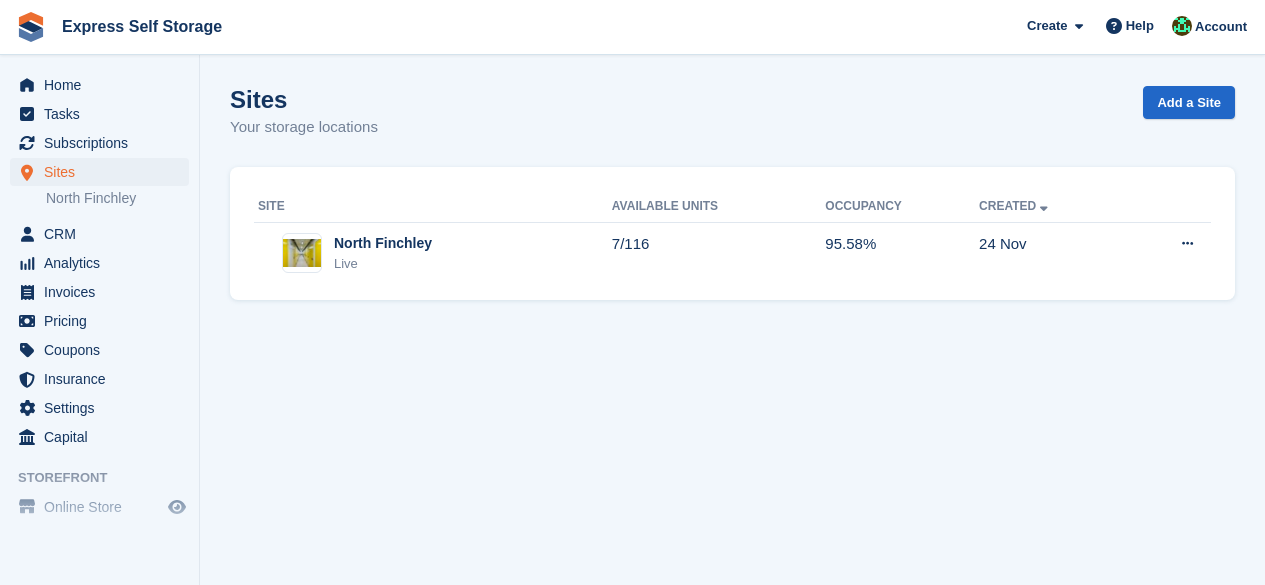 scroll, scrollTop: 0, scrollLeft: 0, axis: both 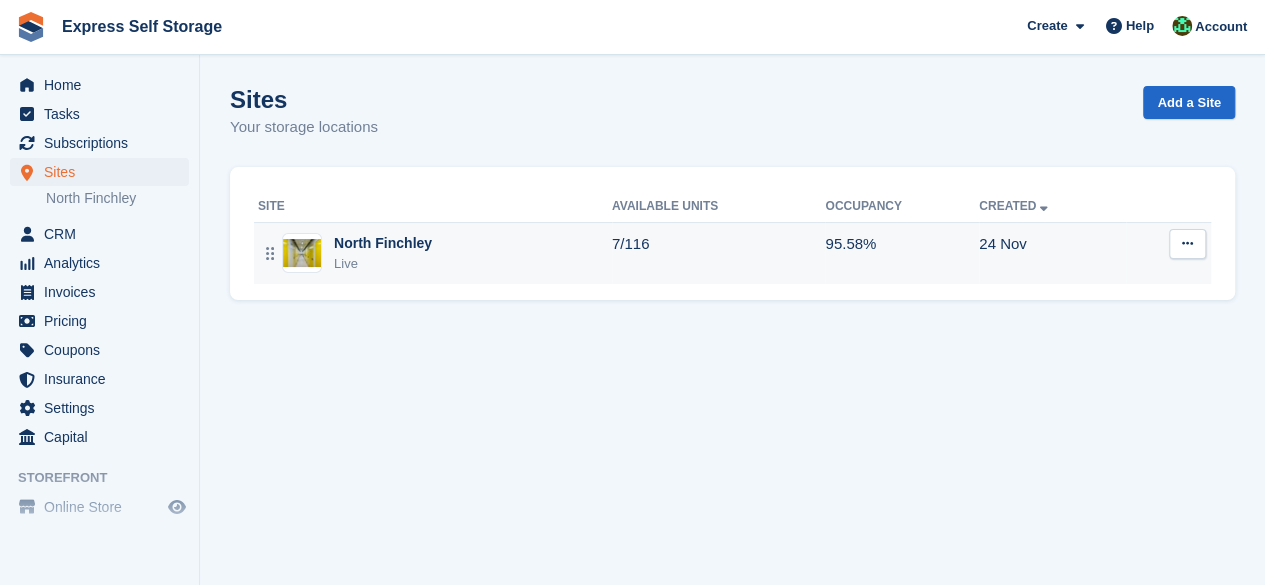 click on "North Finchley
Live" at bounding box center [435, 253] 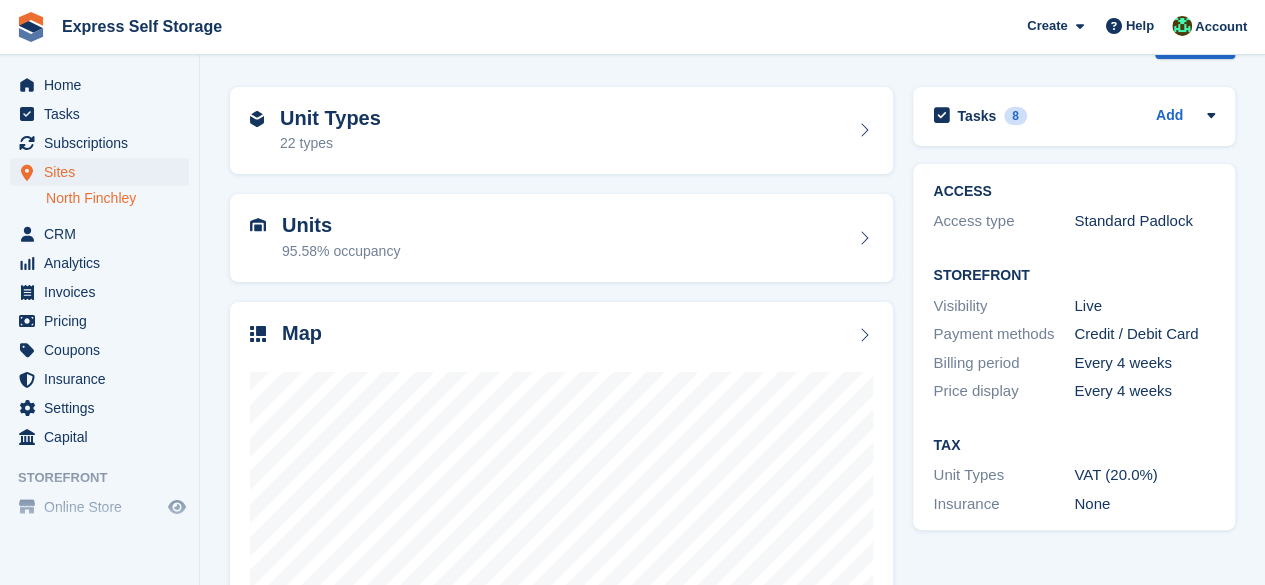 scroll, scrollTop: 0, scrollLeft: 0, axis: both 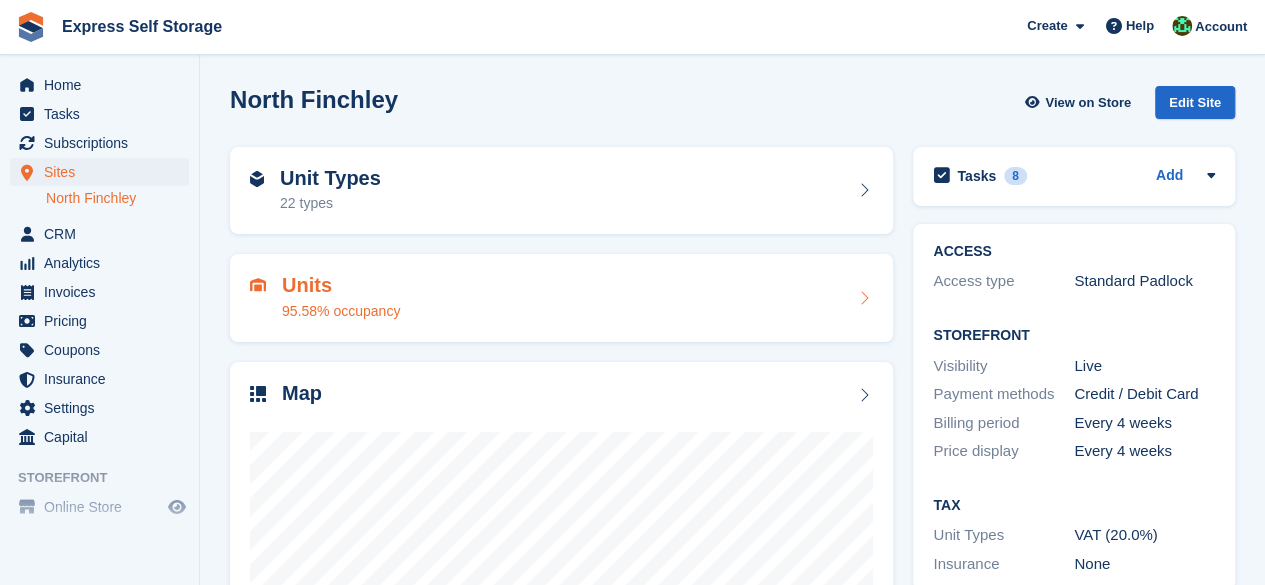 click on "Units
95.58% occupancy" at bounding box center [561, 298] 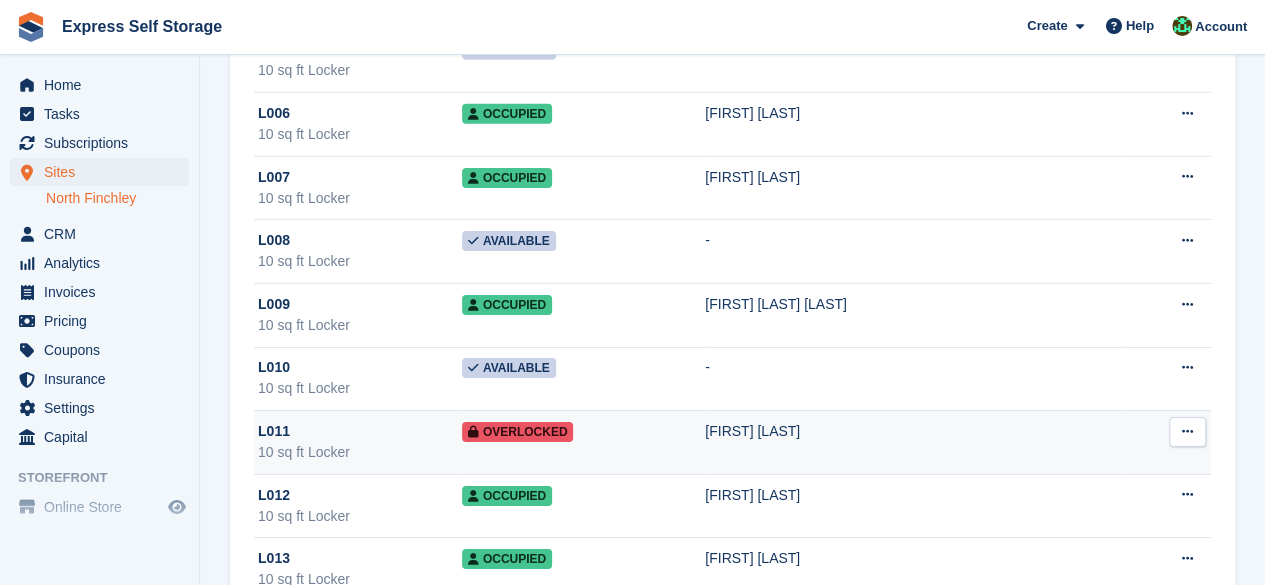 scroll, scrollTop: 7049, scrollLeft: 0, axis: vertical 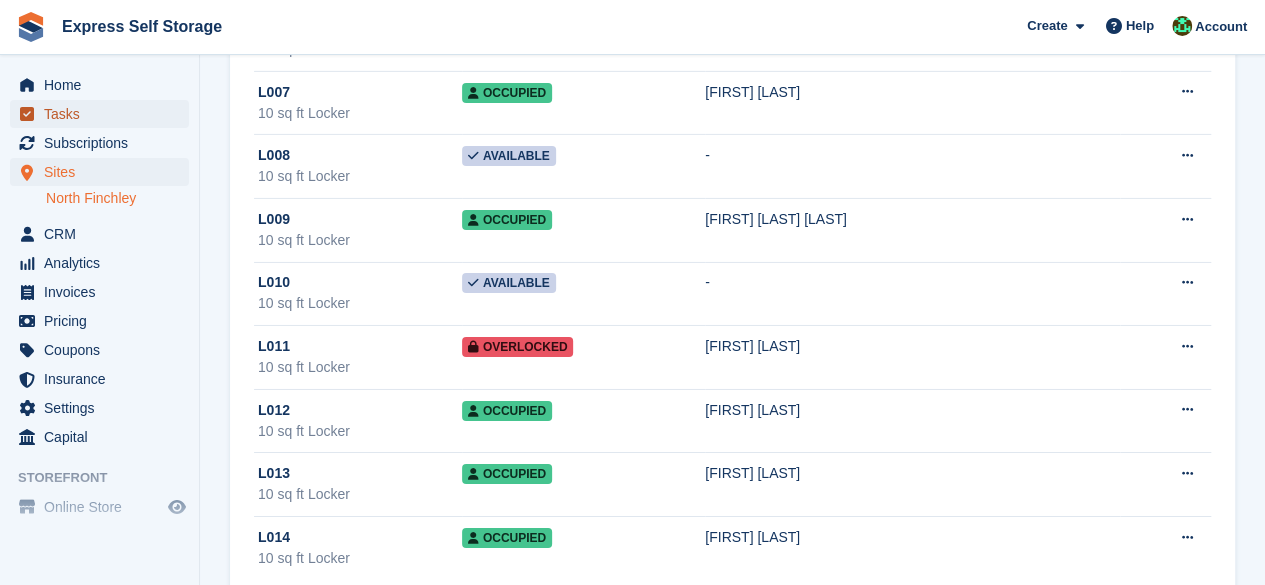 click on "Tasks" at bounding box center (104, 114) 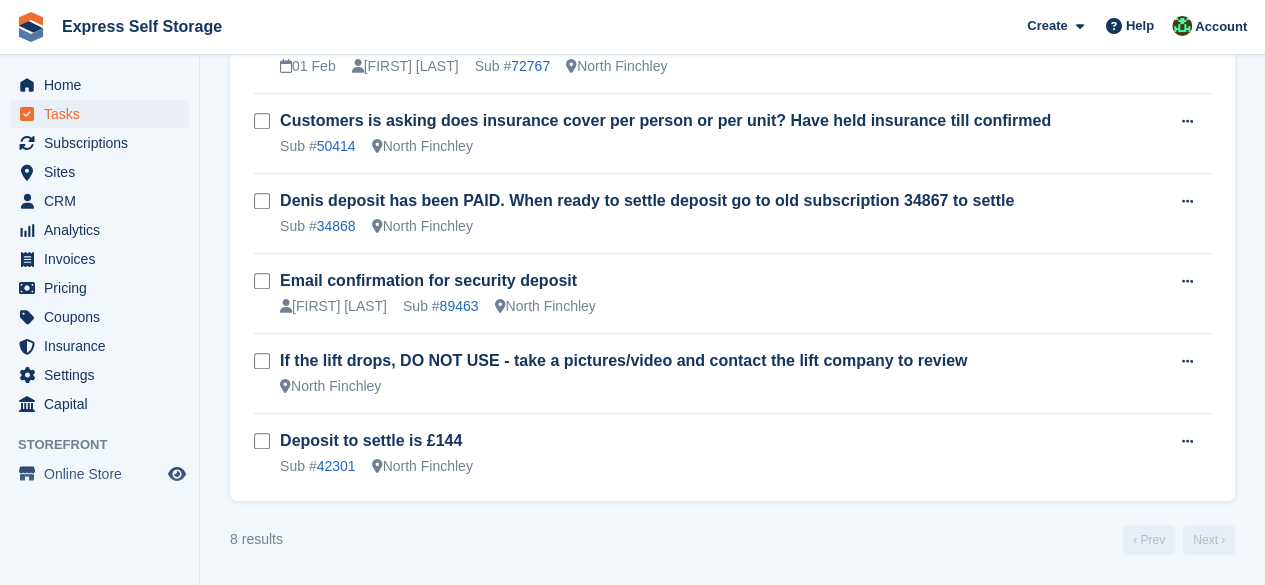scroll, scrollTop: 0, scrollLeft: 0, axis: both 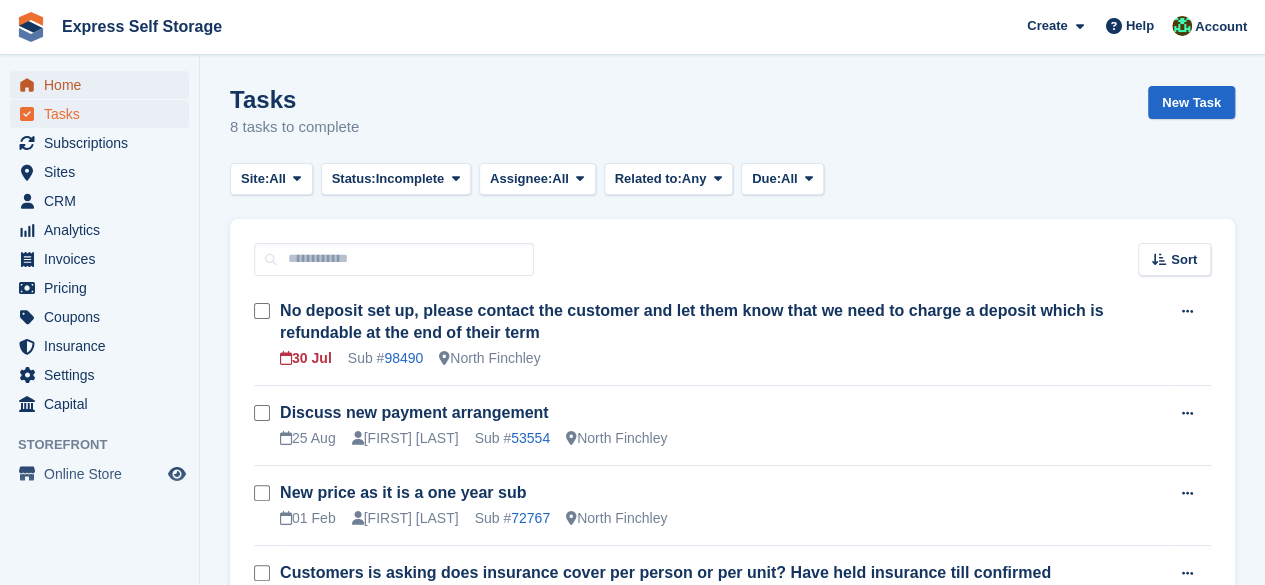 click on "Home" at bounding box center [104, 85] 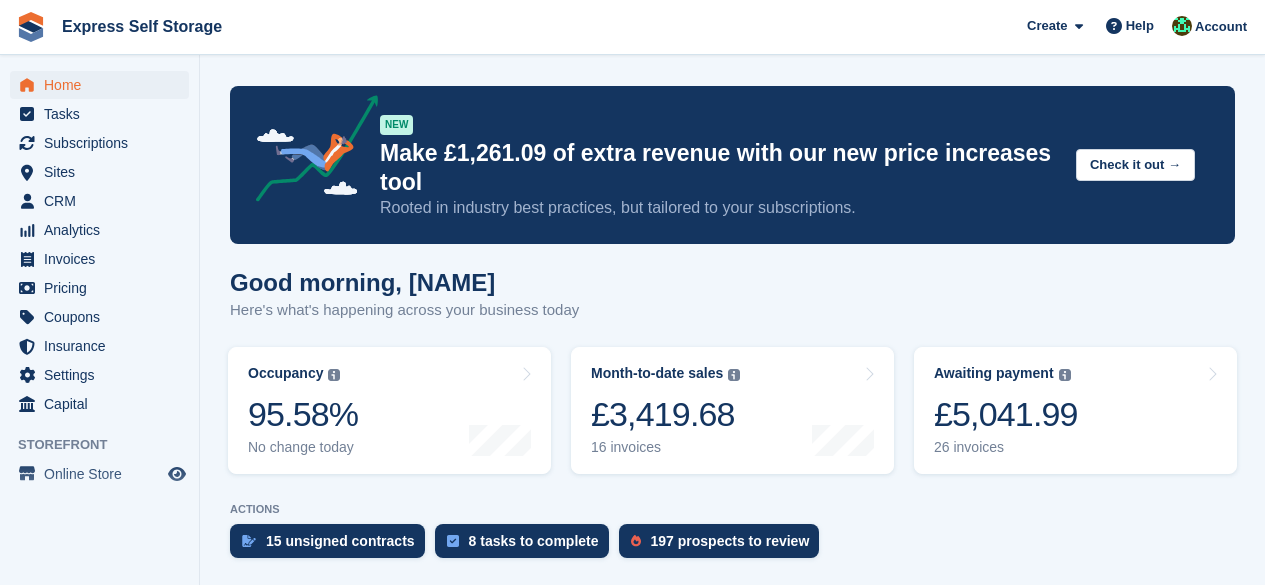 scroll, scrollTop: 0, scrollLeft: 0, axis: both 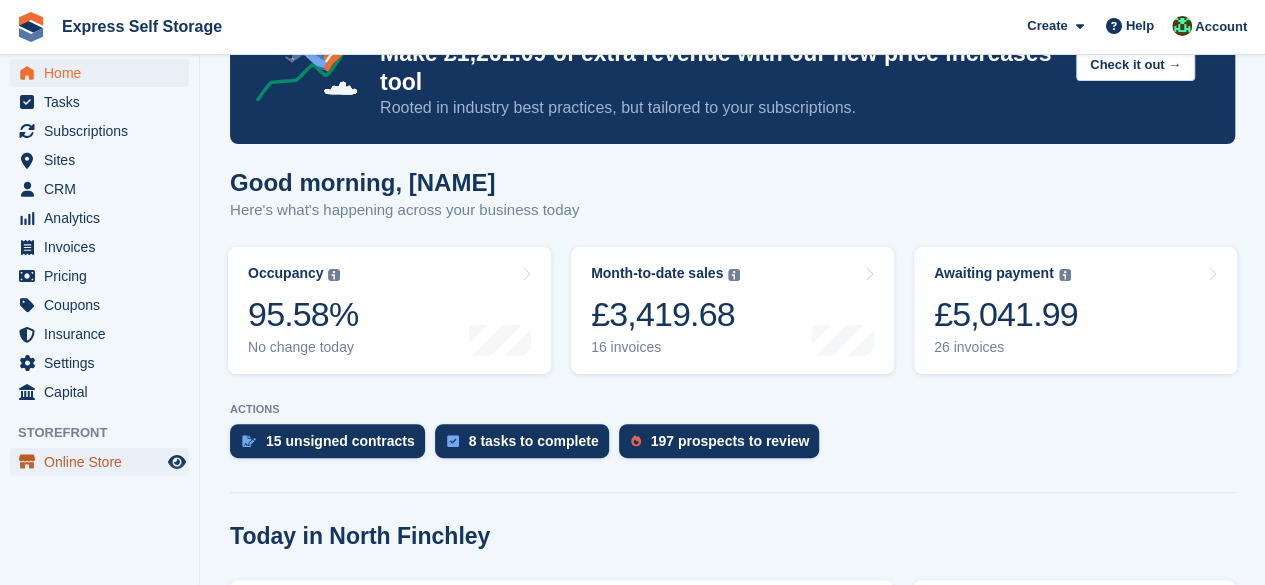 click on "Online Store" at bounding box center [104, 462] 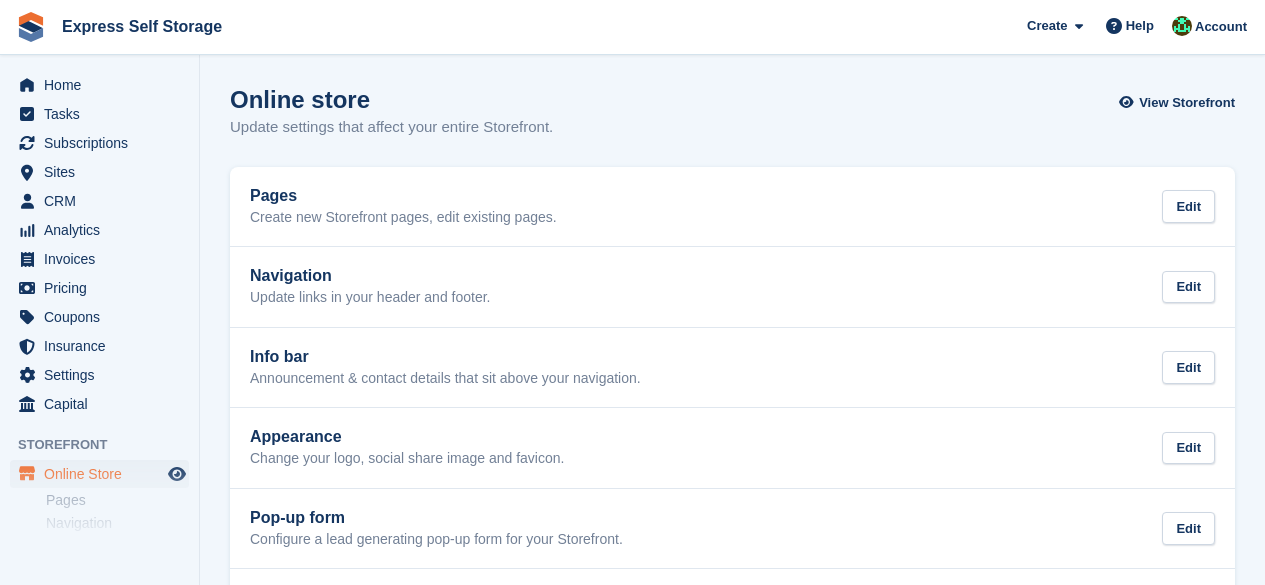 scroll, scrollTop: 0, scrollLeft: 0, axis: both 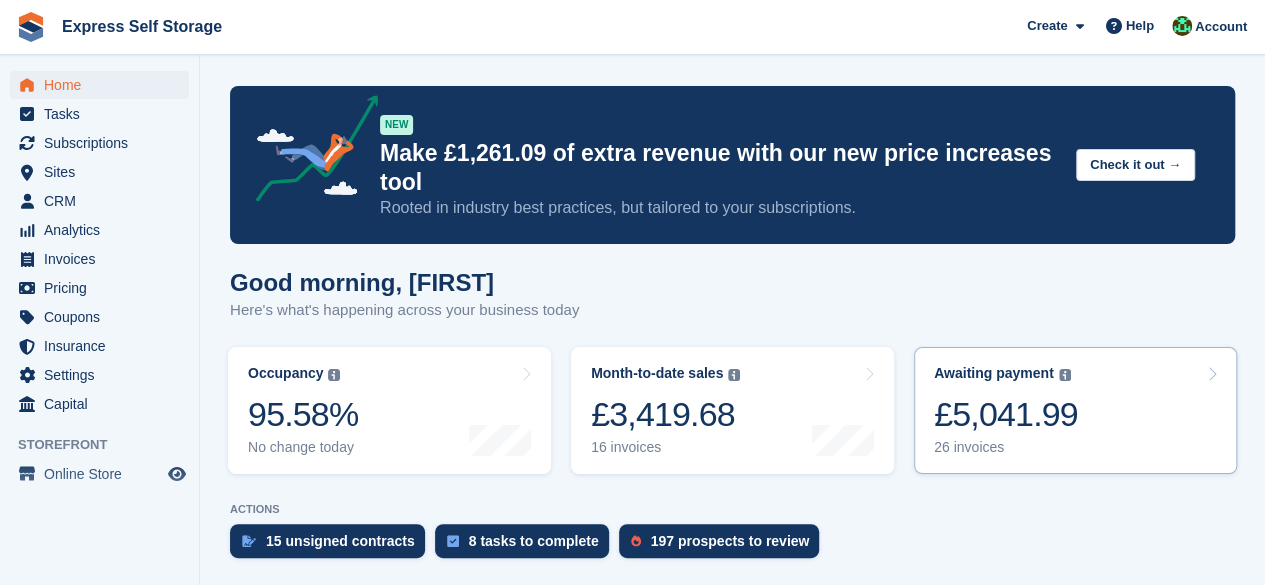 click on "£5,041.99" at bounding box center [1006, 414] 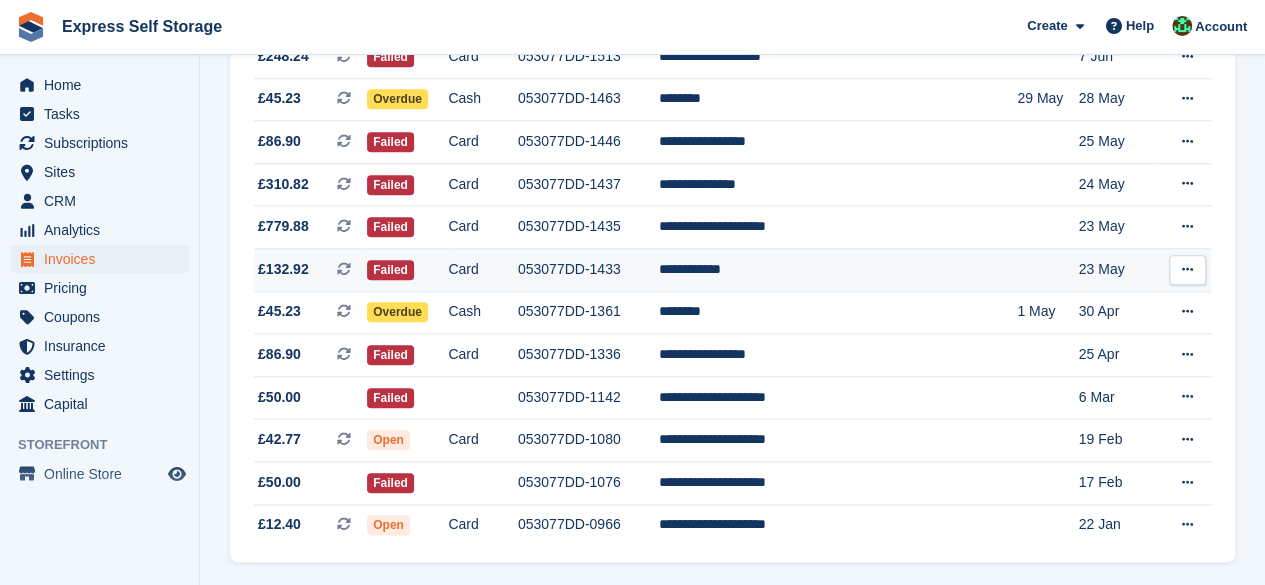 scroll, scrollTop: 965, scrollLeft: 0, axis: vertical 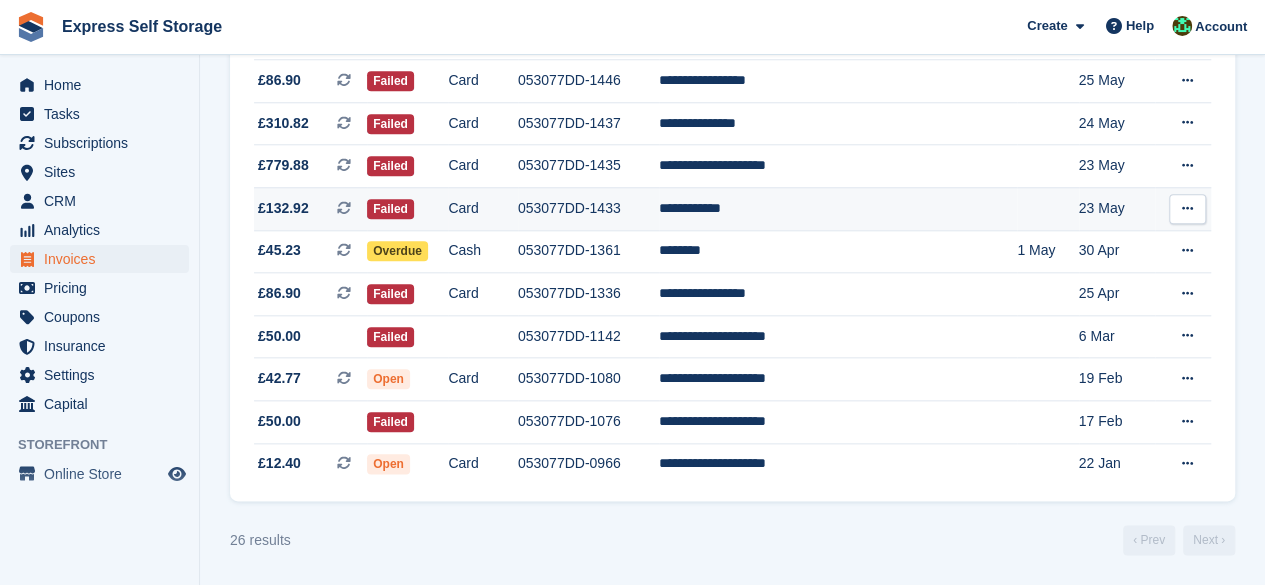 drag, startPoint x: 738, startPoint y: 199, endPoint x: 744, endPoint y: 213, distance: 15.231546 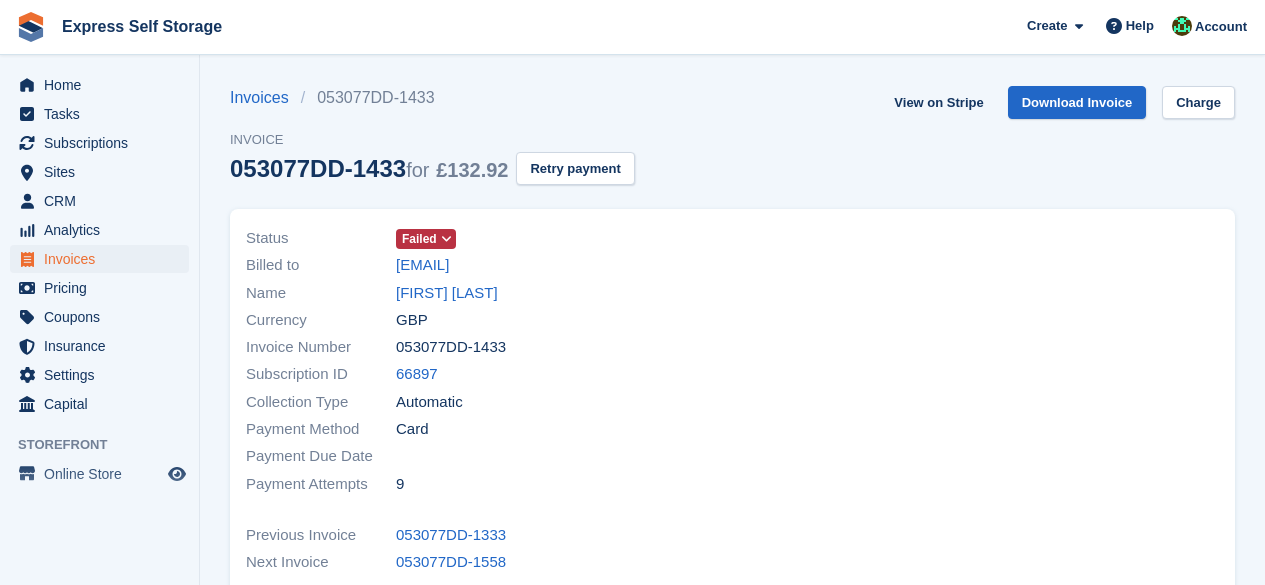 scroll, scrollTop: 0, scrollLeft: 0, axis: both 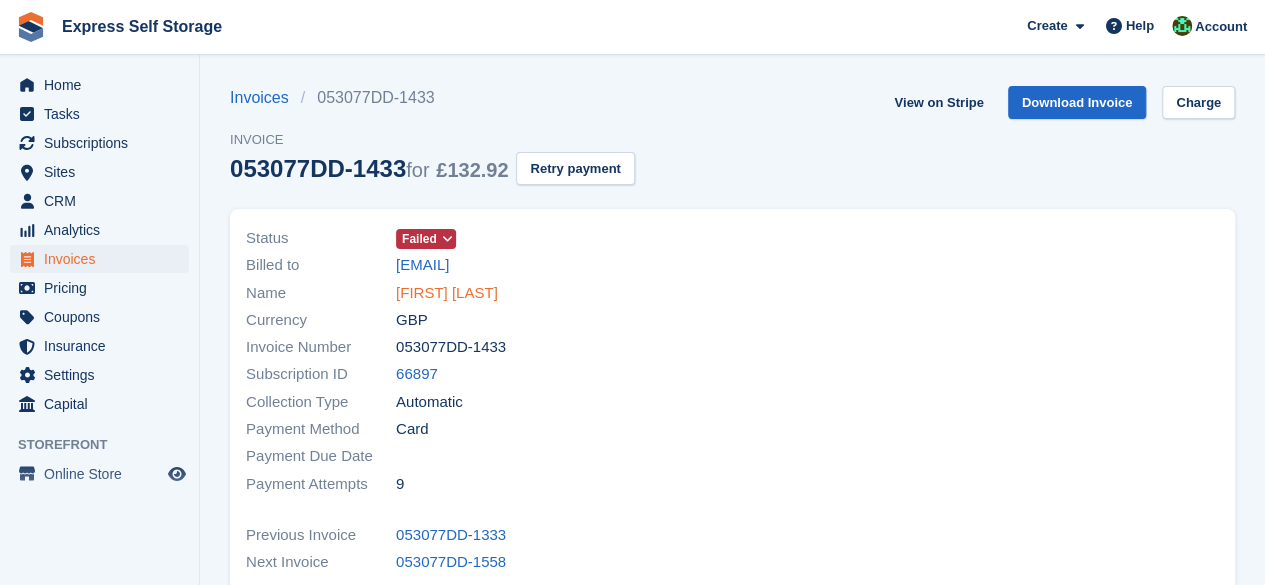 click on "[FIRST] [LAST]" at bounding box center (447, 293) 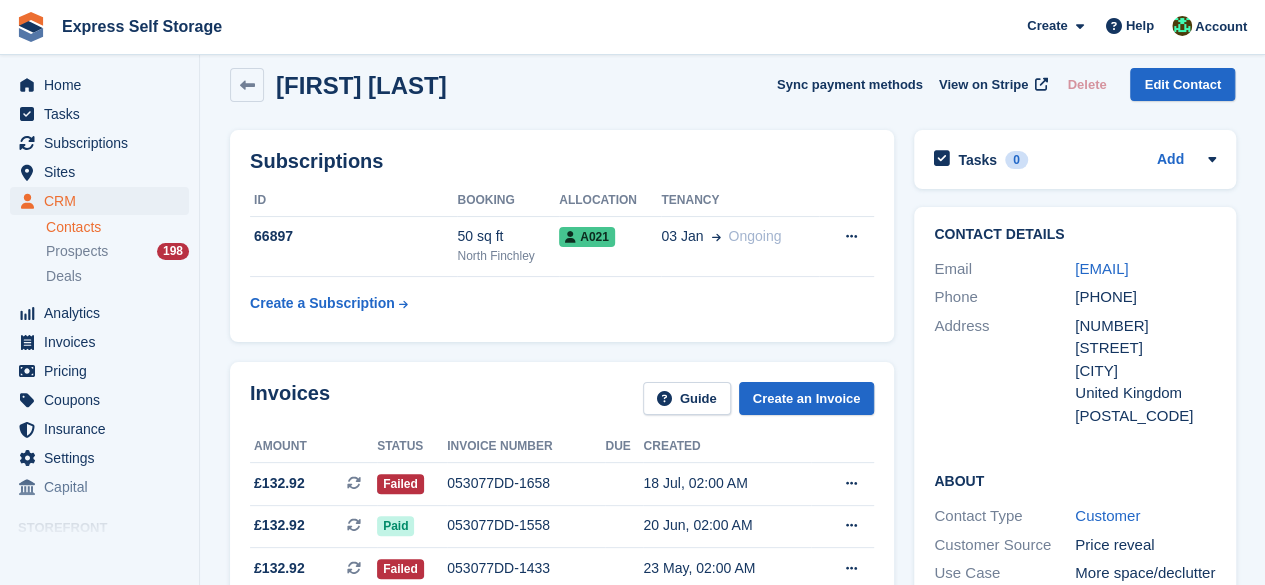 scroll, scrollTop: 0, scrollLeft: 0, axis: both 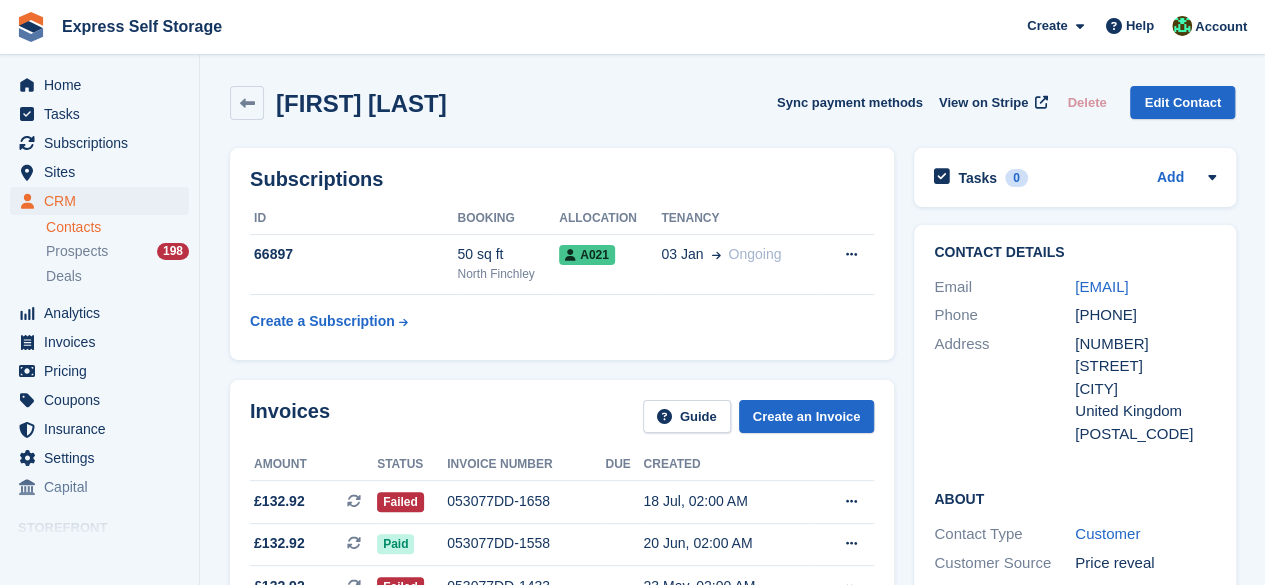 drag, startPoint x: 1114, startPoint y: 305, endPoint x: 1016, endPoint y: 266, distance: 105.47511 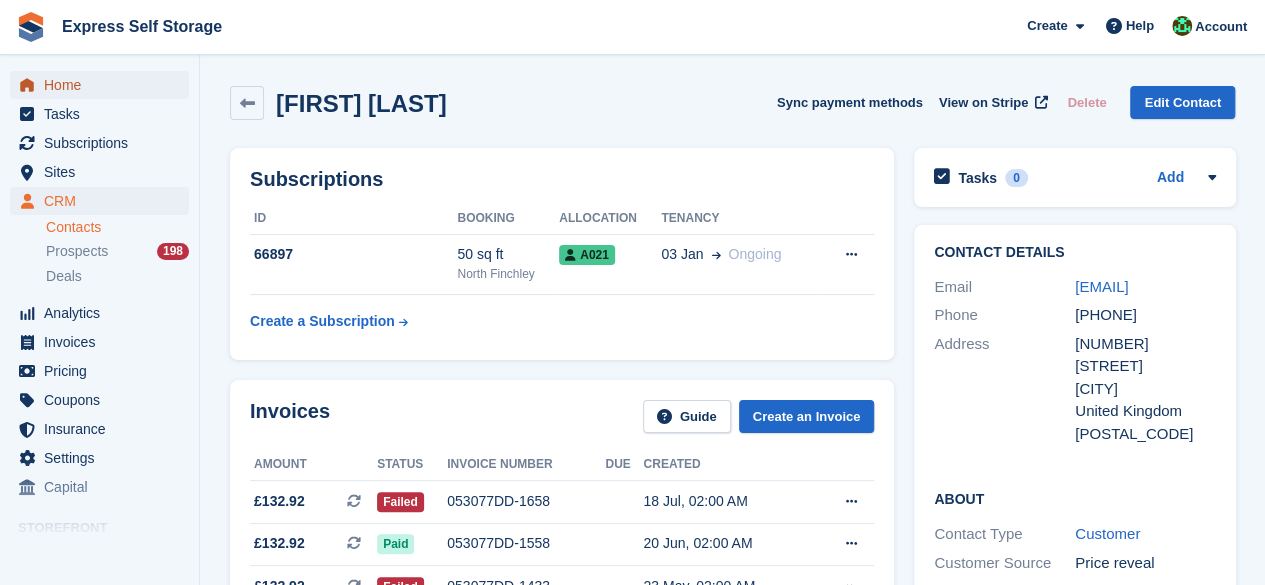 click on "Home" at bounding box center (104, 85) 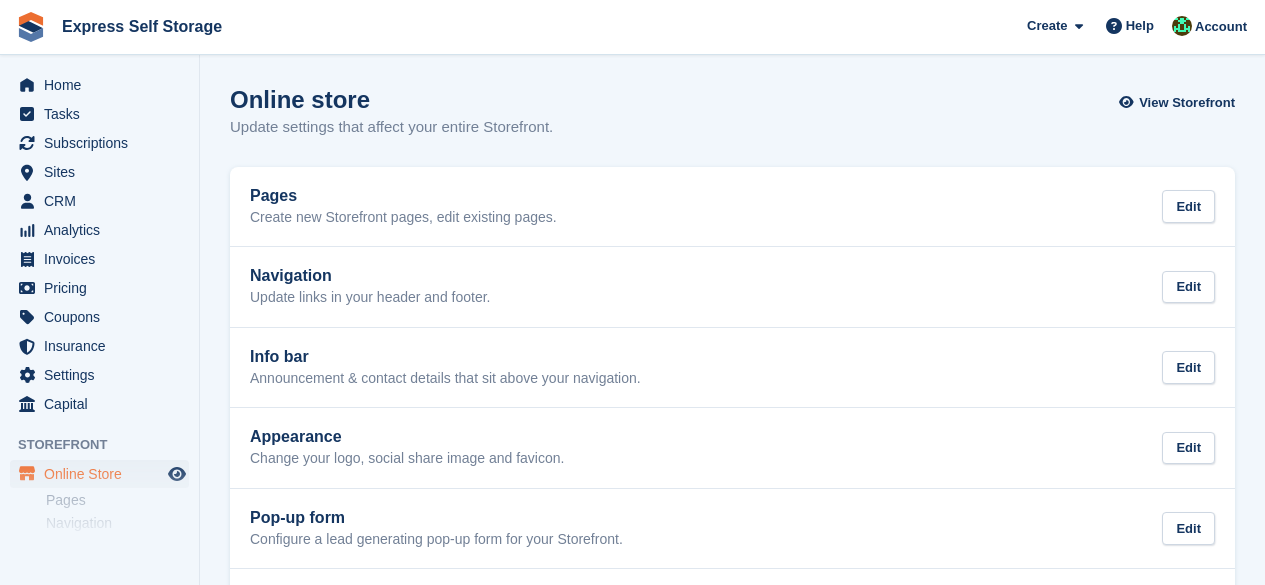 scroll, scrollTop: 0, scrollLeft: 0, axis: both 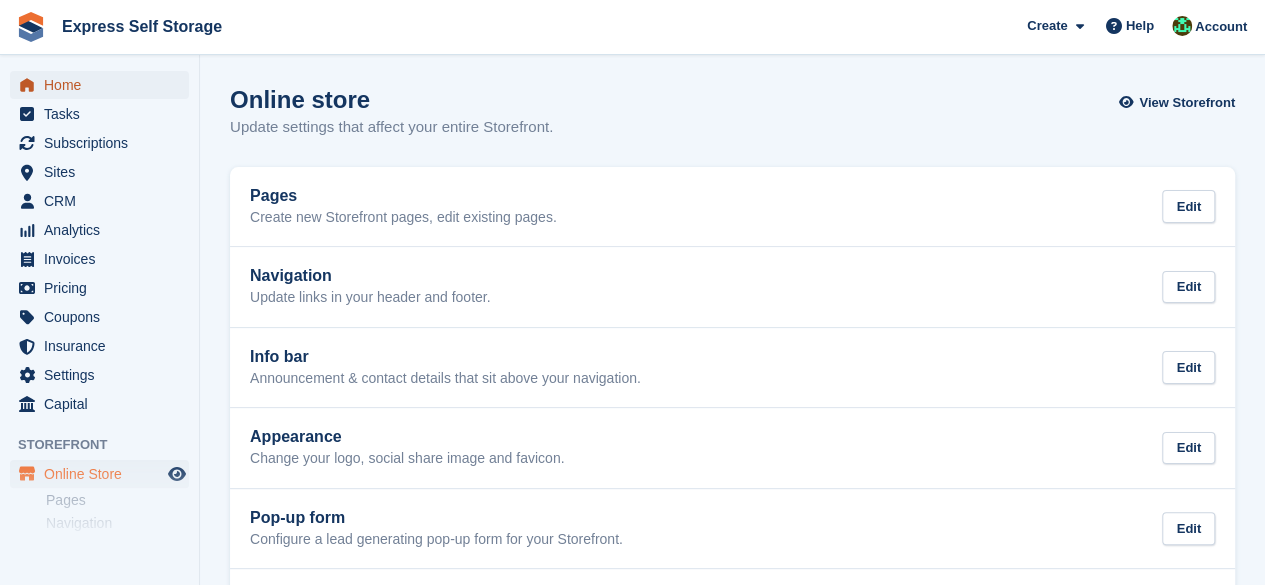 click on "Home" at bounding box center [104, 85] 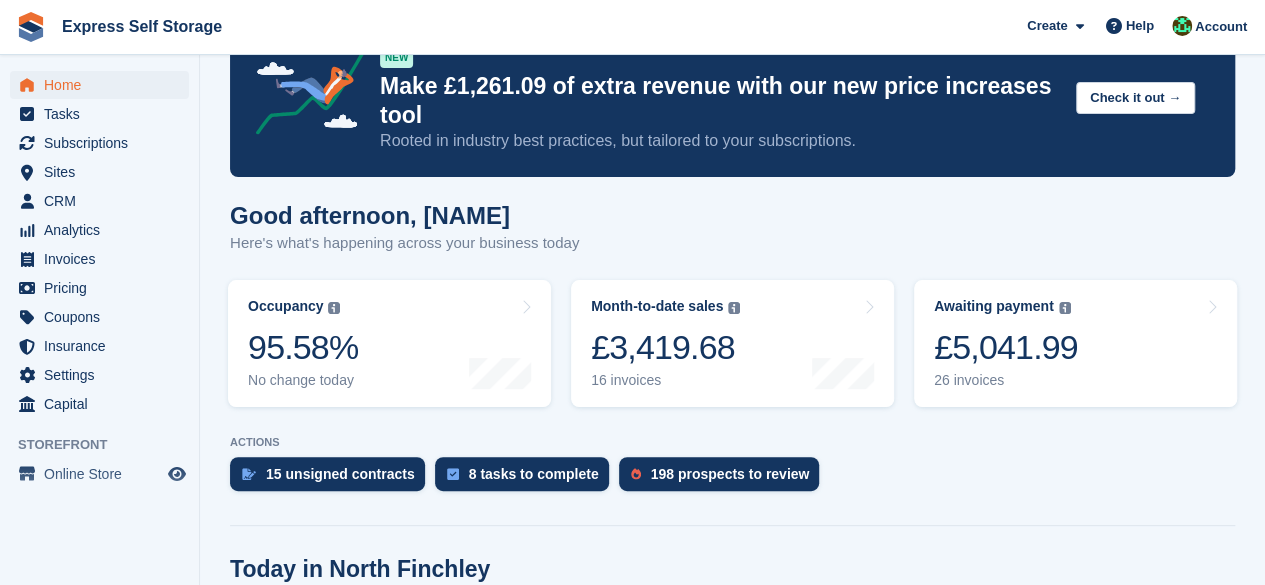 scroll, scrollTop: 0, scrollLeft: 0, axis: both 